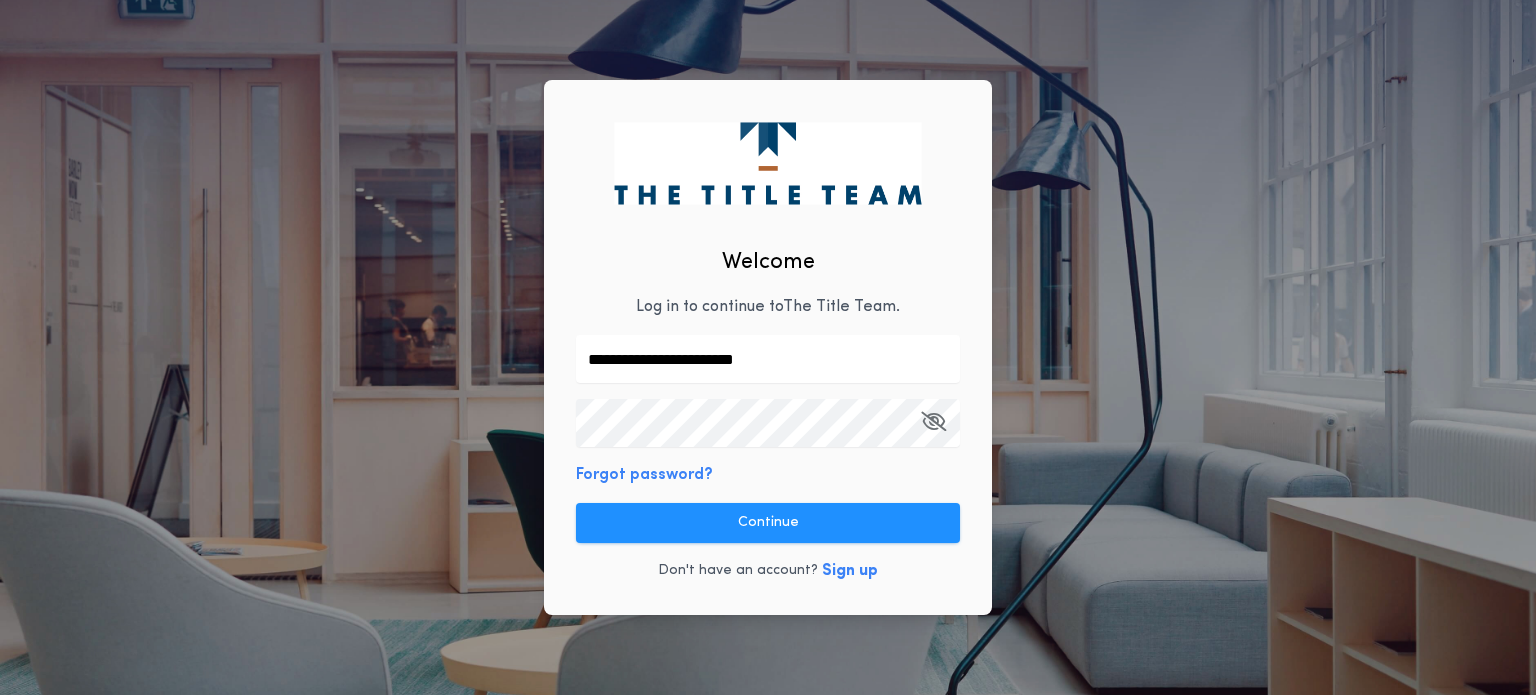 click on "**********" at bounding box center [768, 348] 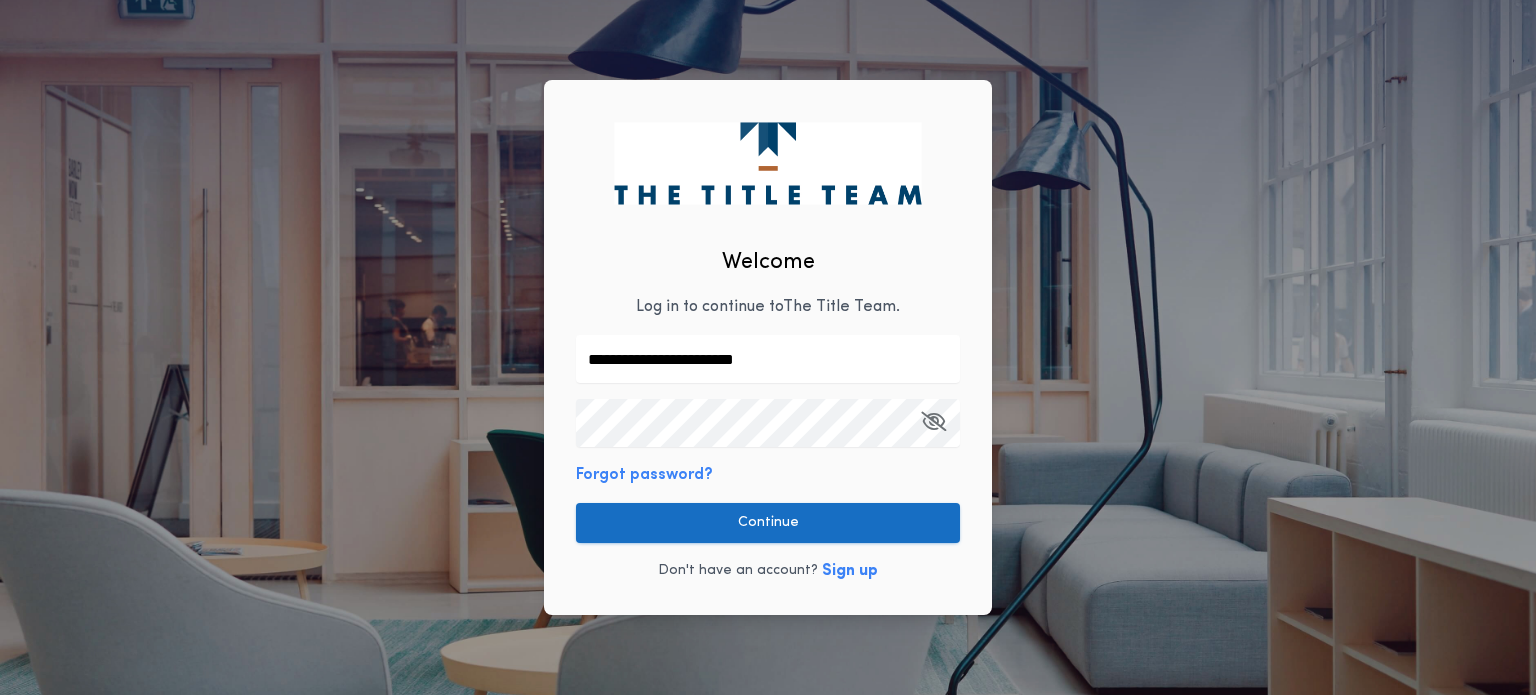 click on "Continue" at bounding box center (768, 523) 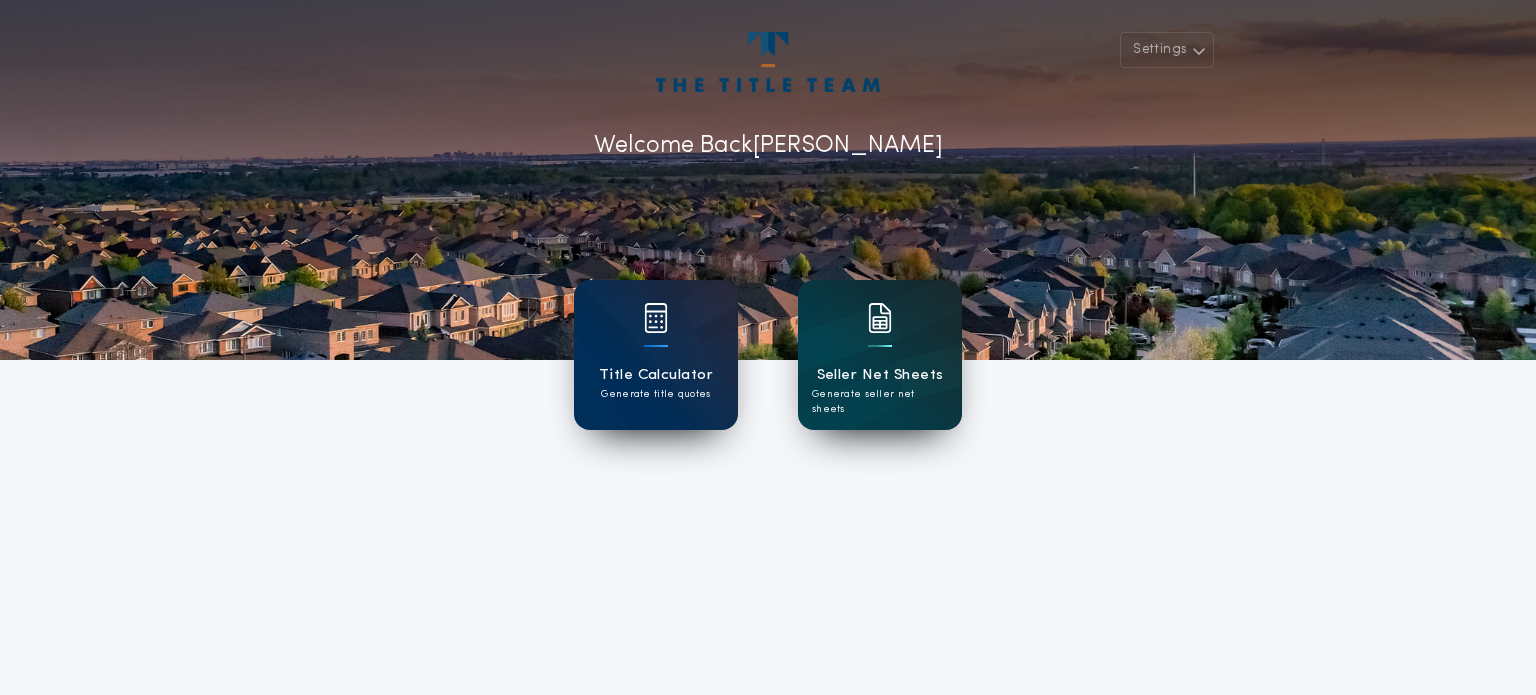 click on "Seller Net Sheets" at bounding box center (880, 375) 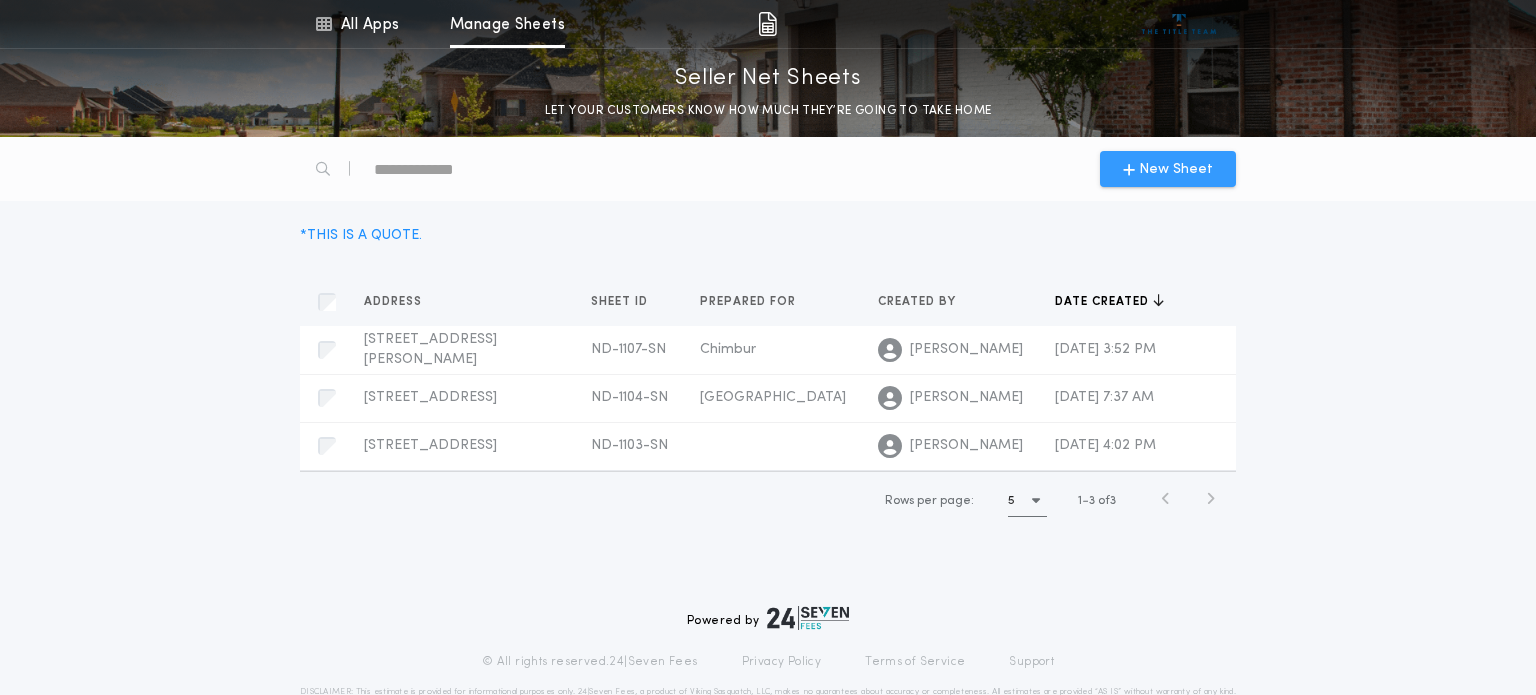 click on "New Sheet" at bounding box center [1176, 169] 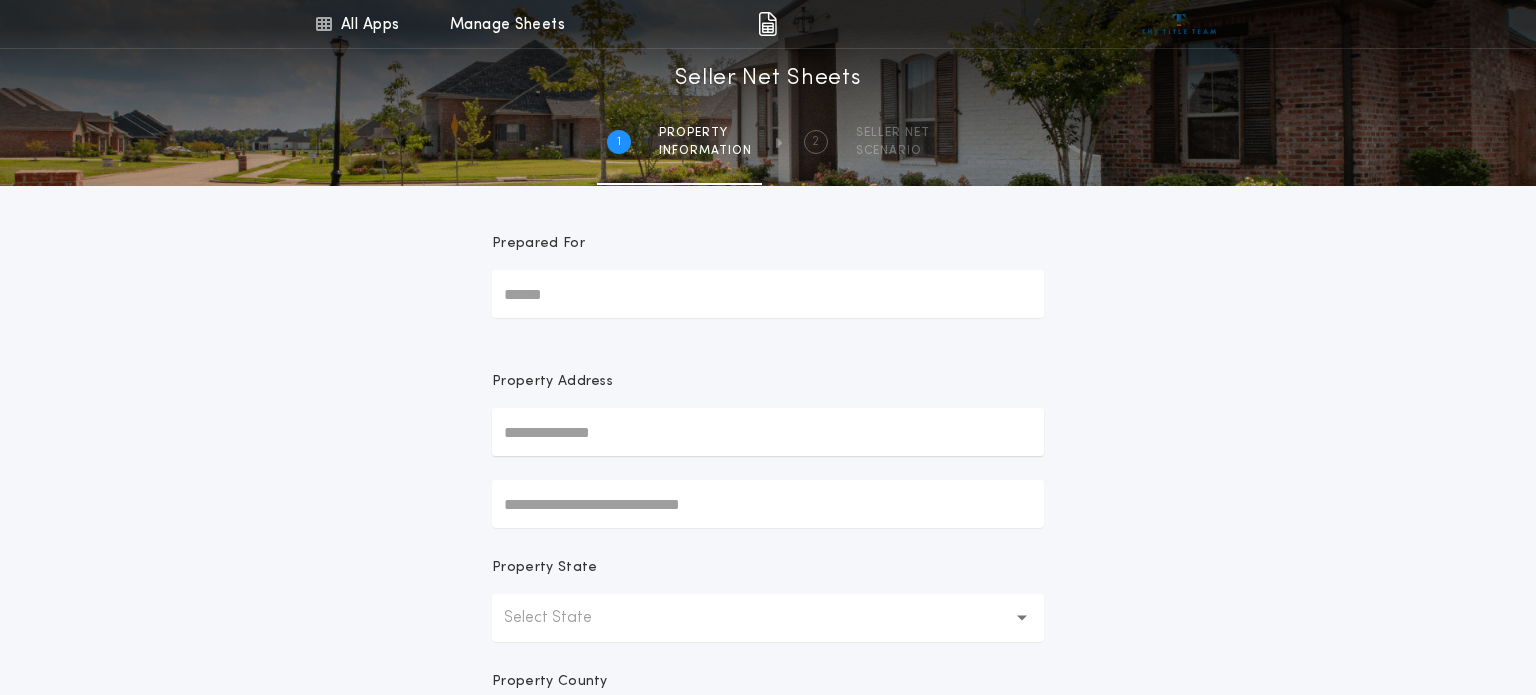 click at bounding box center [768, 432] 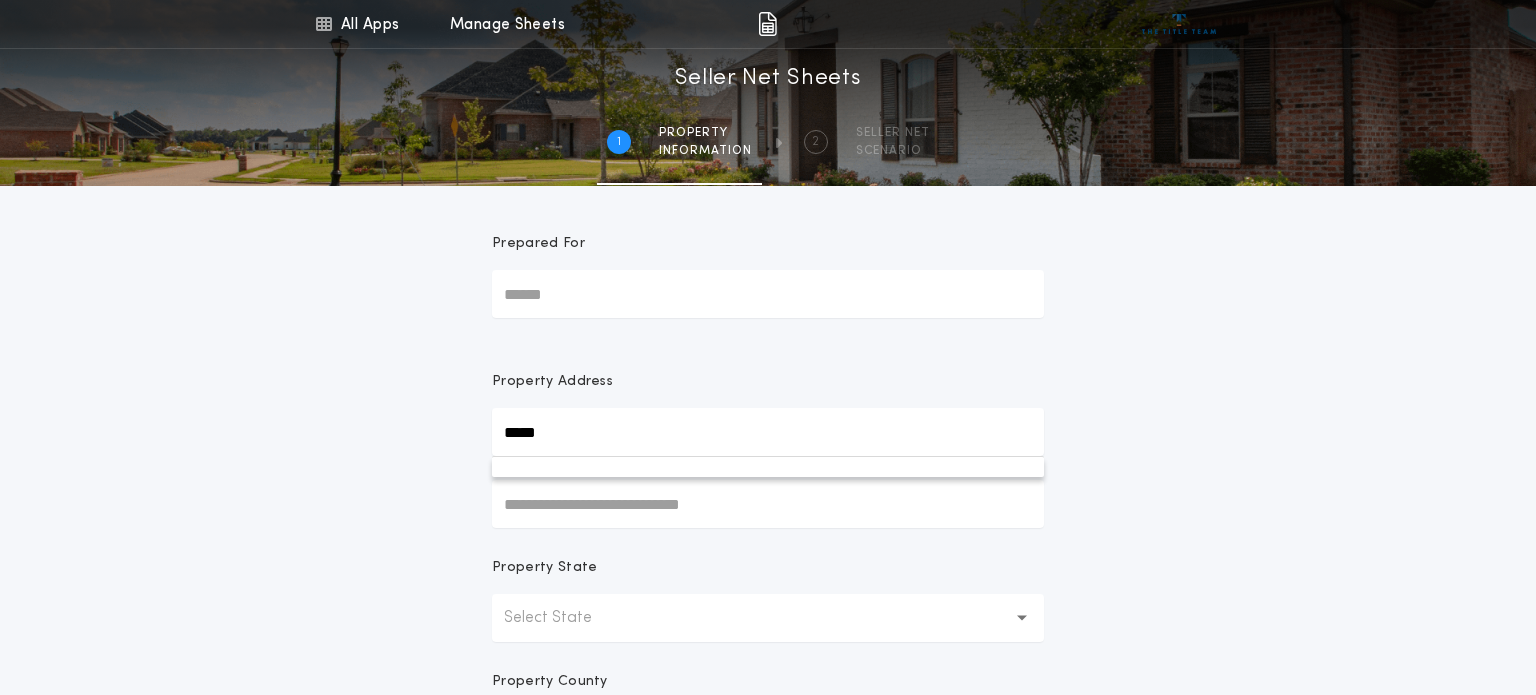 type on "**********" 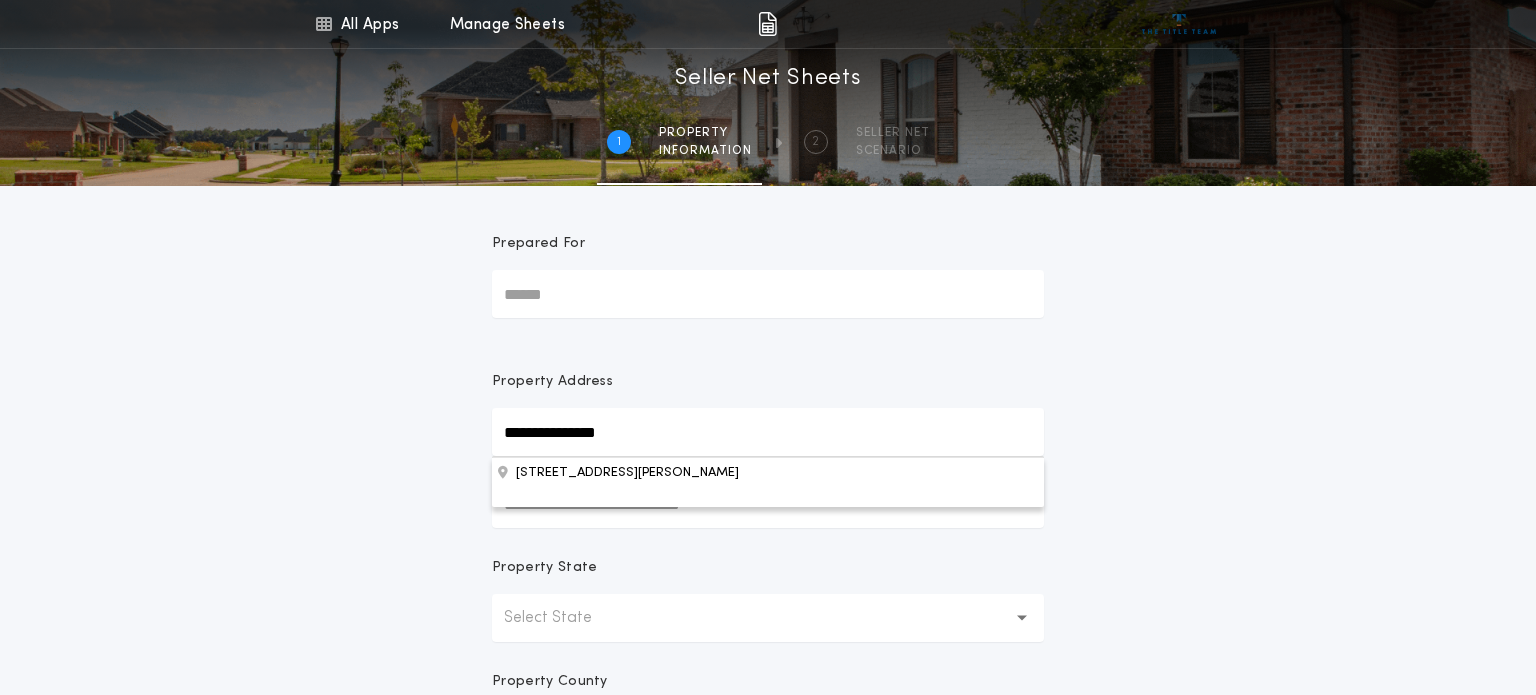 click on "Select State" at bounding box center [564, 618] 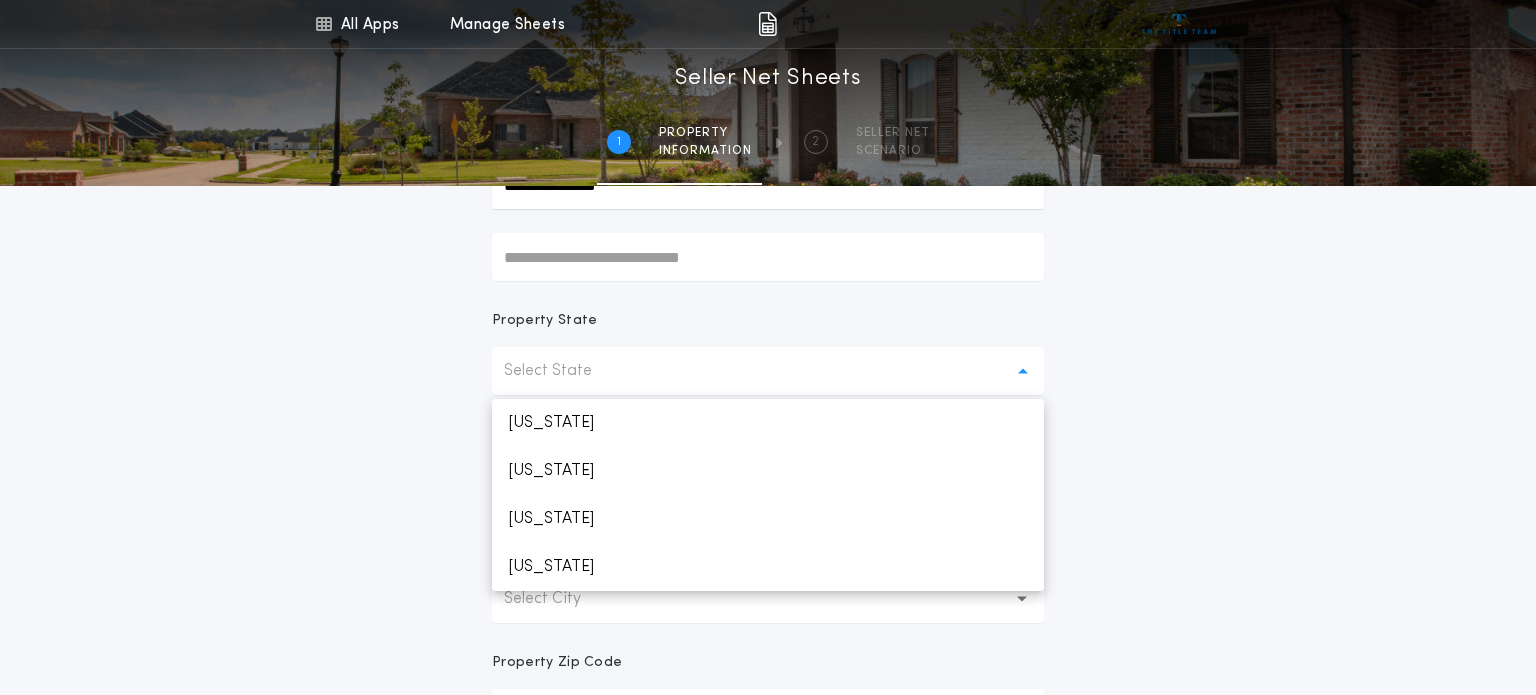 scroll, scrollTop: 248, scrollLeft: 0, axis: vertical 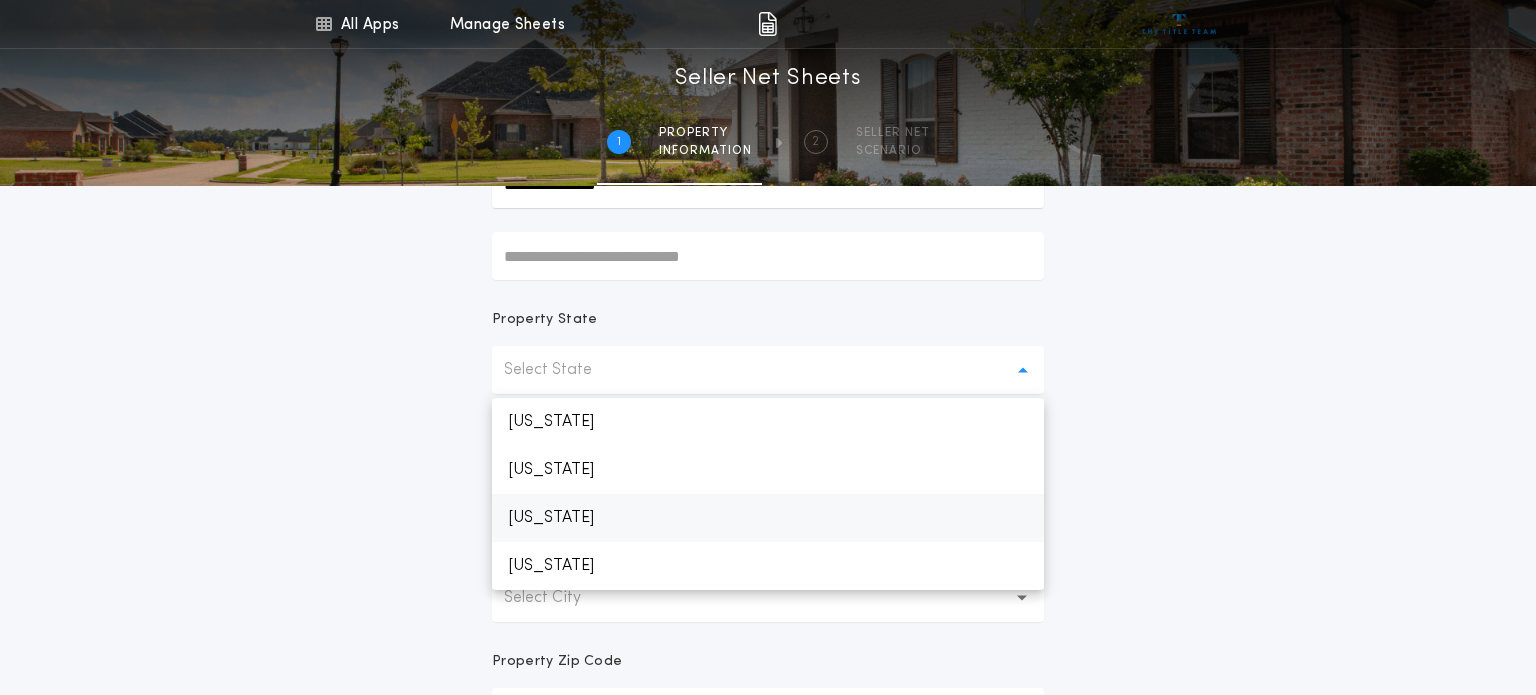click on "[US_STATE]" at bounding box center [768, 518] 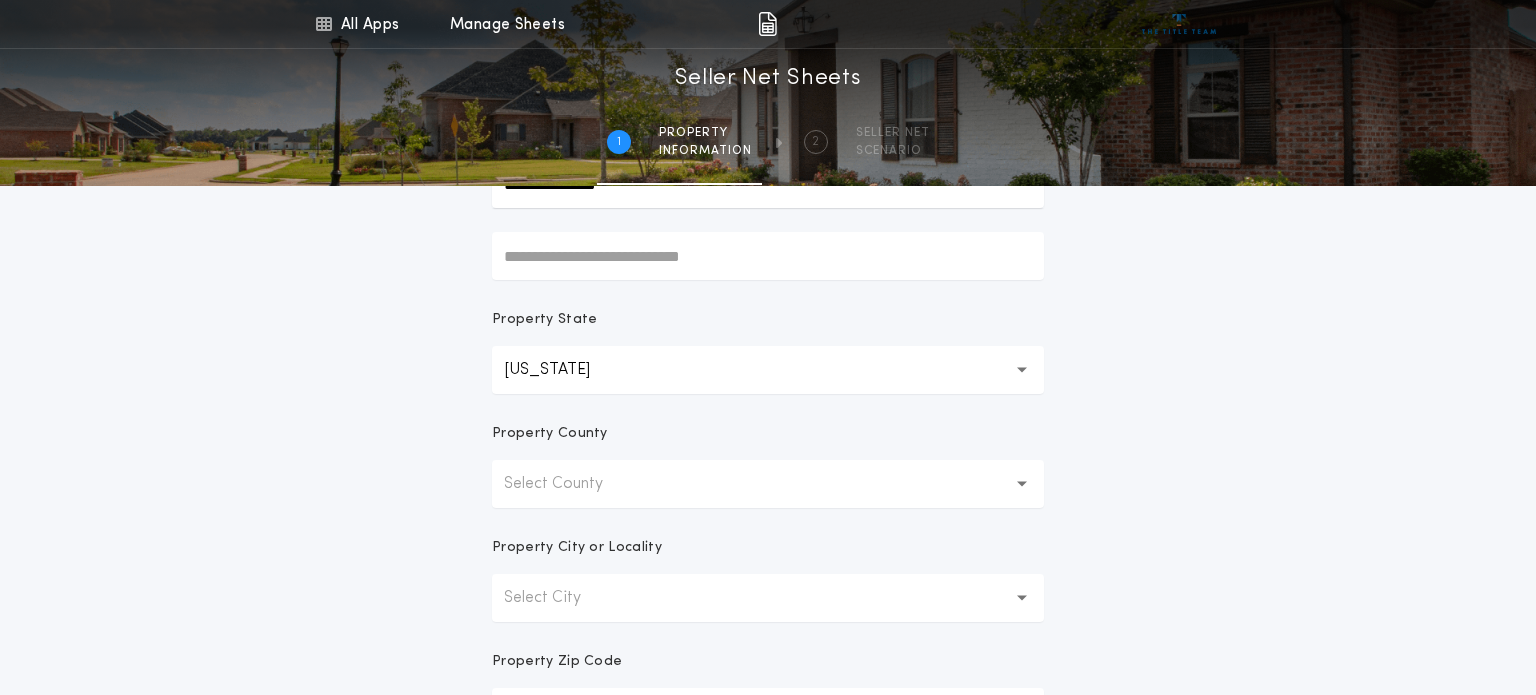 click on "Select City" at bounding box center (558, 598) 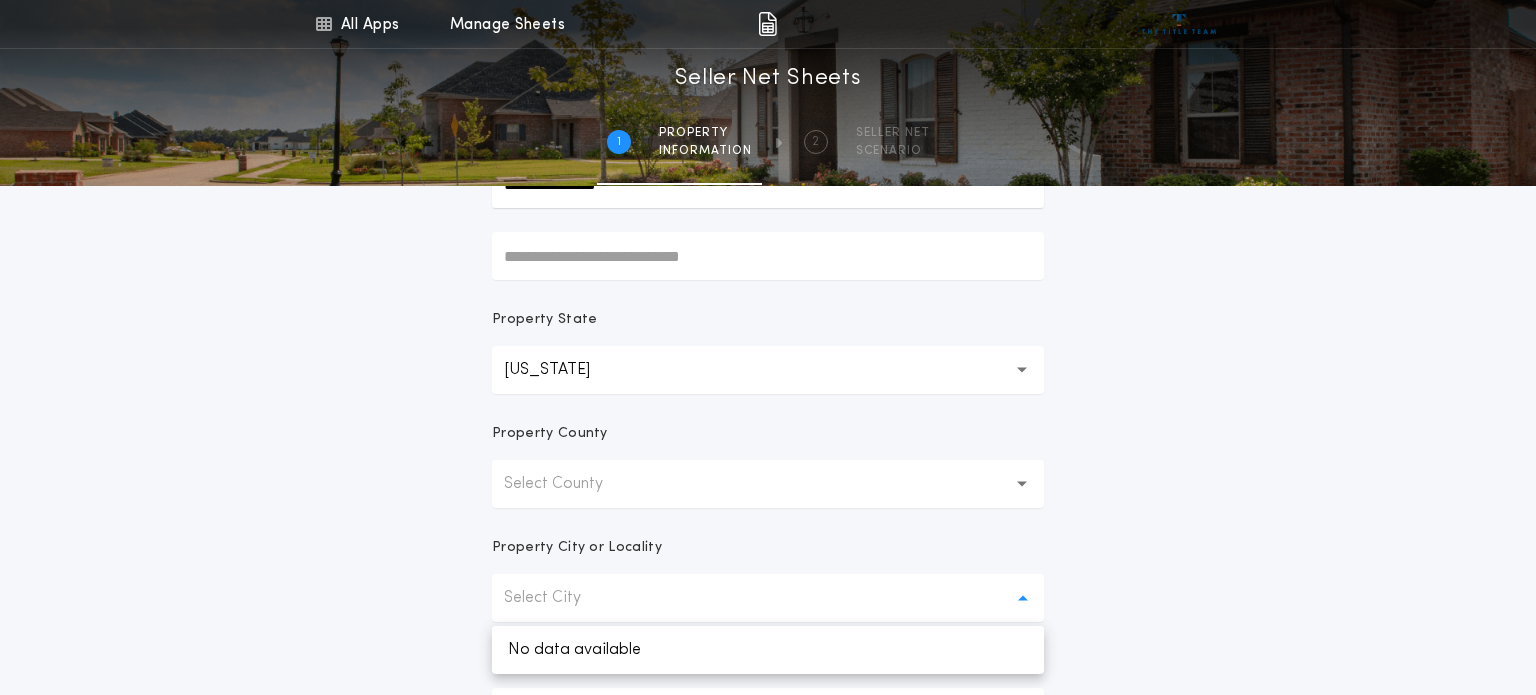 click on "Select City" at bounding box center [558, 598] 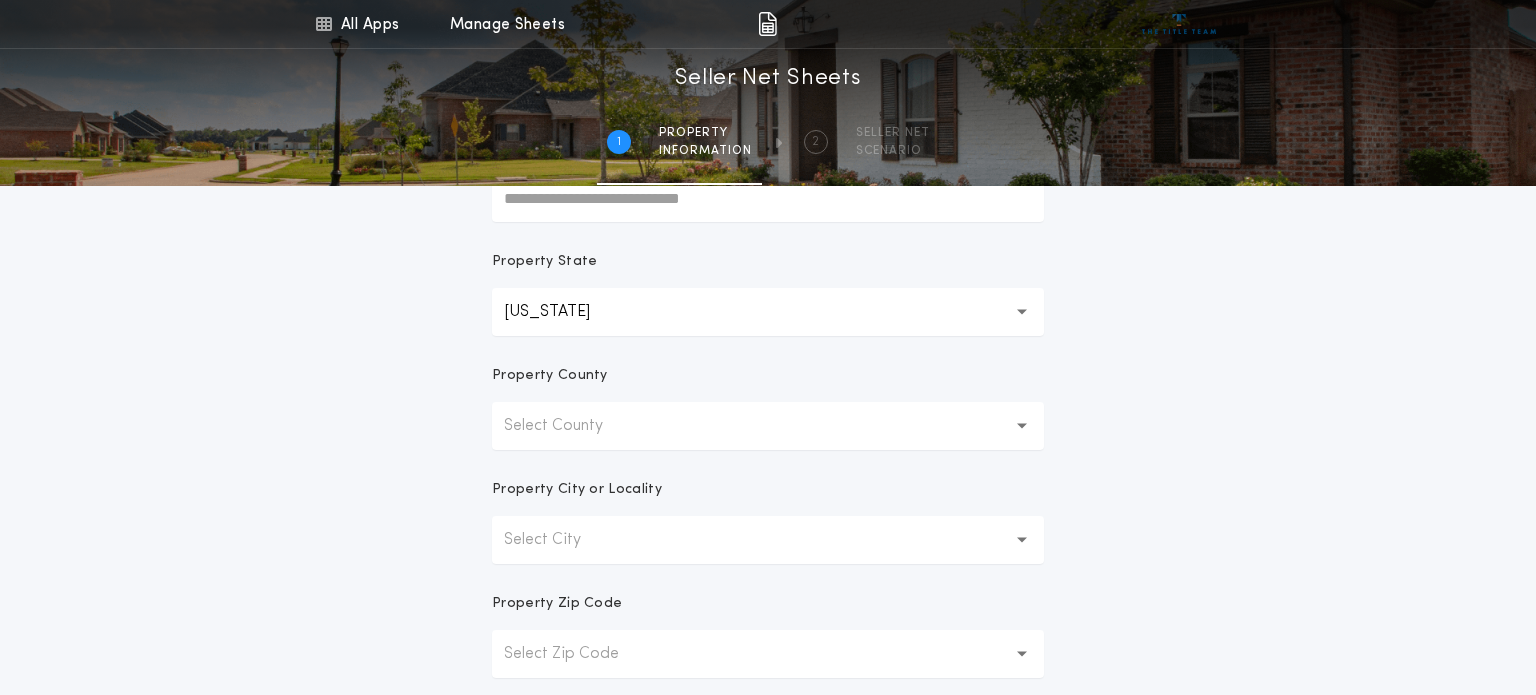 scroll, scrollTop: 309, scrollLeft: 0, axis: vertical 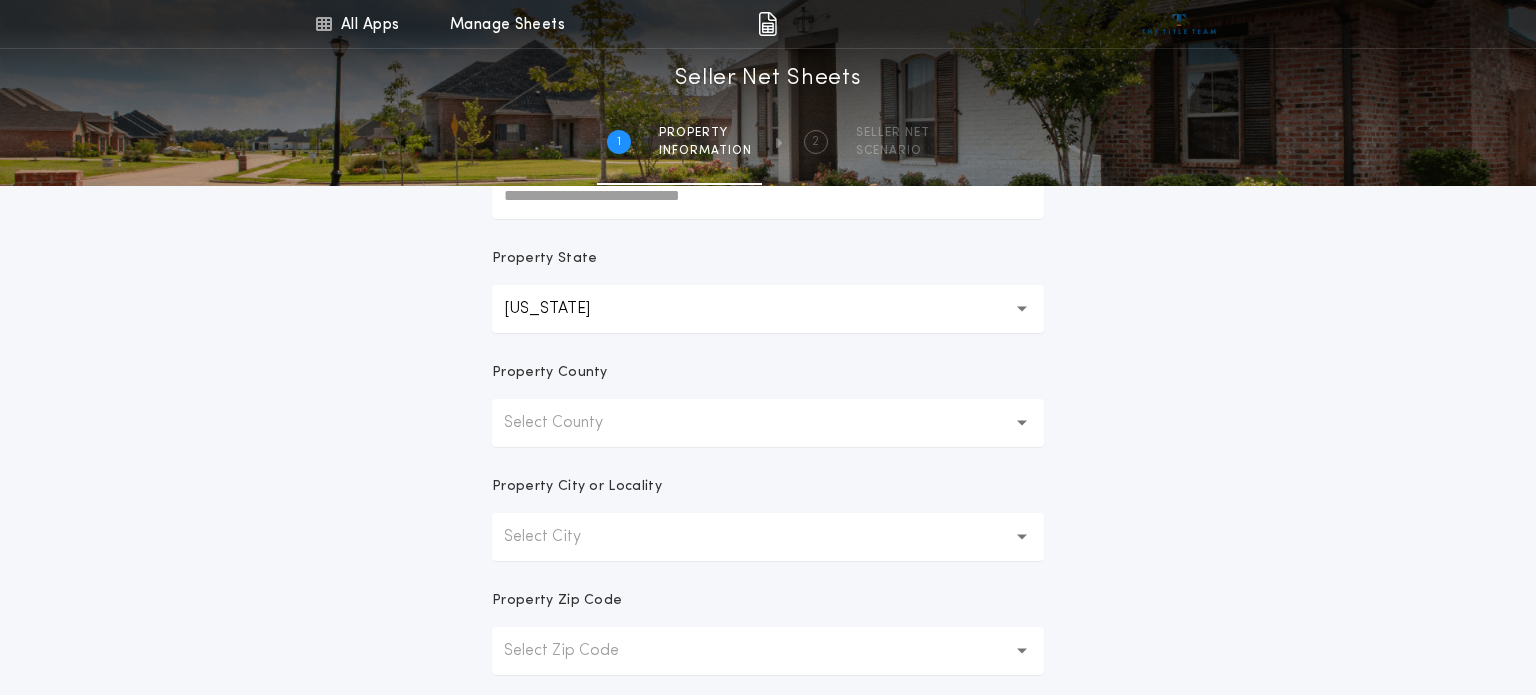 click on "Select City" at bounding box center [768, 537] 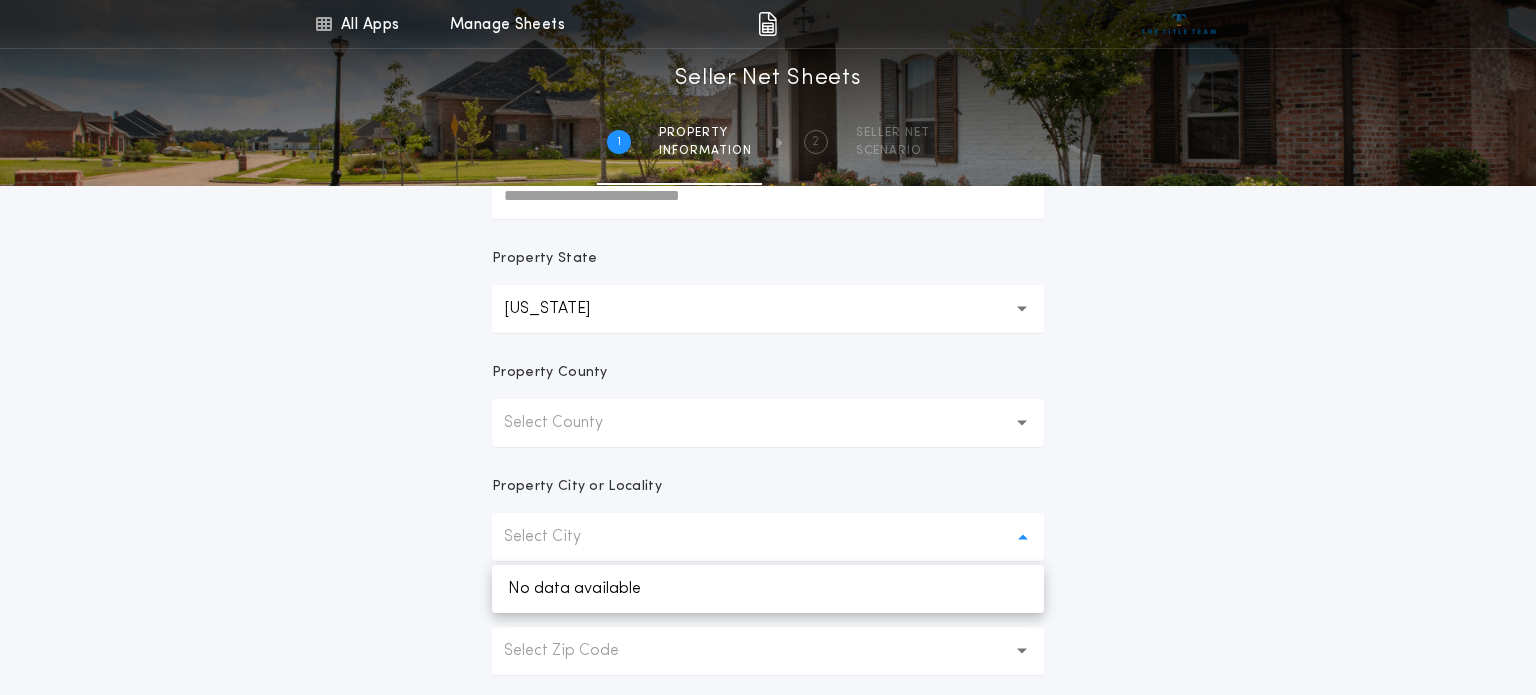 click on "Select County" at bounding box center [569, 423] 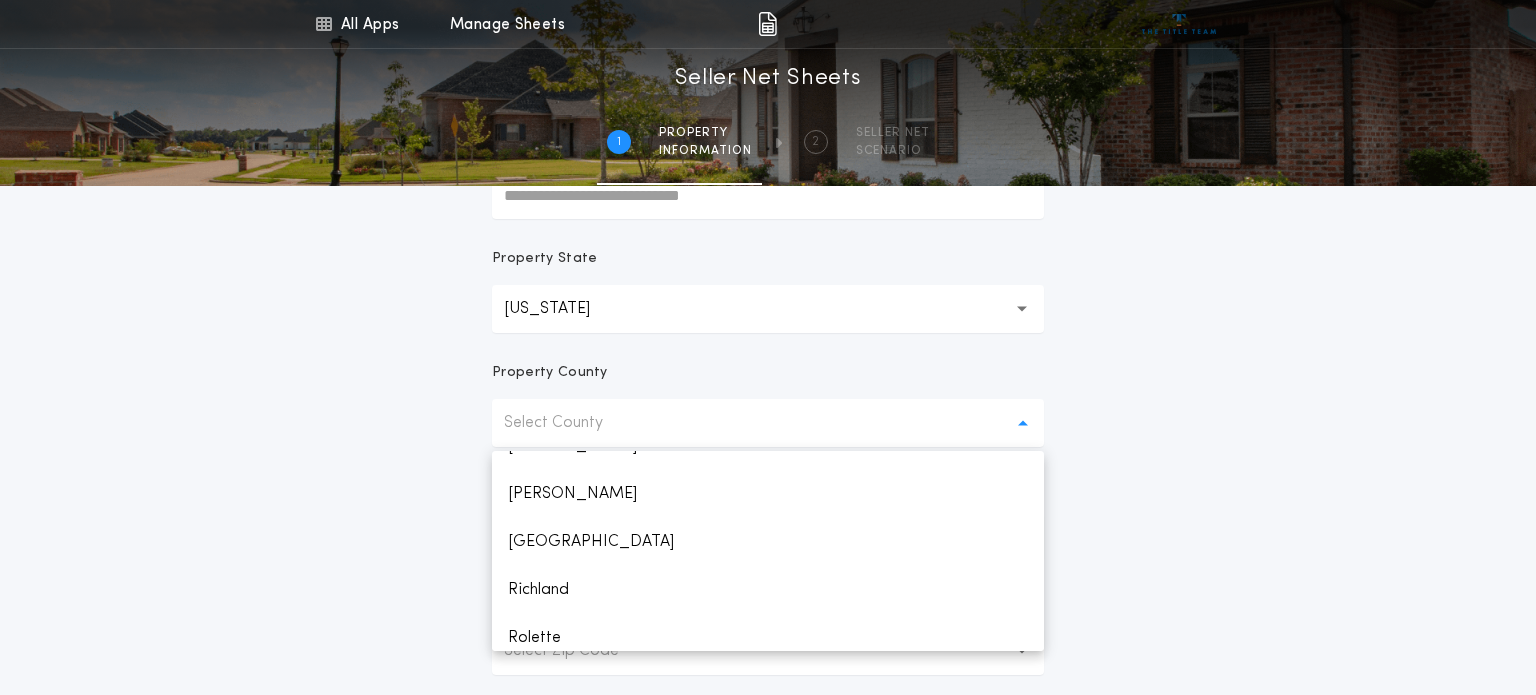 scroll, scrollTop: 2344, scrollLeft: 0, axis: vertical 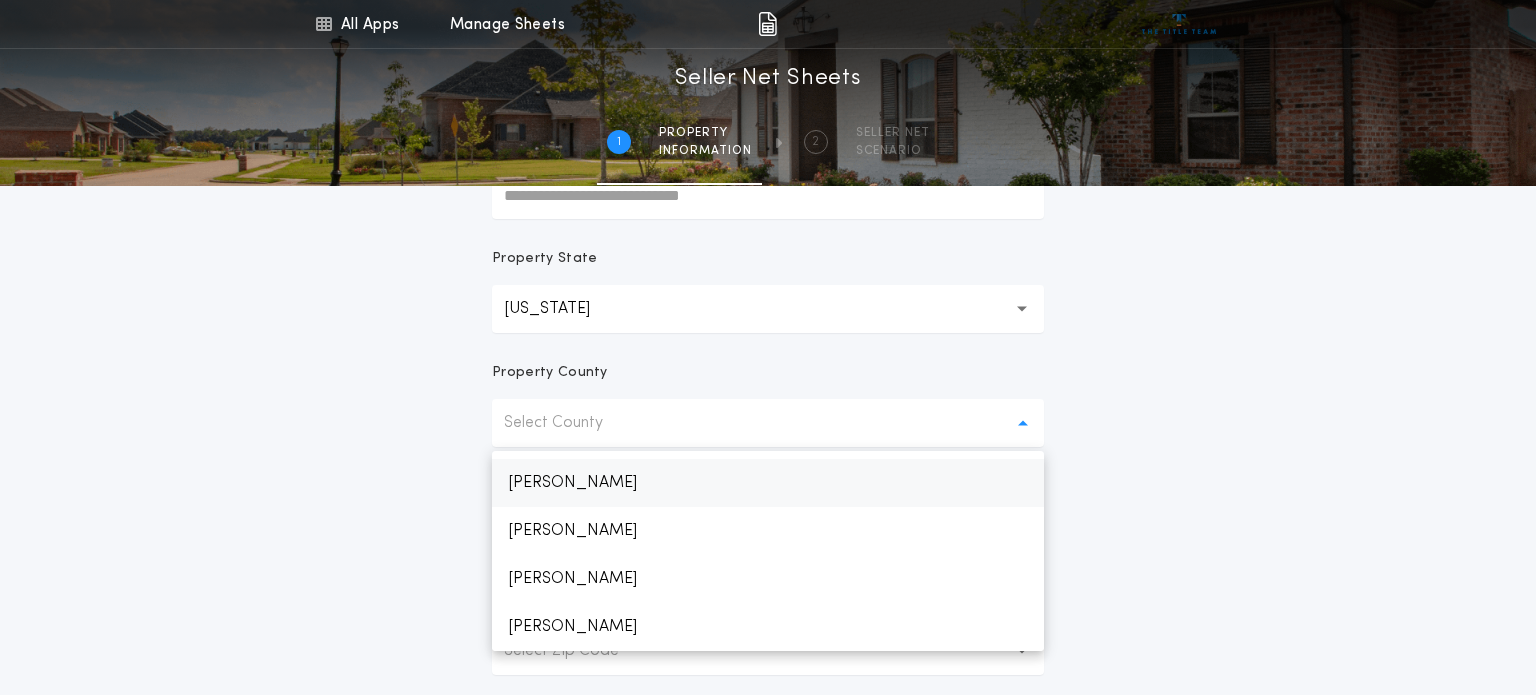click on "[PERSON_NAME]" at bounding box center [768, 483] 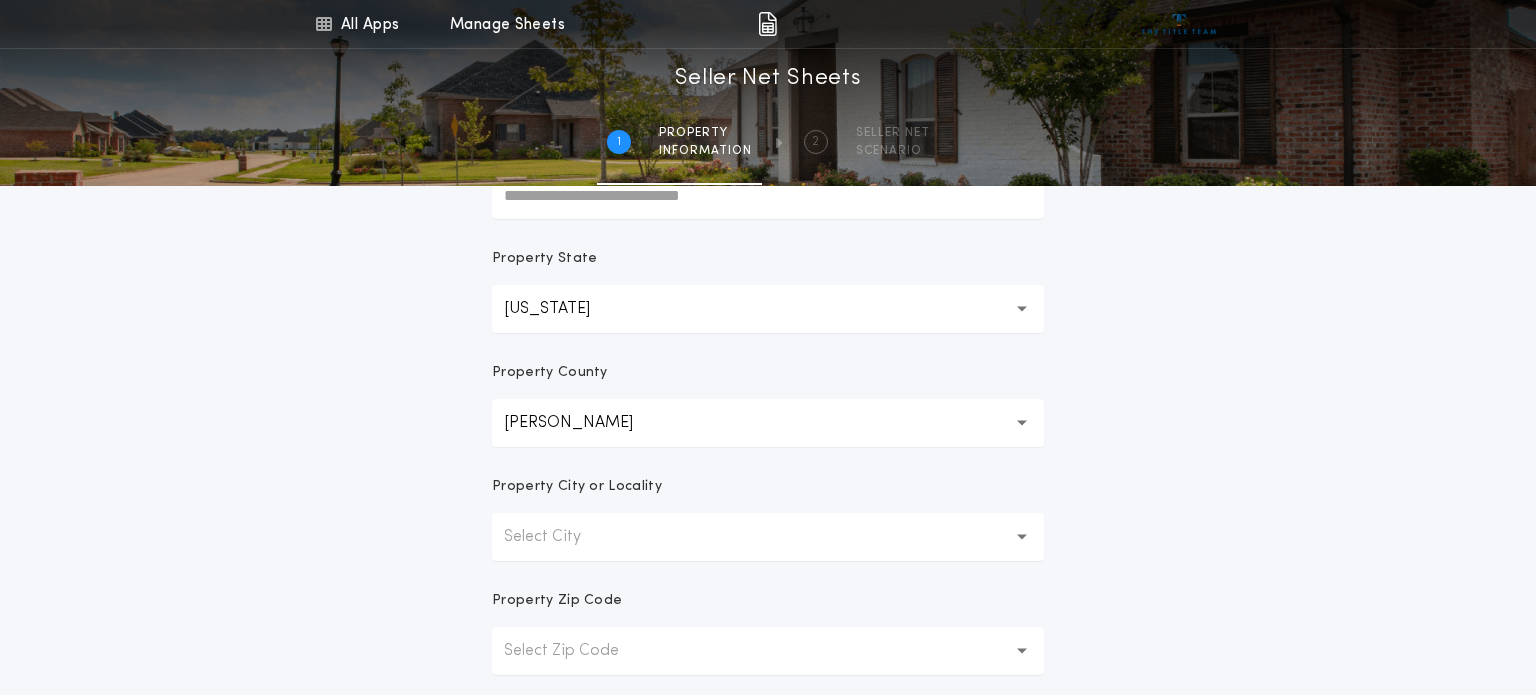 click on "Select City" at bounding box center [558, 537] 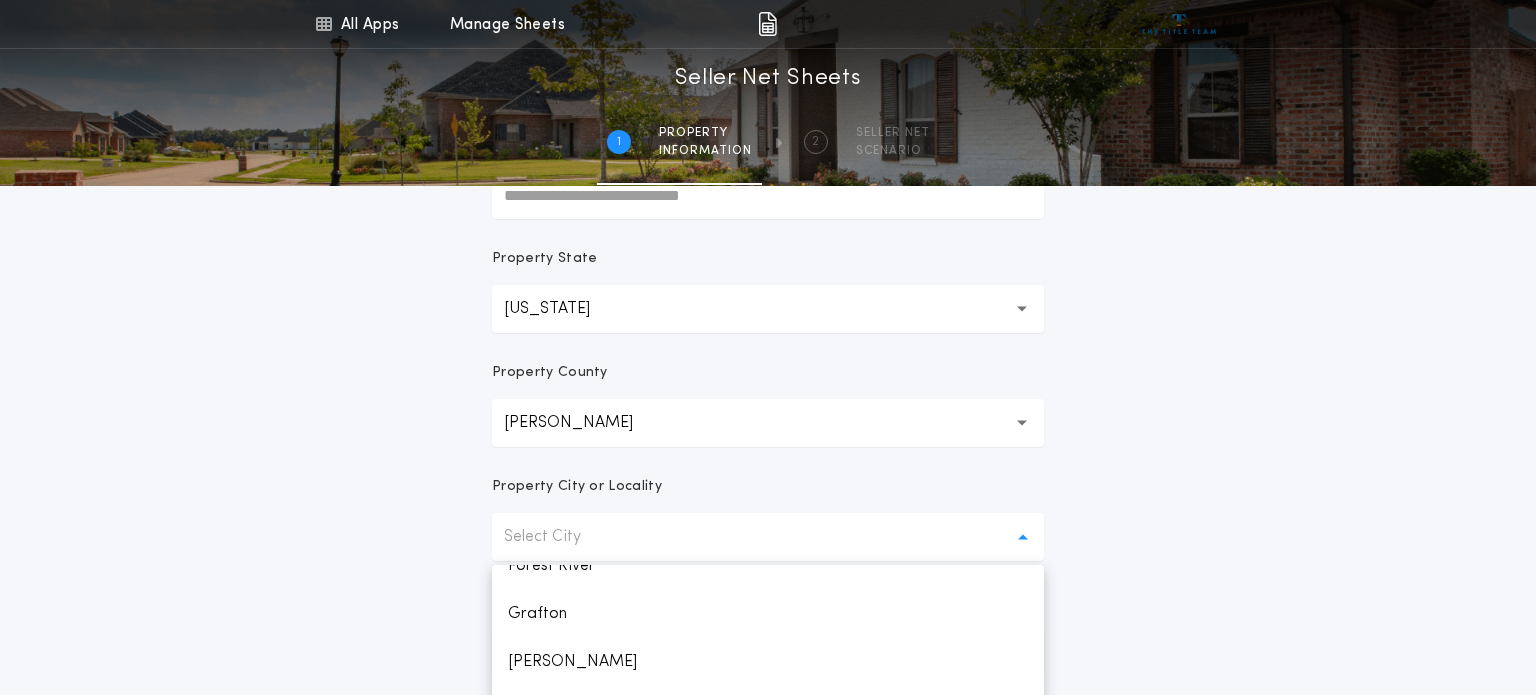 scroll, scrollTop: 415, scrollLeft: 0, axis: vertical 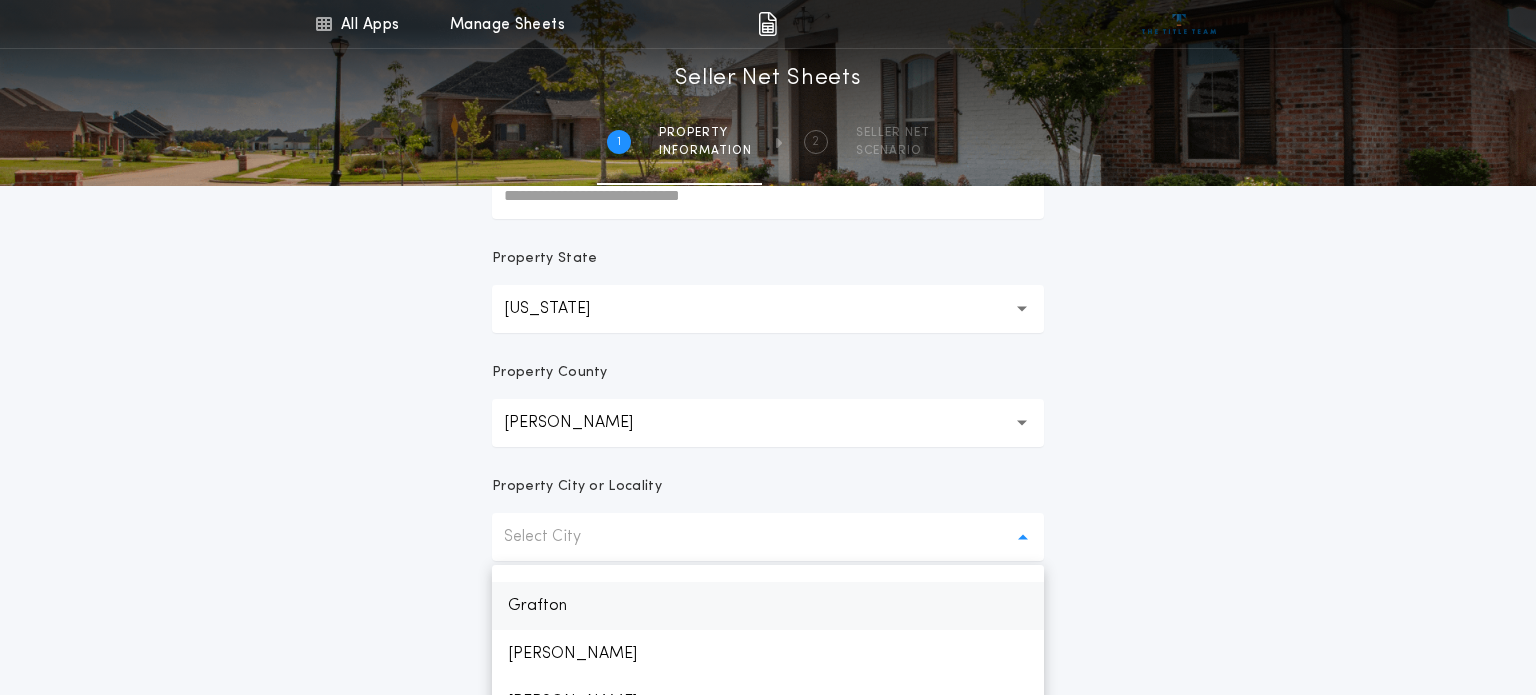 click on "Grafton" at bounding box center [768, 606] 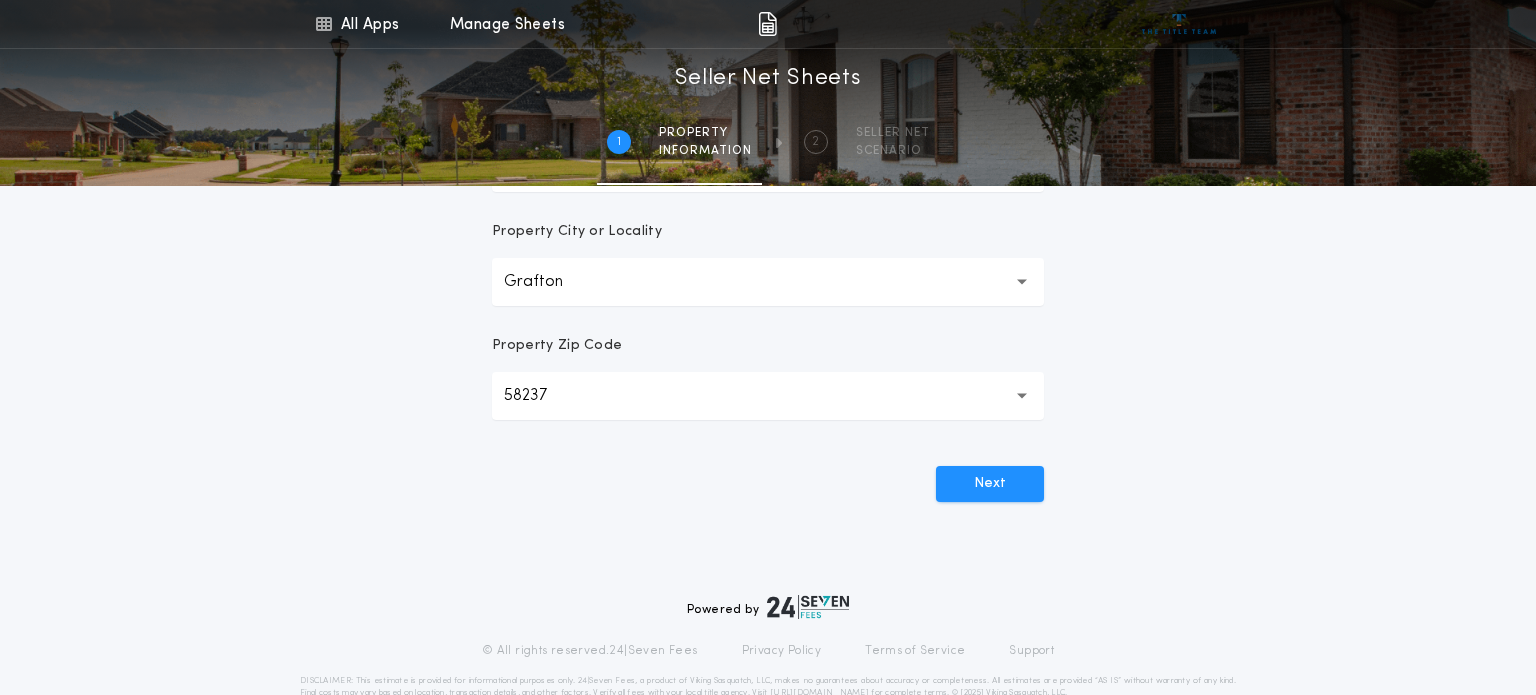 scroll, scrollTop: 577, scrollLeft: 0, axis: vertical 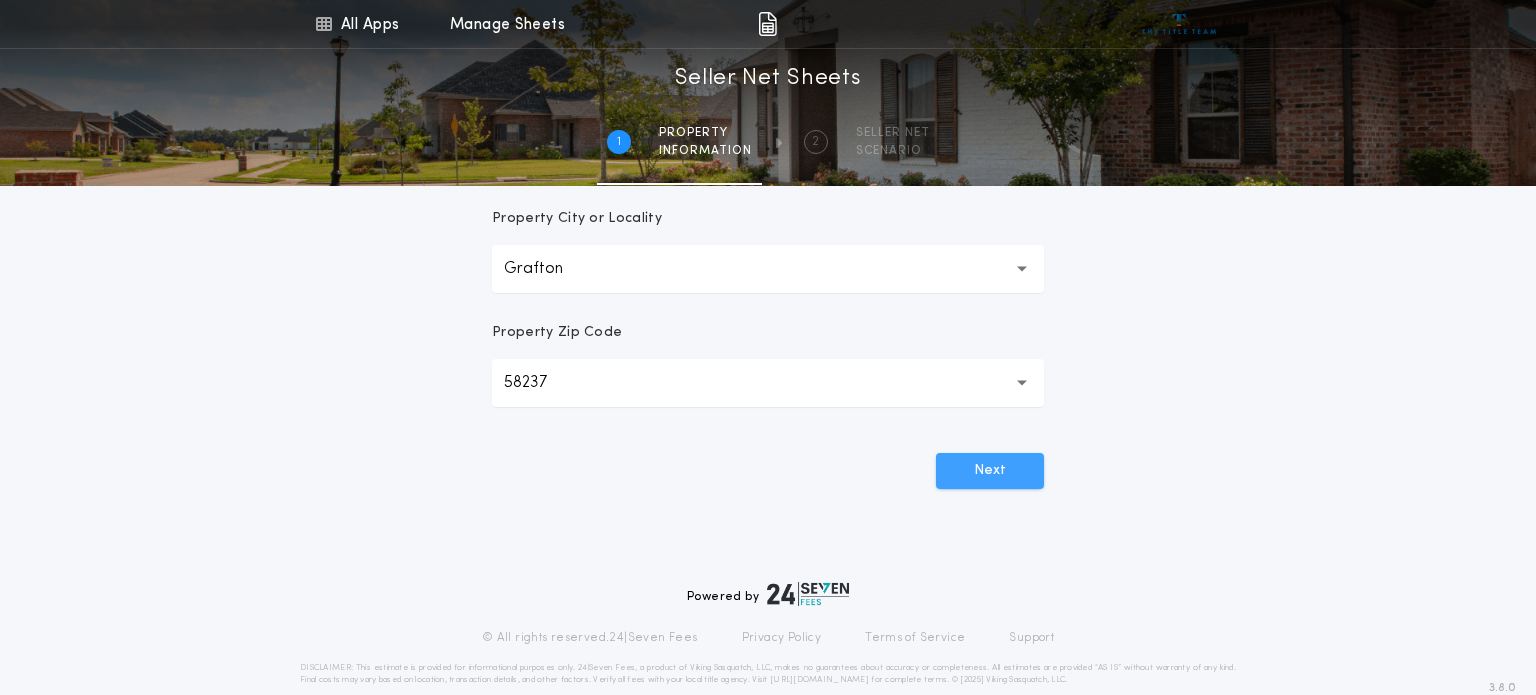 click on "Next" at bounding box center (990, 471) 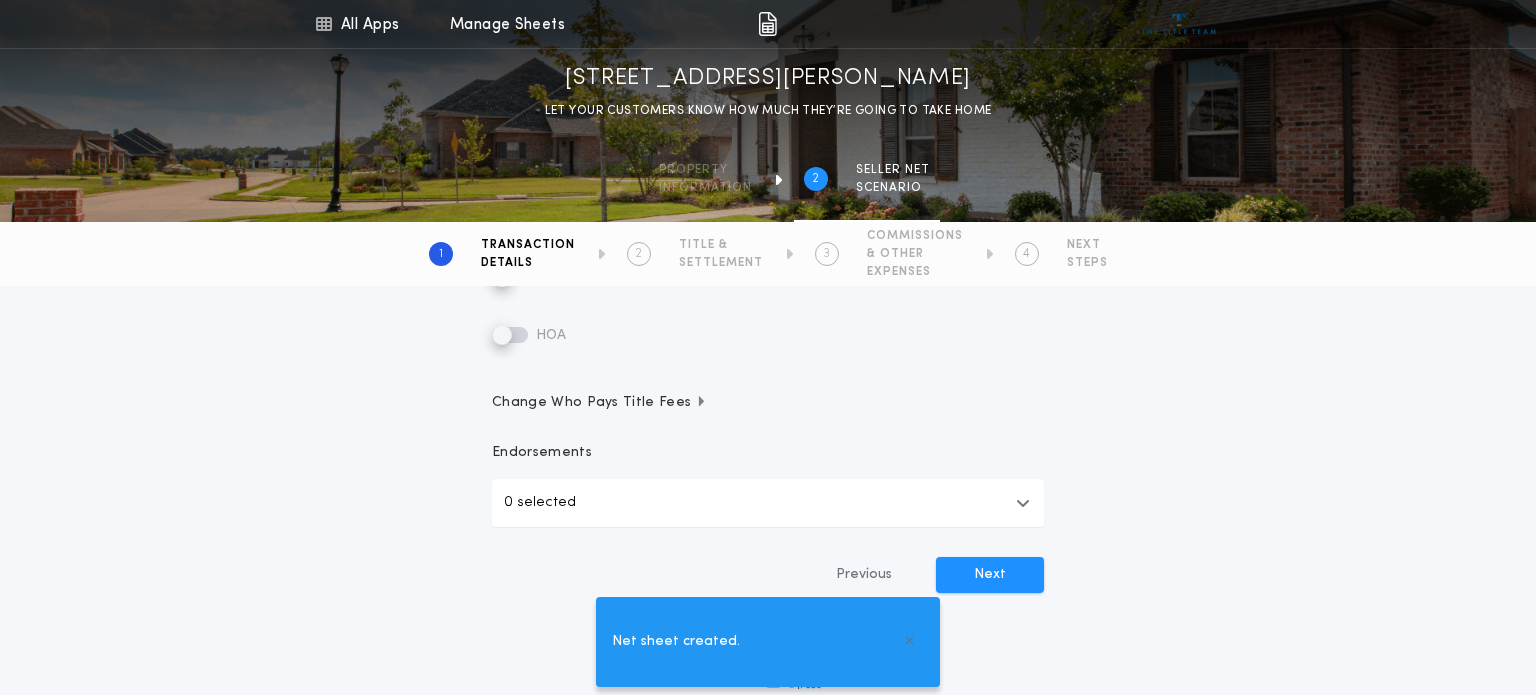 scroll, scrollTop: 0, scrollLeft: 0, axis: both 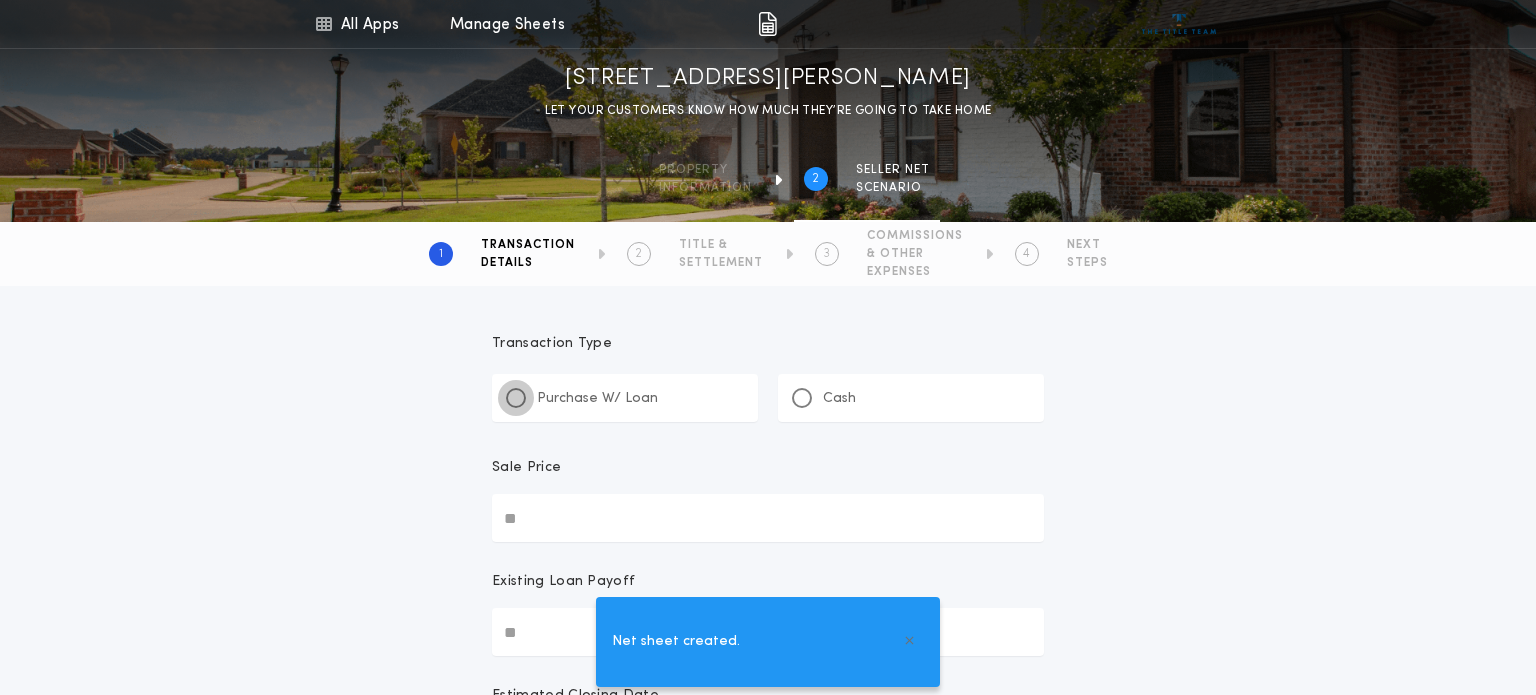 click at bounding box center [516, 398] 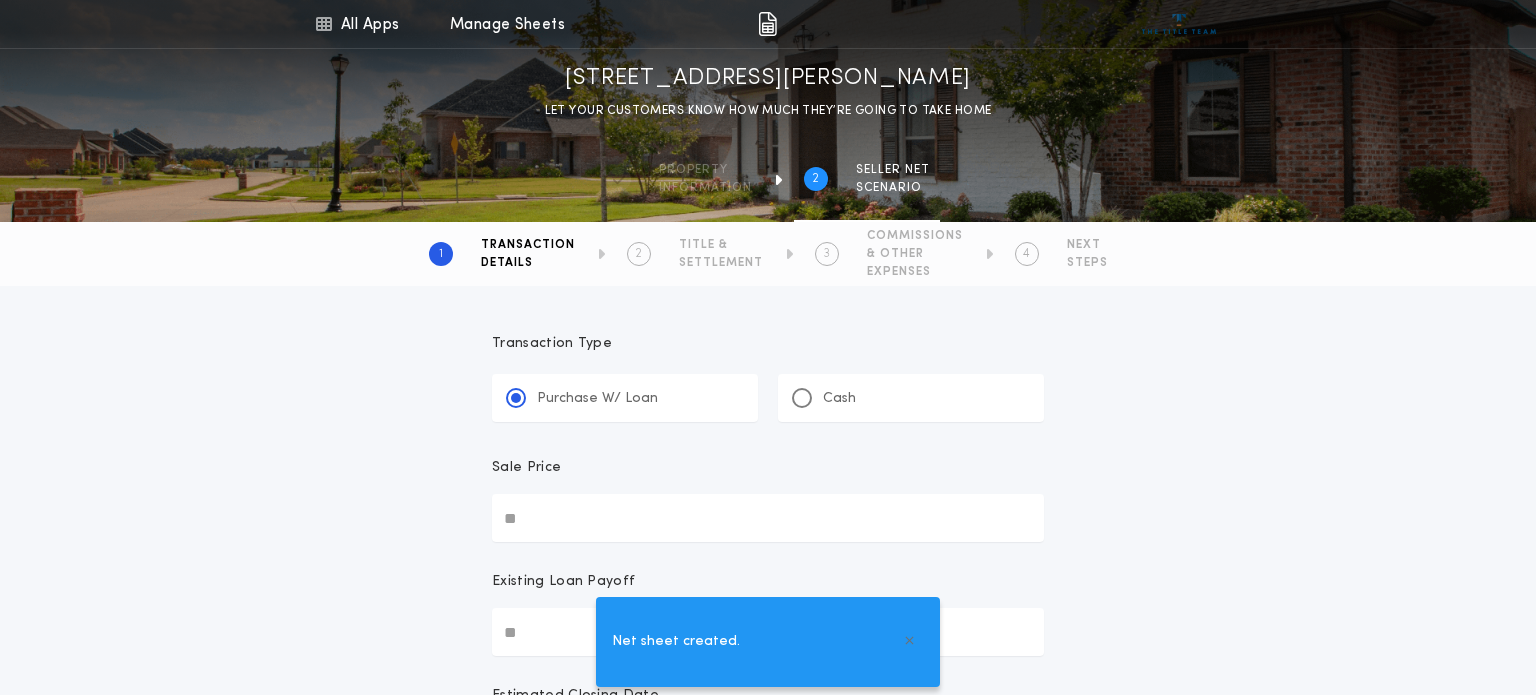 click on "Sale Price" at bounding box center (768, 518) 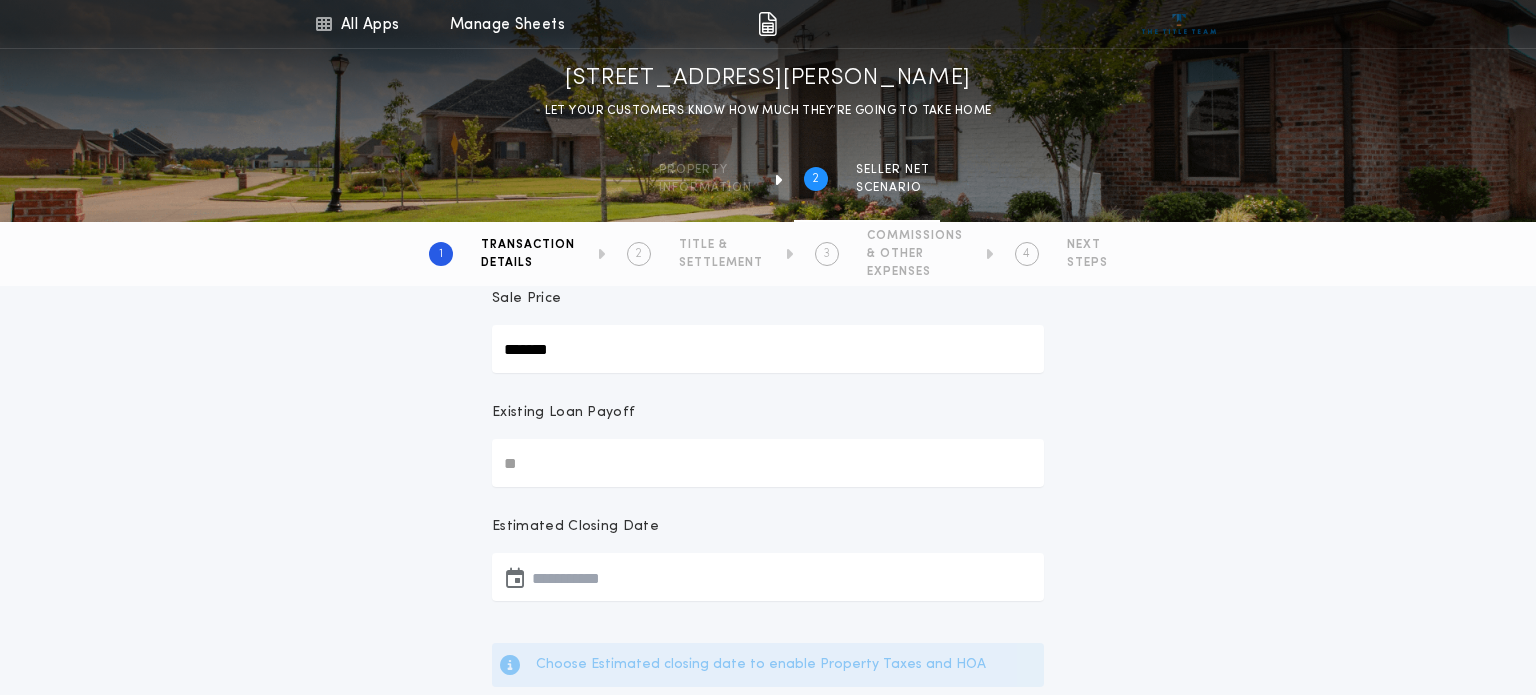 scroll, scrollTop: 176, scrollLeft: 0, axis: vertical 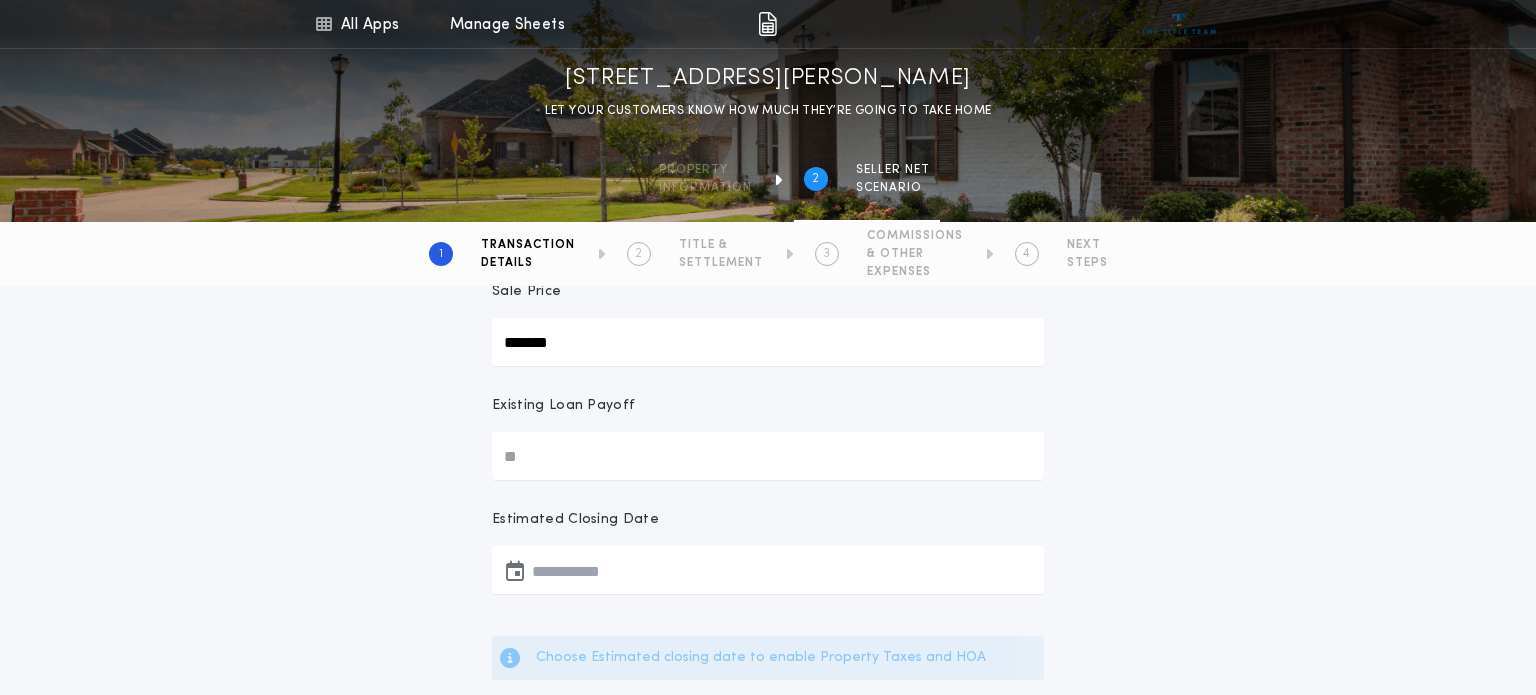 type on "*******" 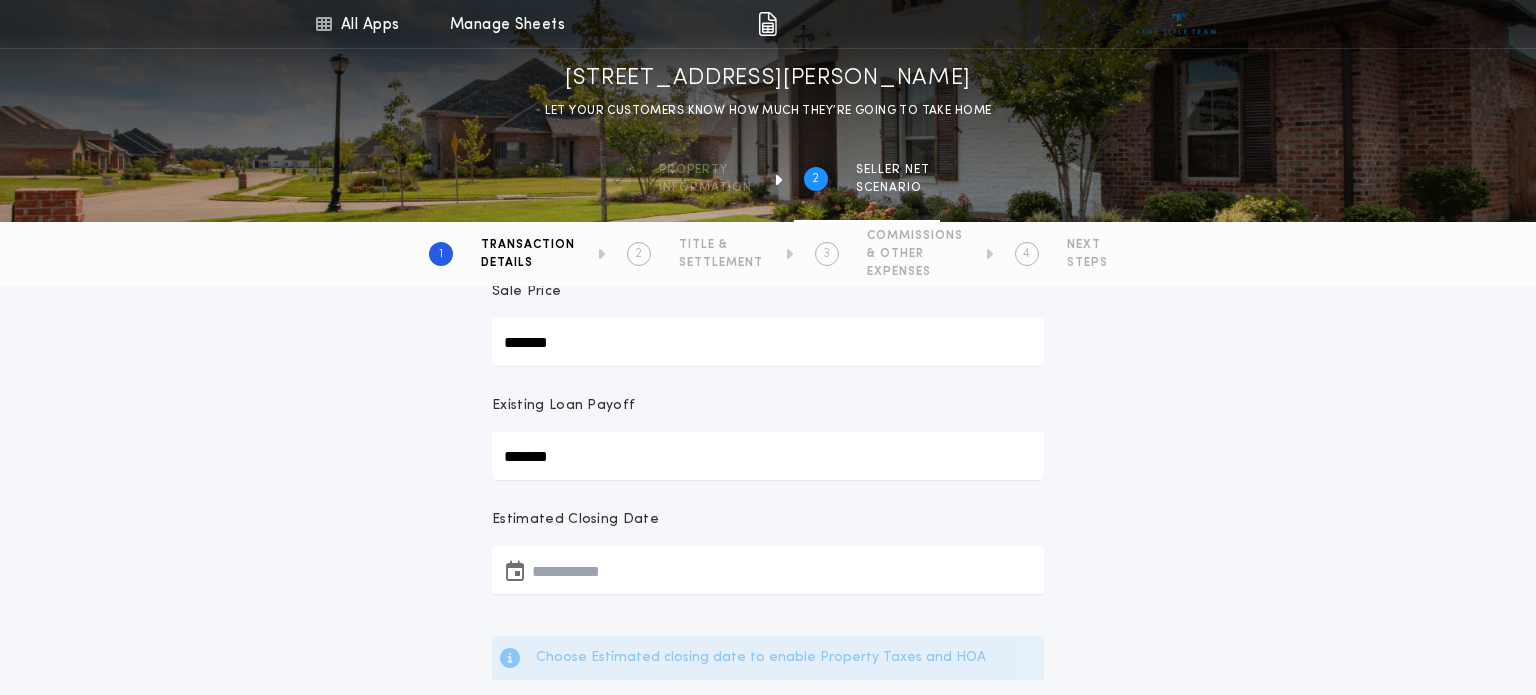 type on "*******" 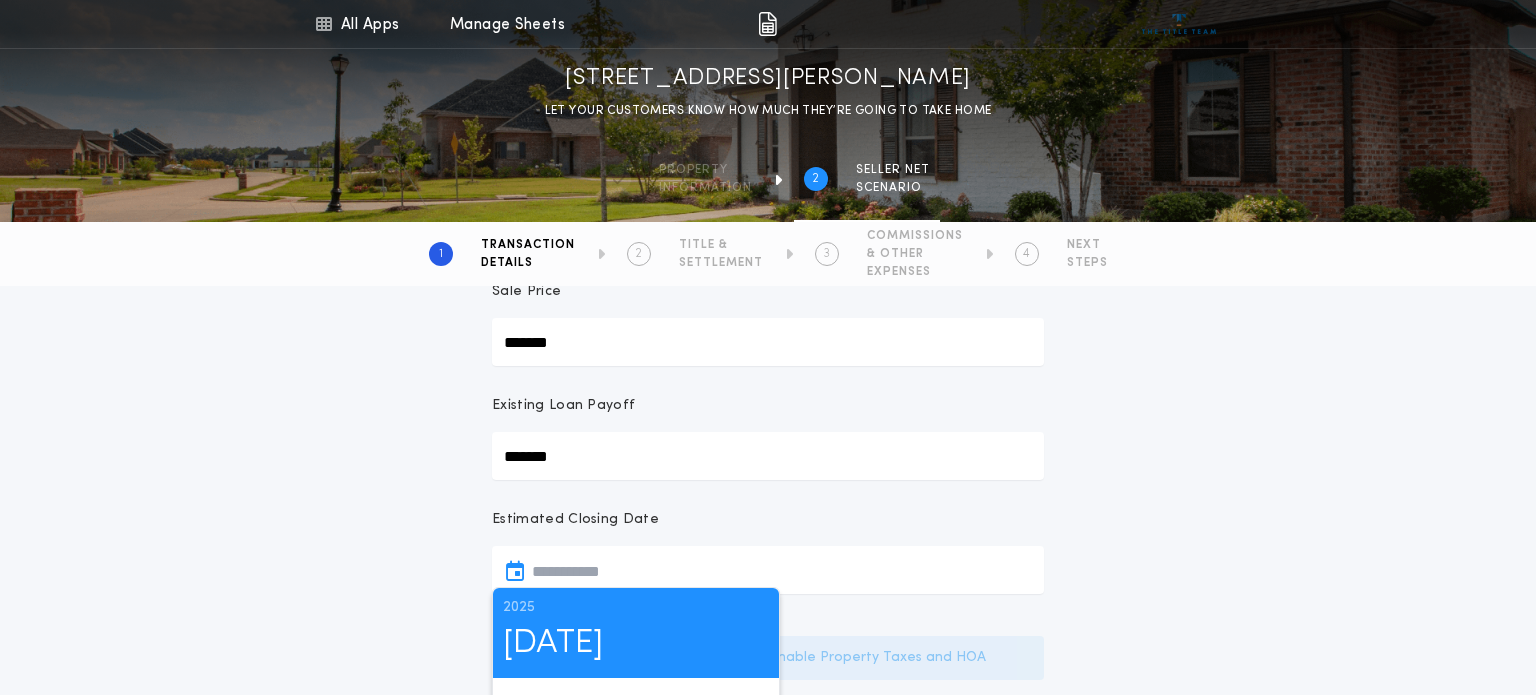 click at bounding box center (768, 570) 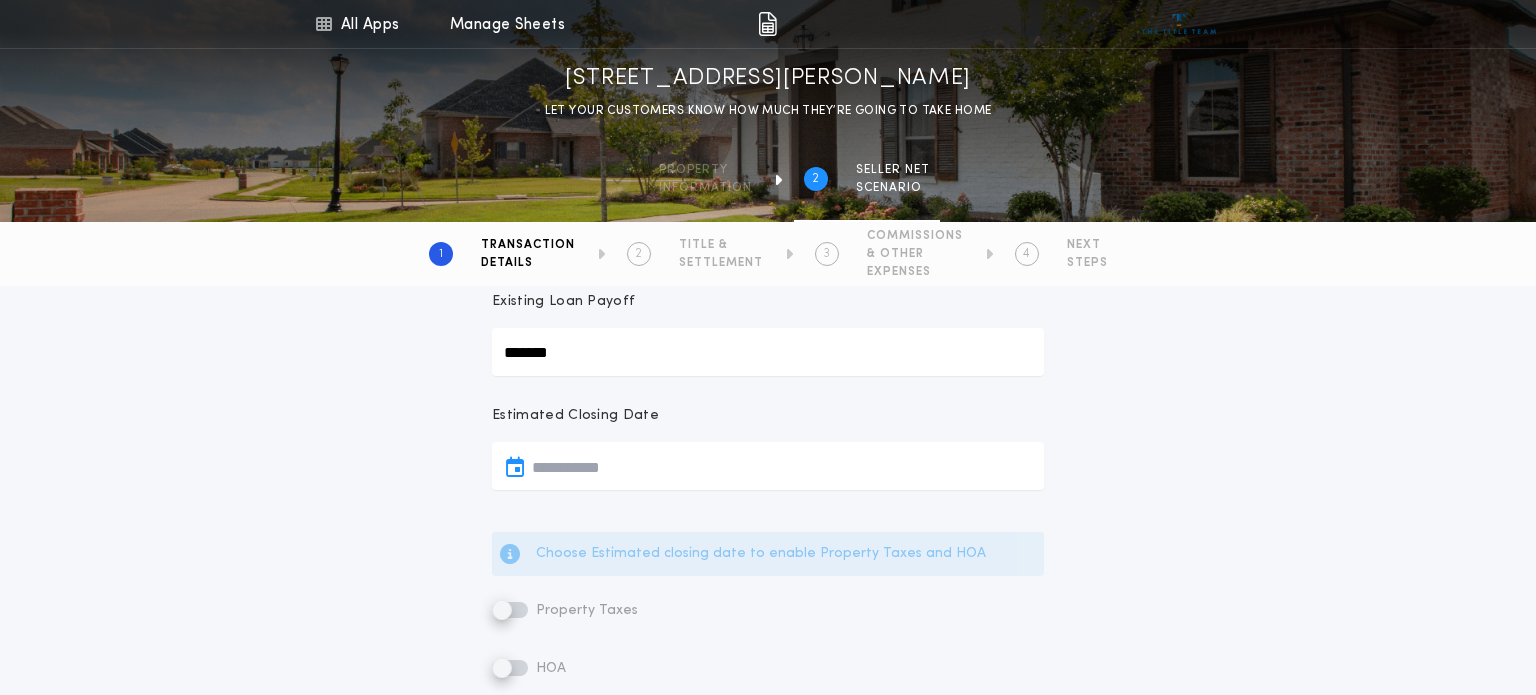 scroll, scrollTop: 282, scrollLeft: 0, axis: vertical 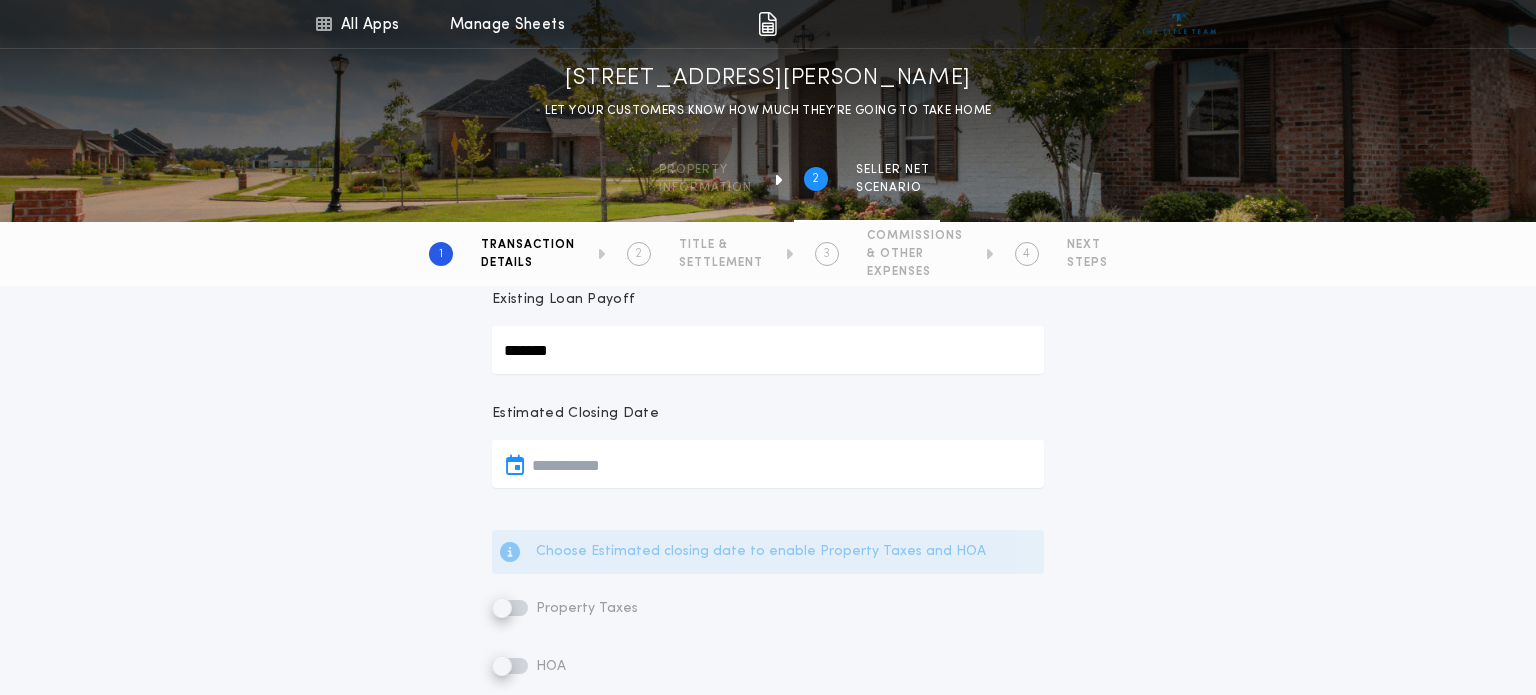 click at bounding box center (768, 464) 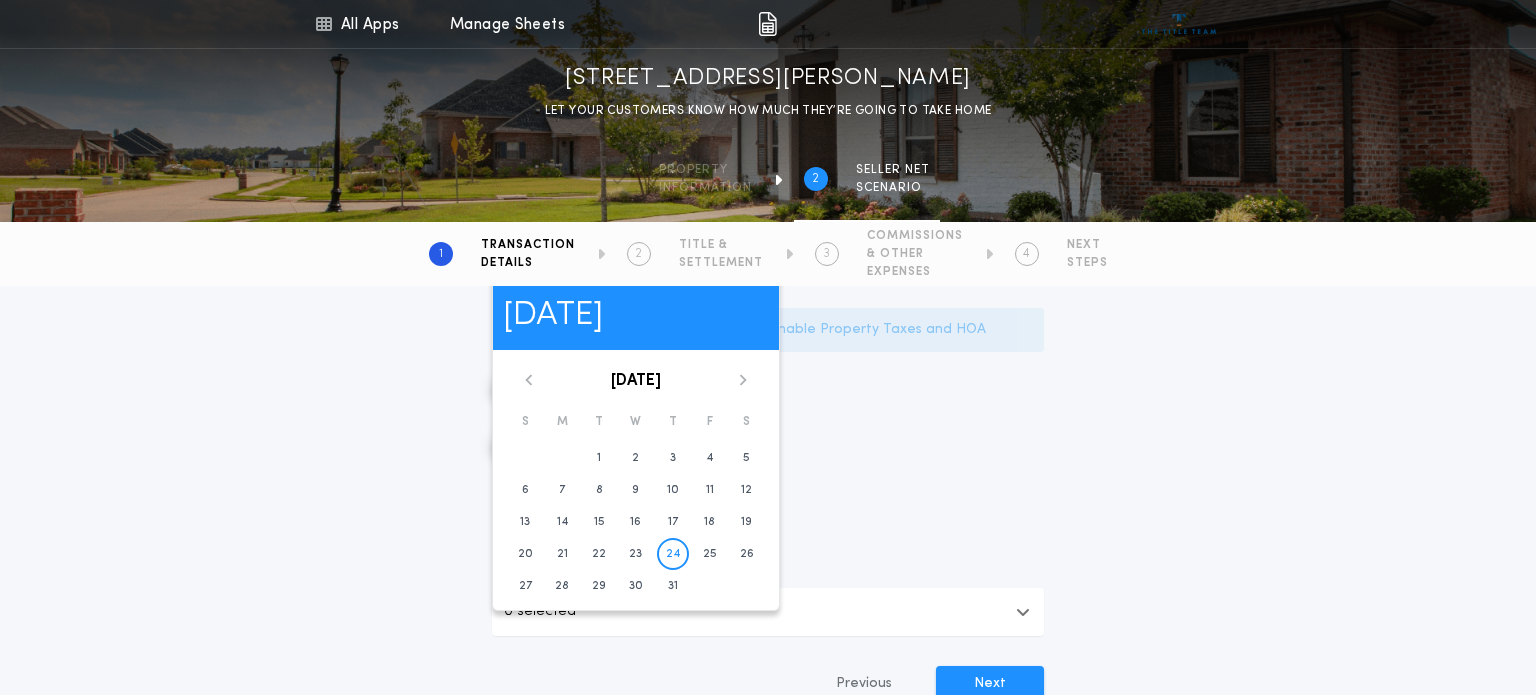 scroll, scrollTop: 510, scrollLeft: 0, axis: vertical 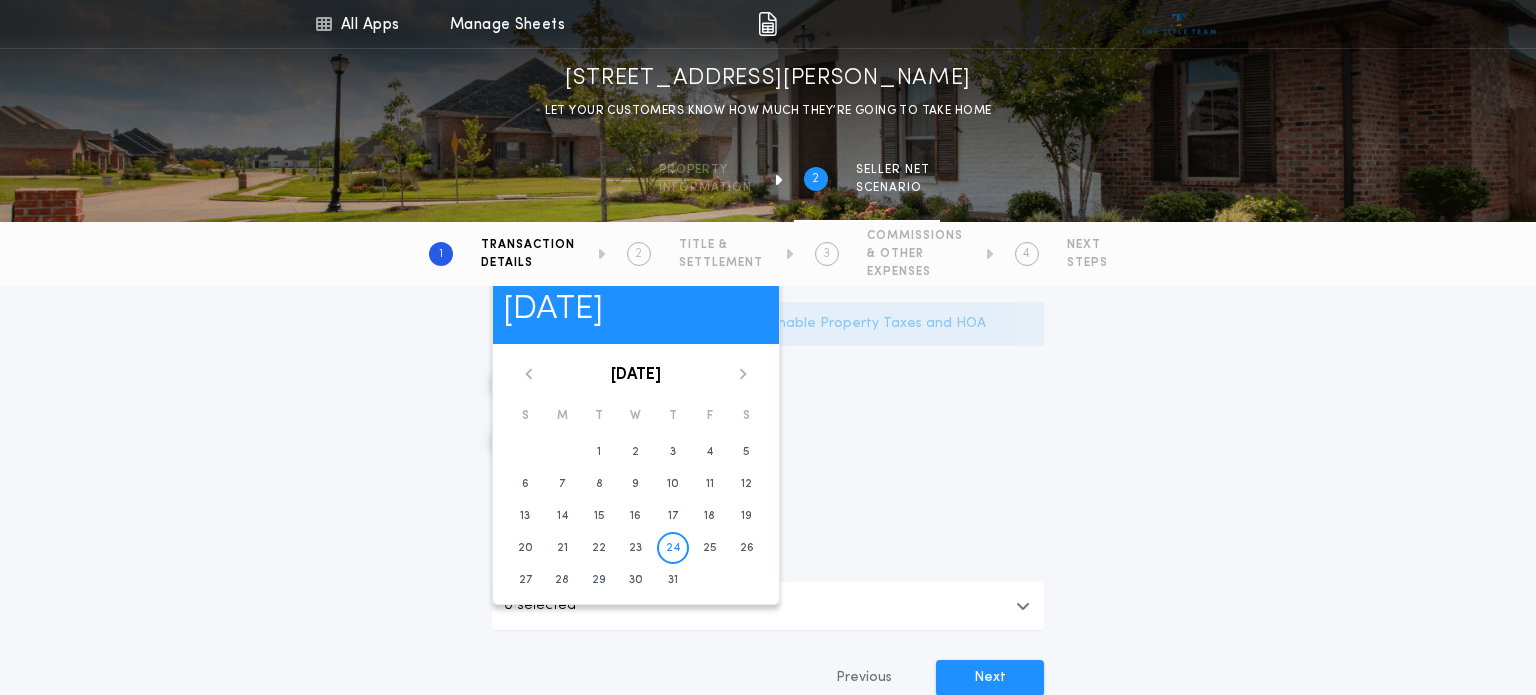 click 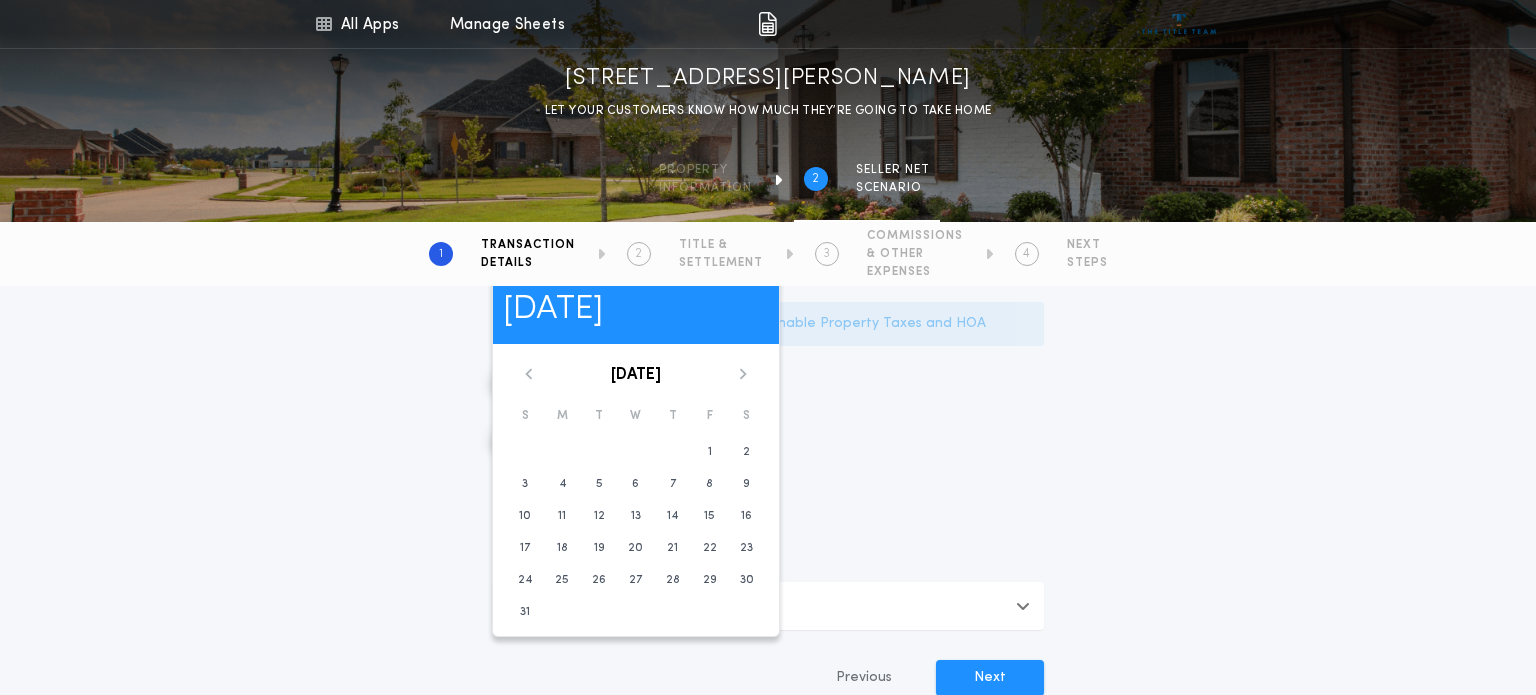 click 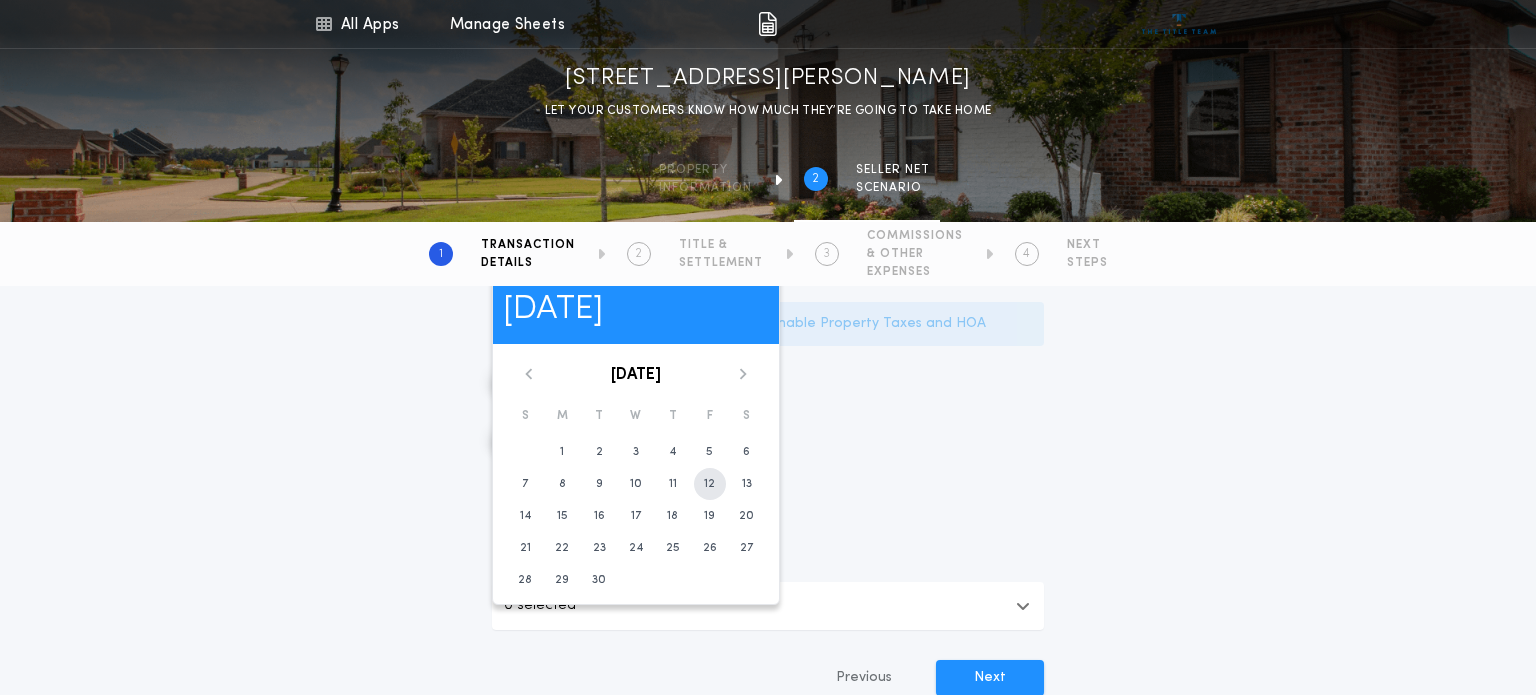 click on "12" at bounding box center [709, 484] 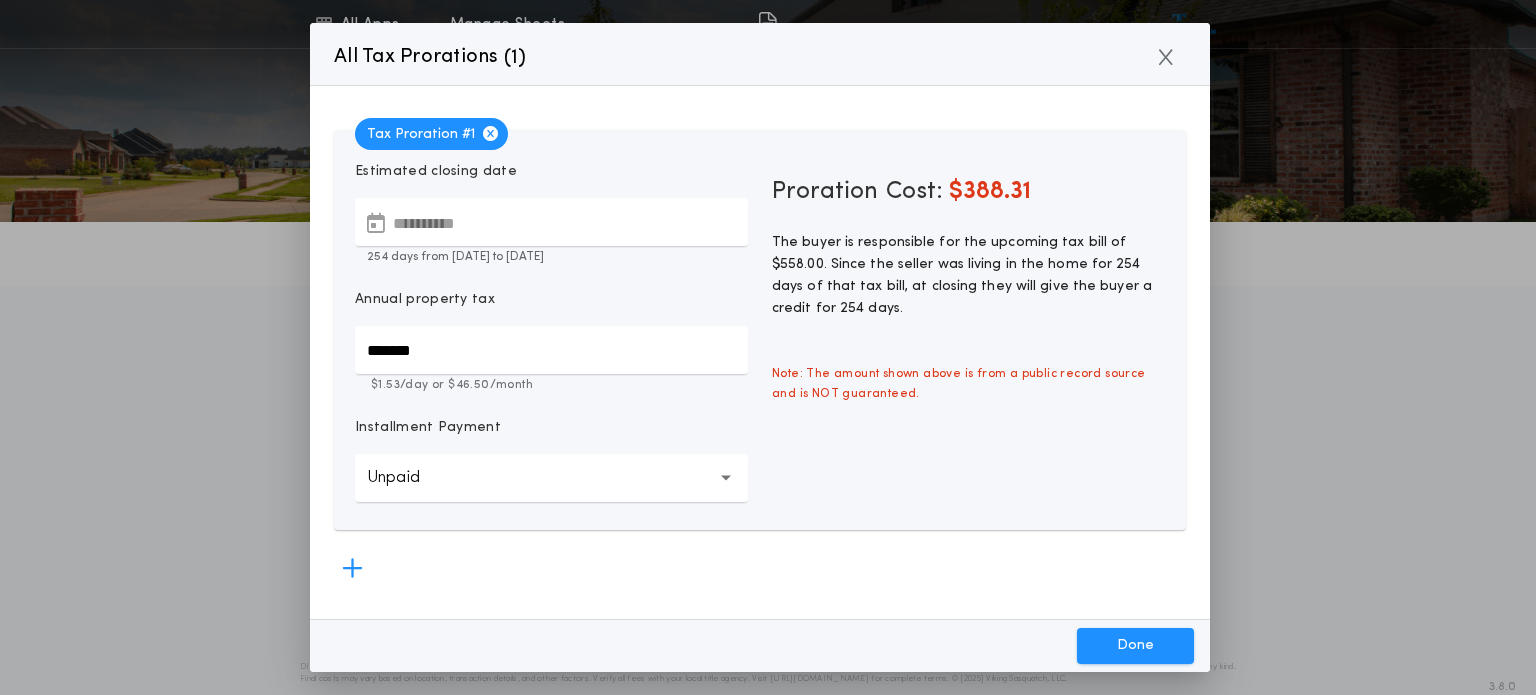 scroll, scrollTop: 442, scrollLeft: 0, axis: vertical 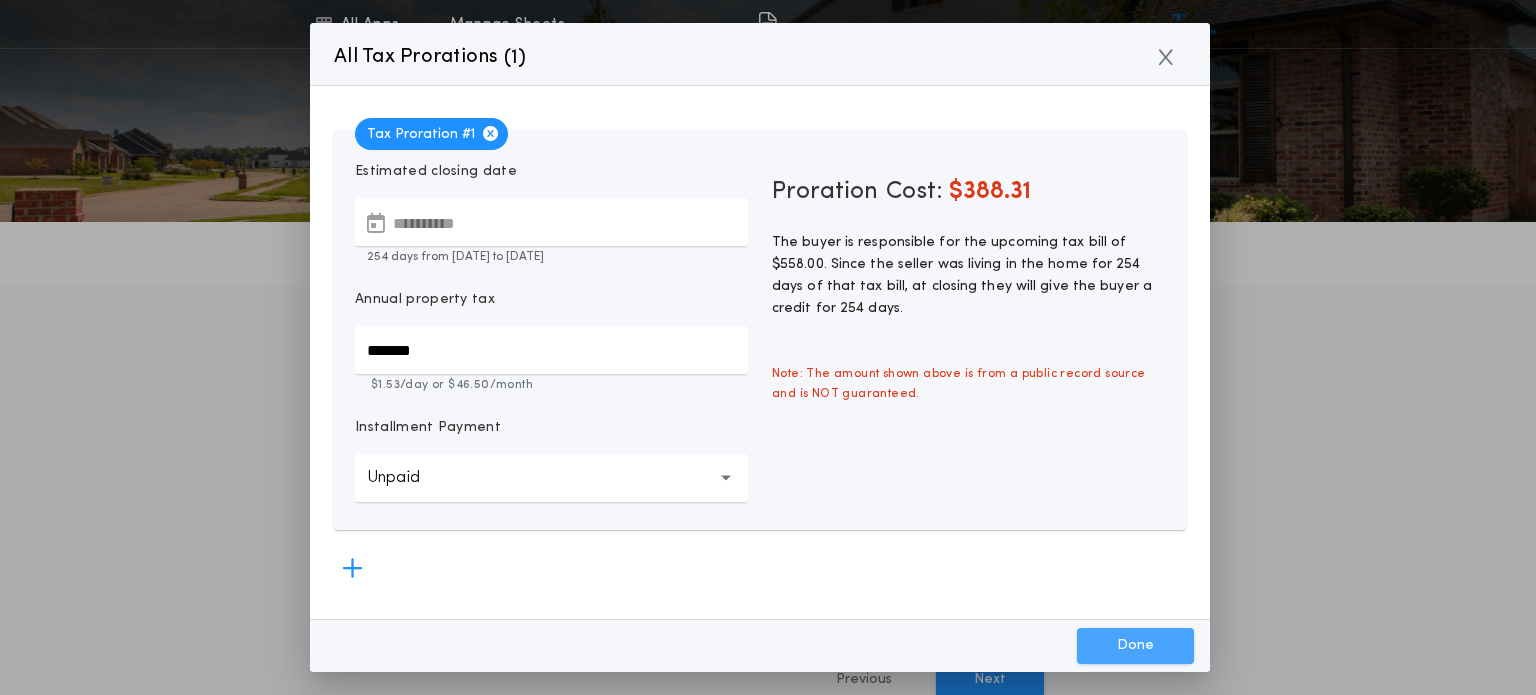 click on "Done" at bounding box center [1135, 646] 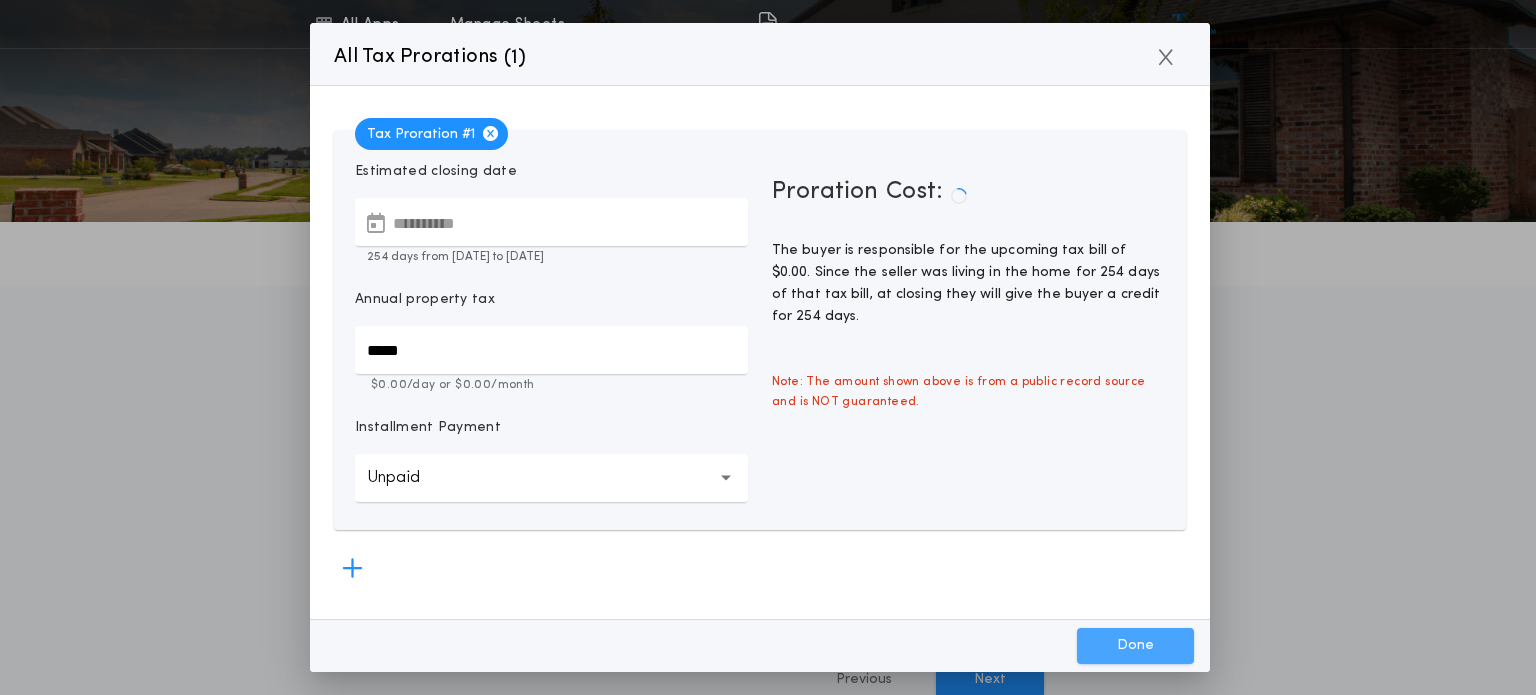 type on "*****" 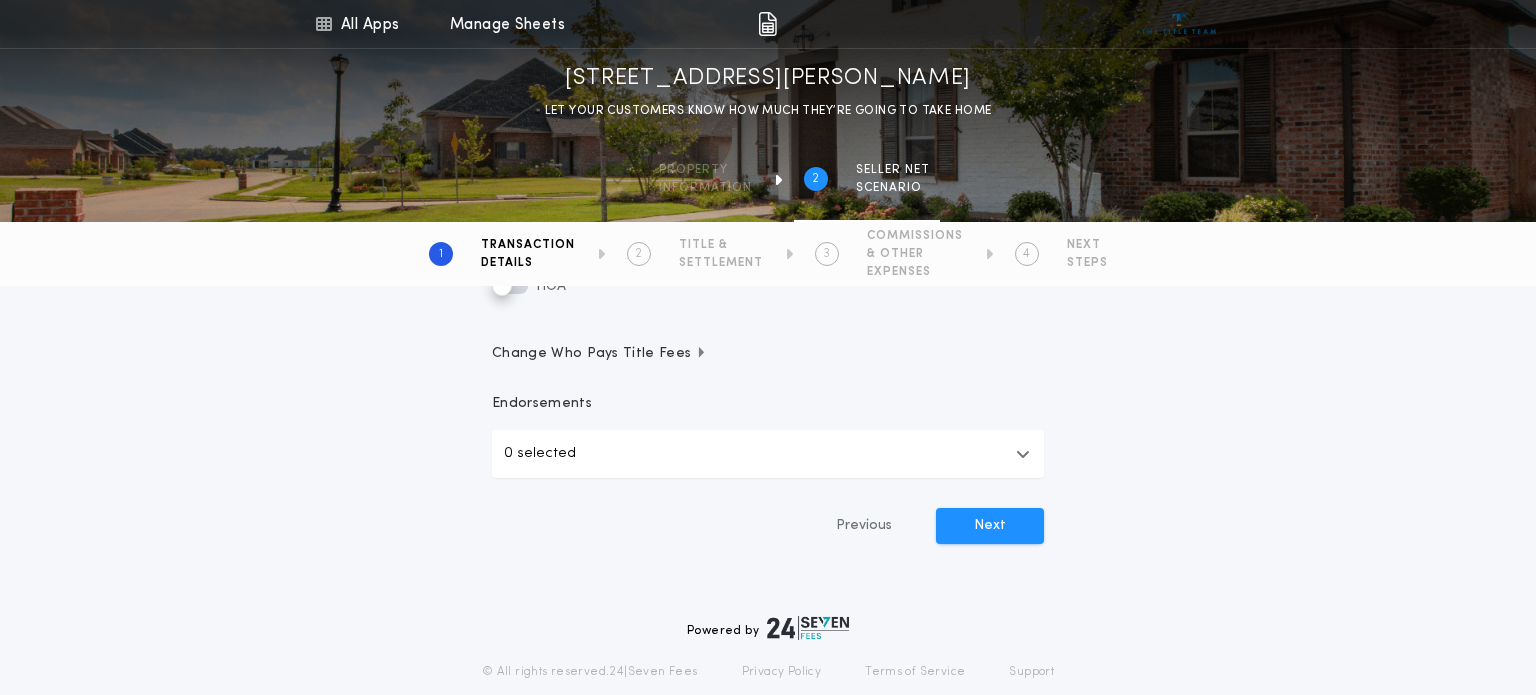 scroll, scrollTop: 597, scrollLeft: 0, axis: vertical 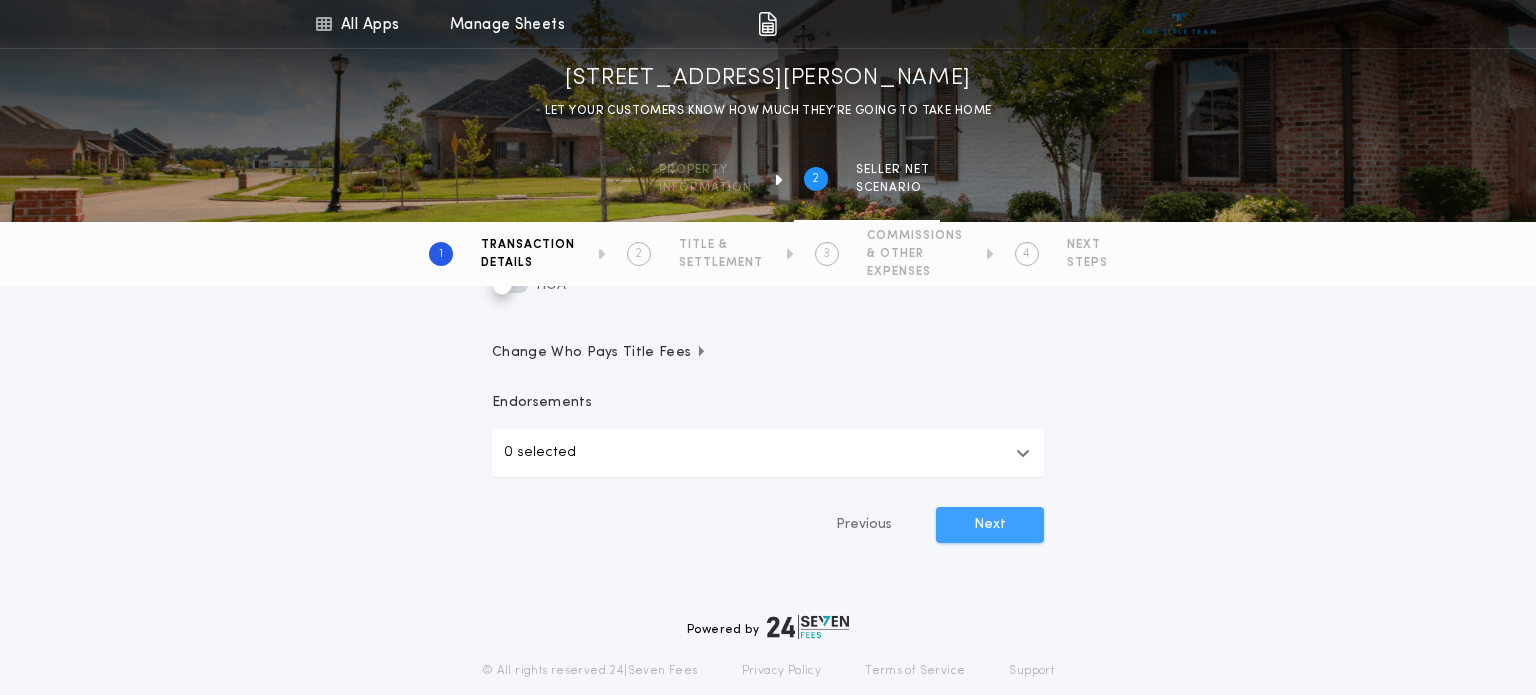 click on "Next" at bounding box center [990, 525] 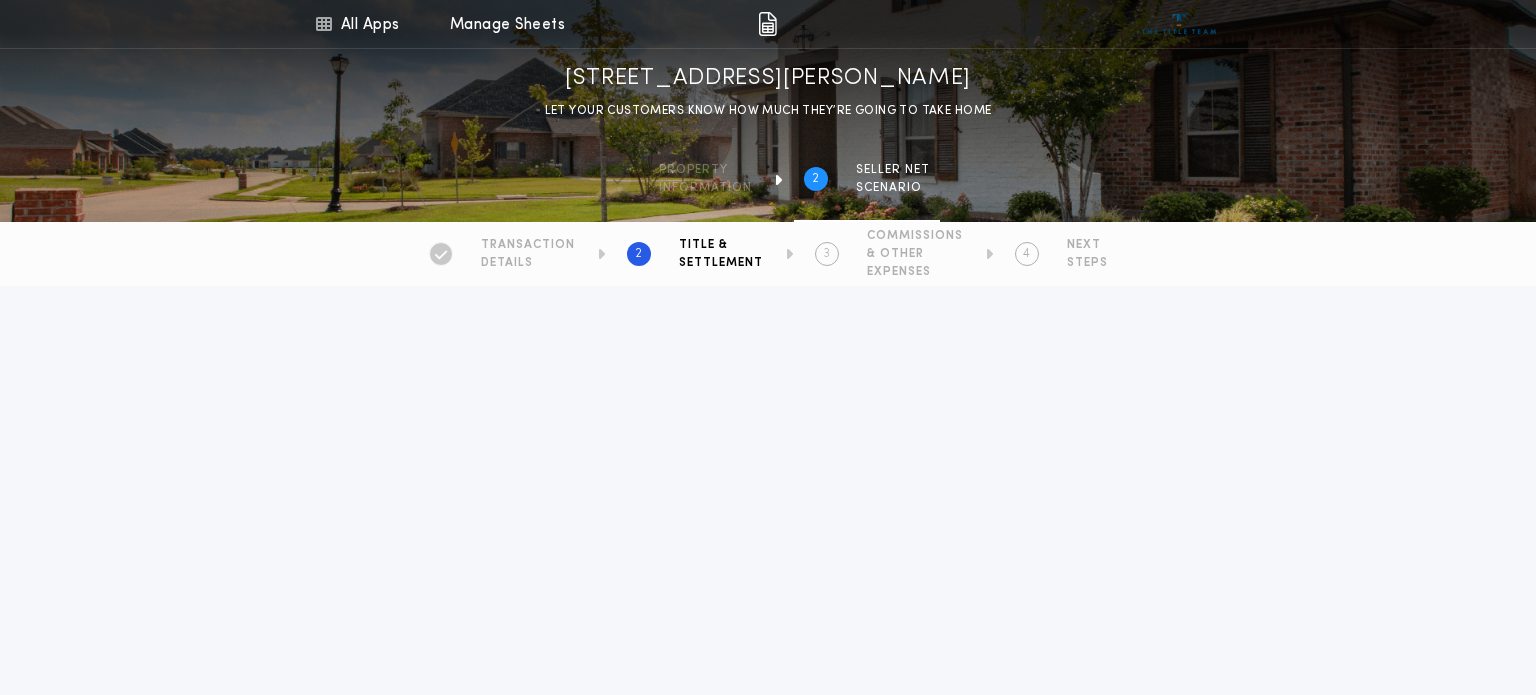 type on "******" 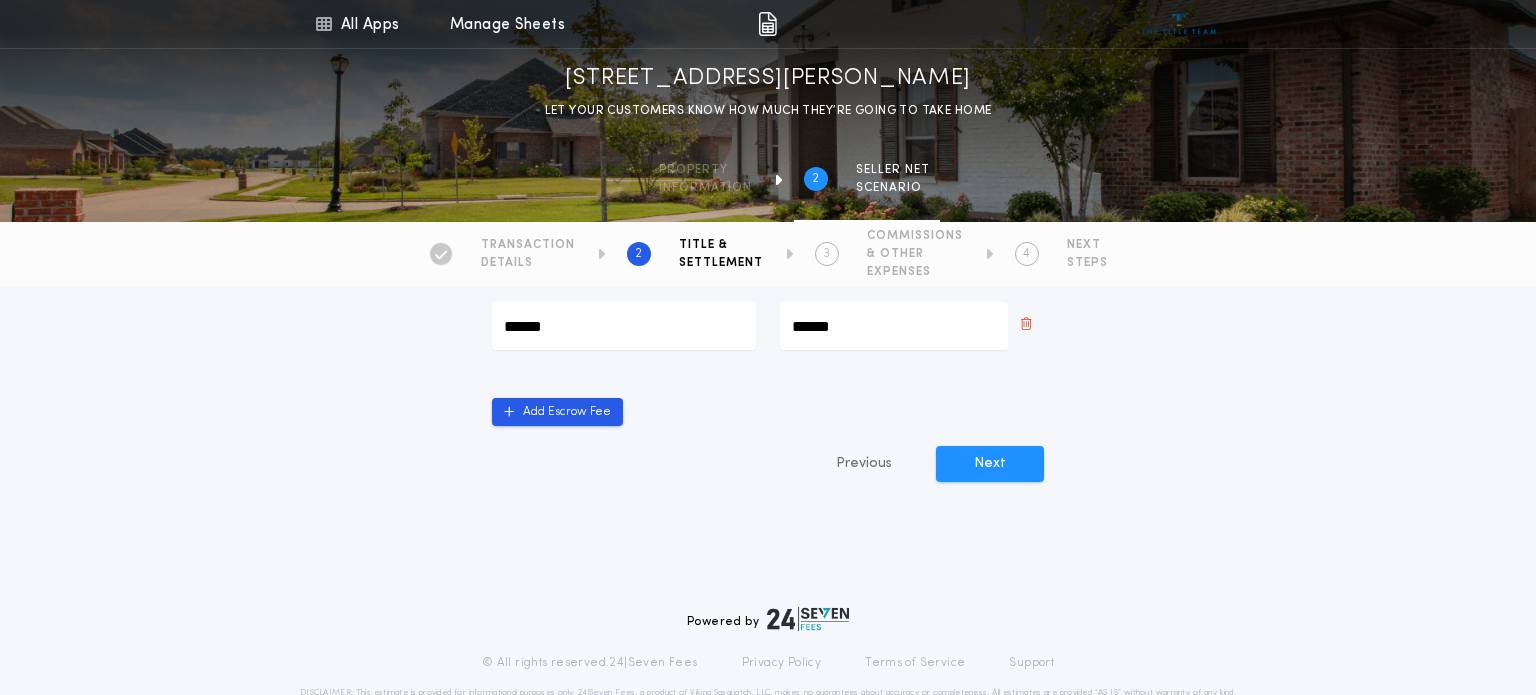 scroll, scrollTop: 1147, scrollLeft: 0, axis: vertical 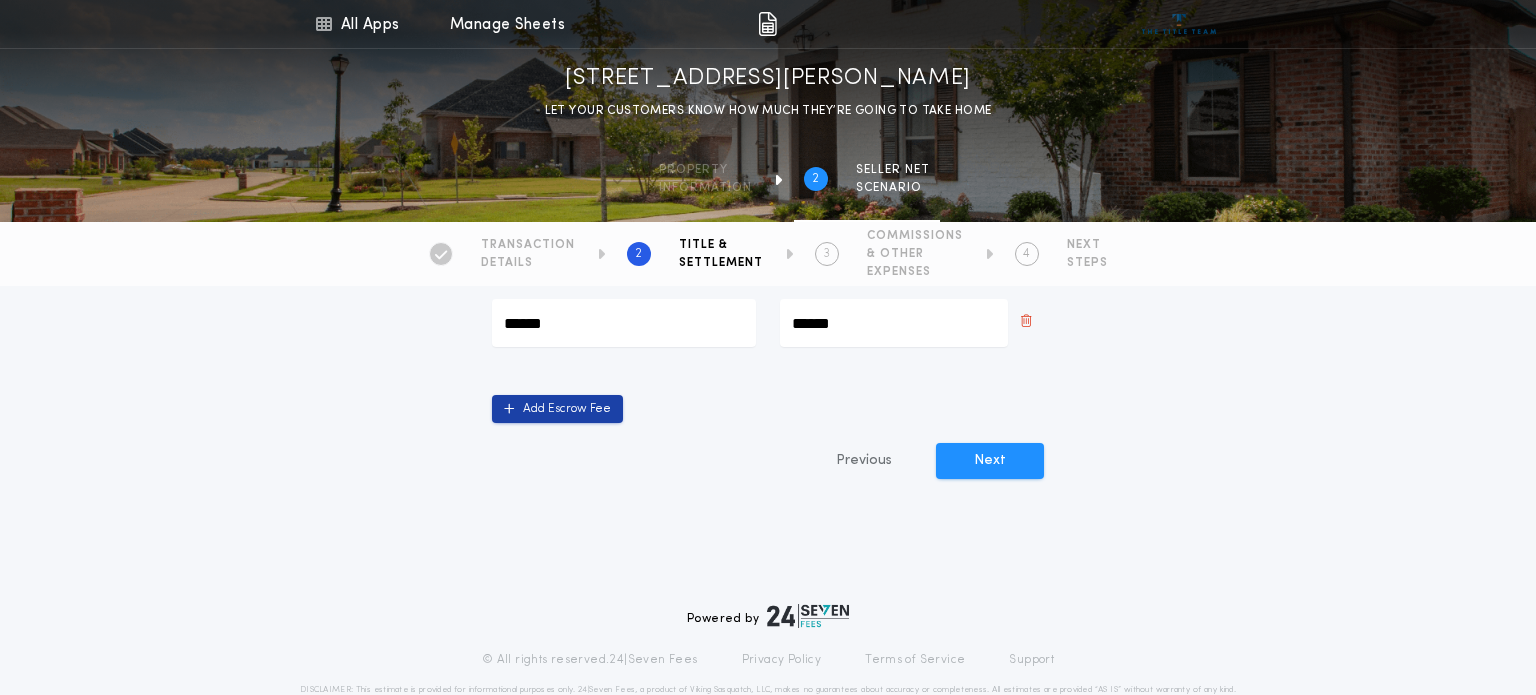 click on "Add Escrow Fee" at bounding box center [557, 409] 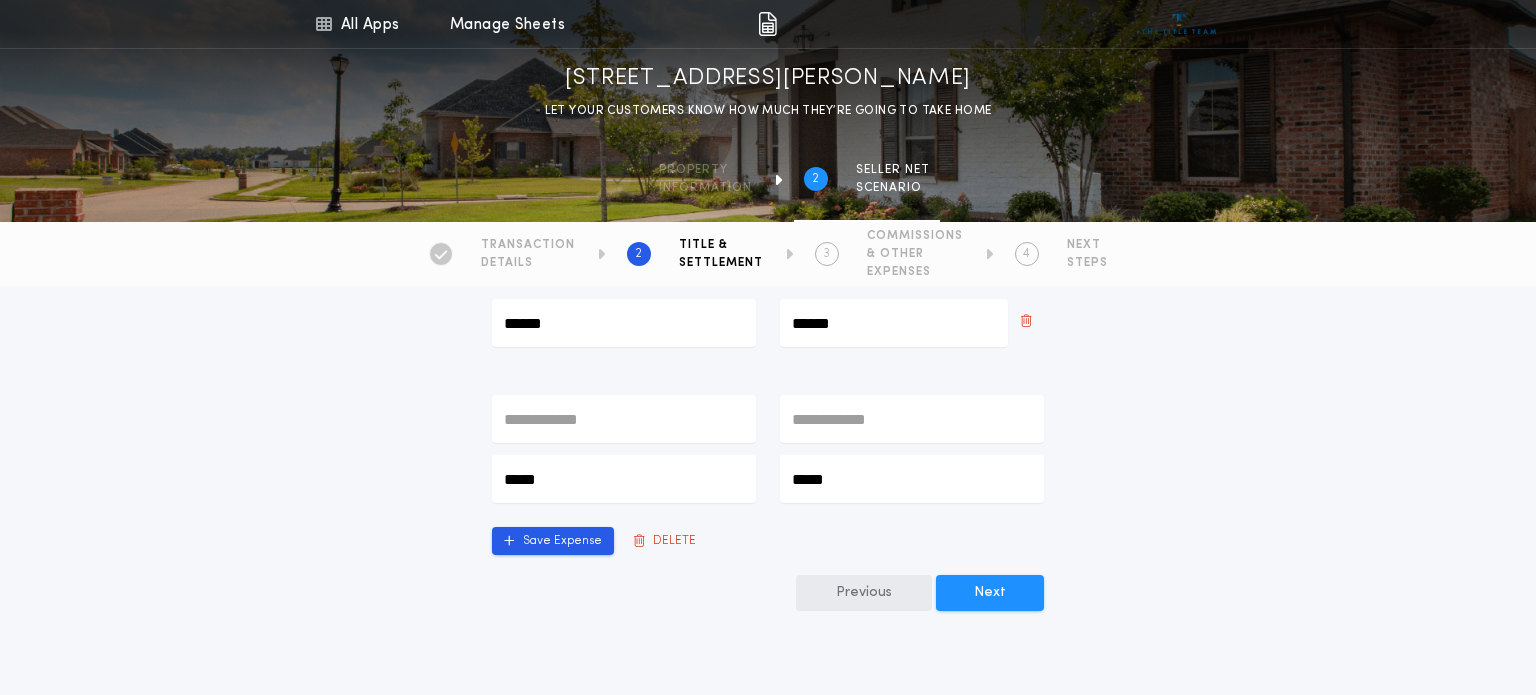 click on "Previous" at bounding box center [864, 593] 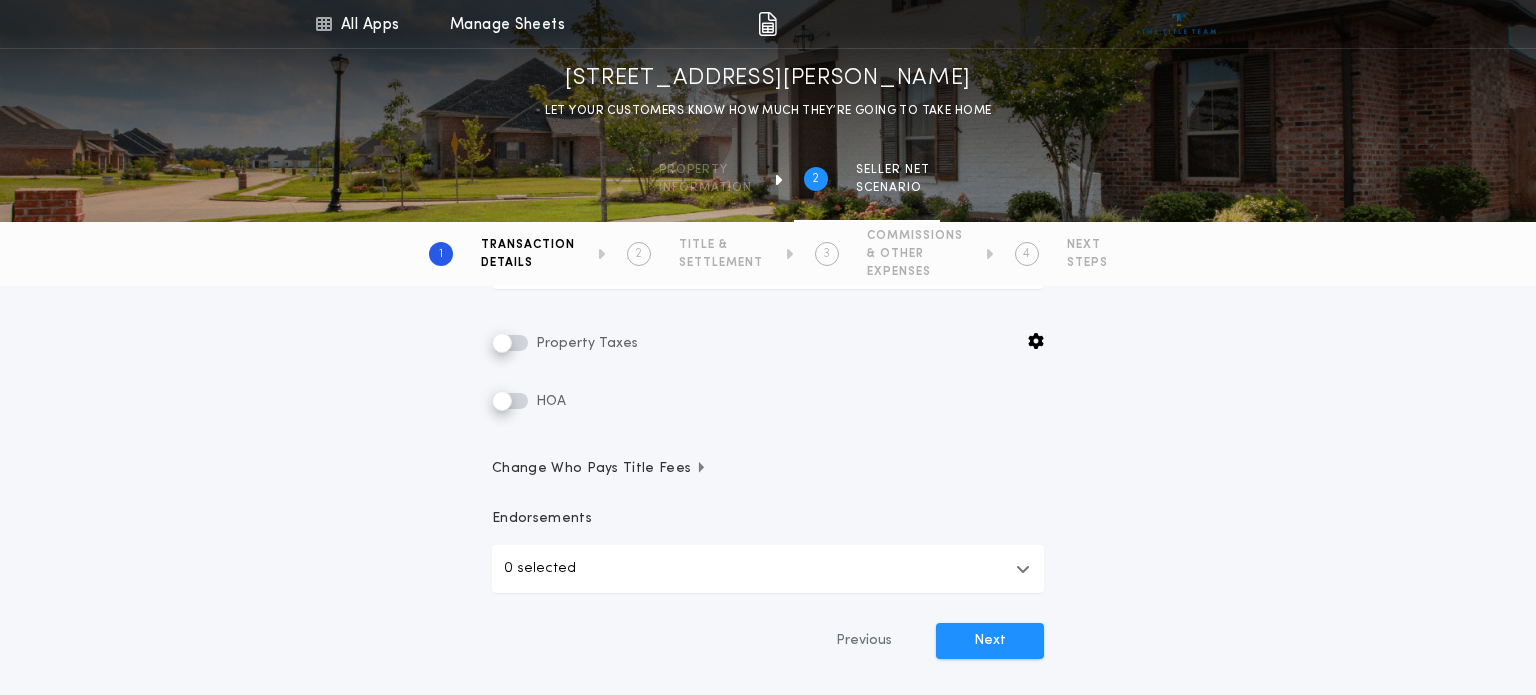 scroll, scrollTop: 480, scrollLeft: 0, axis: vertical 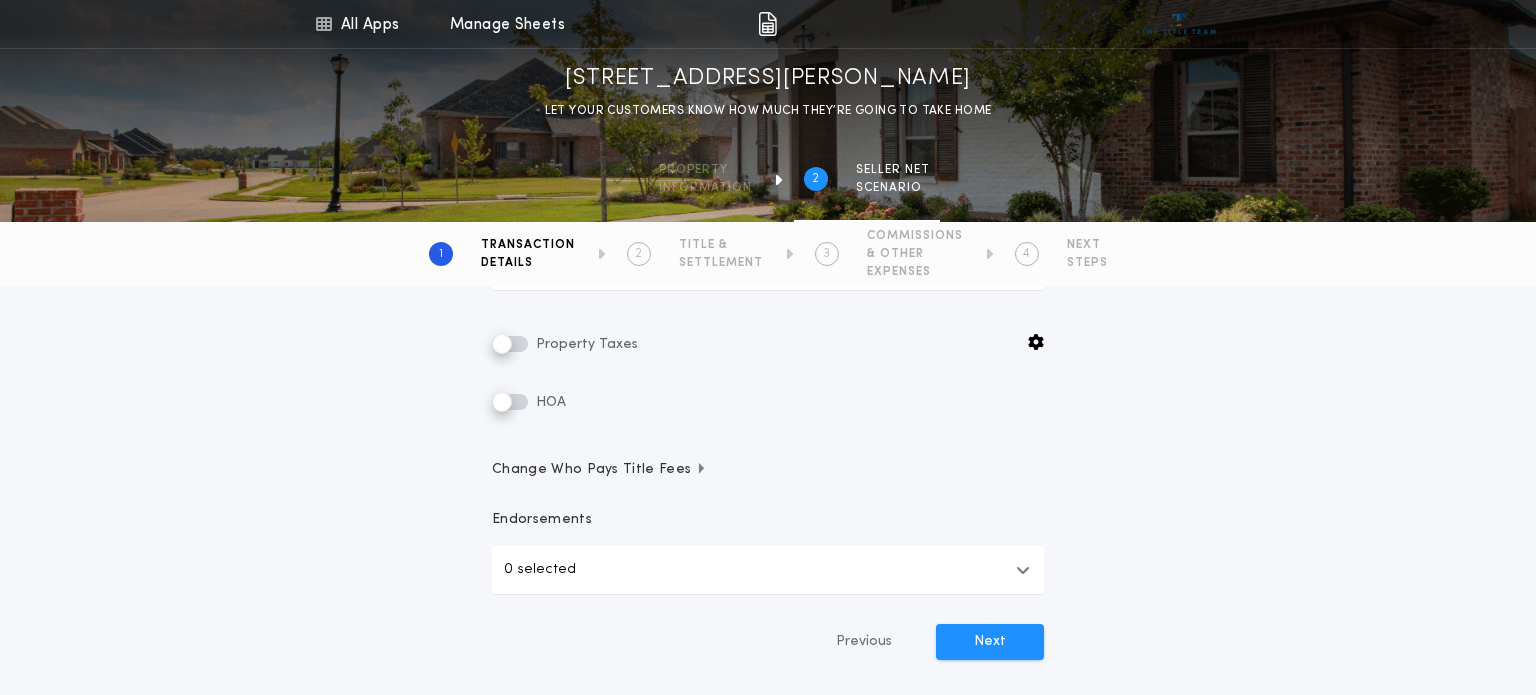 click on "0 selected" at bounding box center (768, 570) 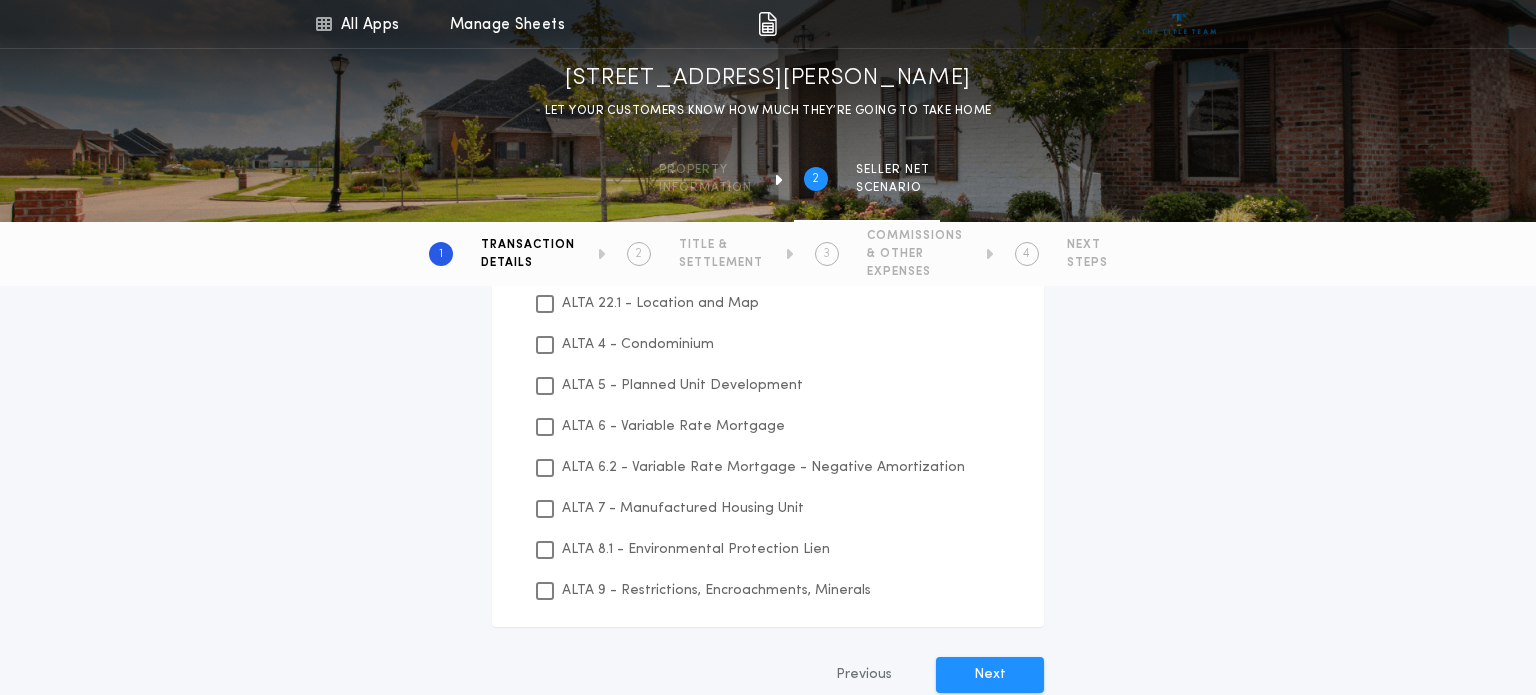 scroll, scrollTop: 812, scrollLeft: 0, axis: vertical 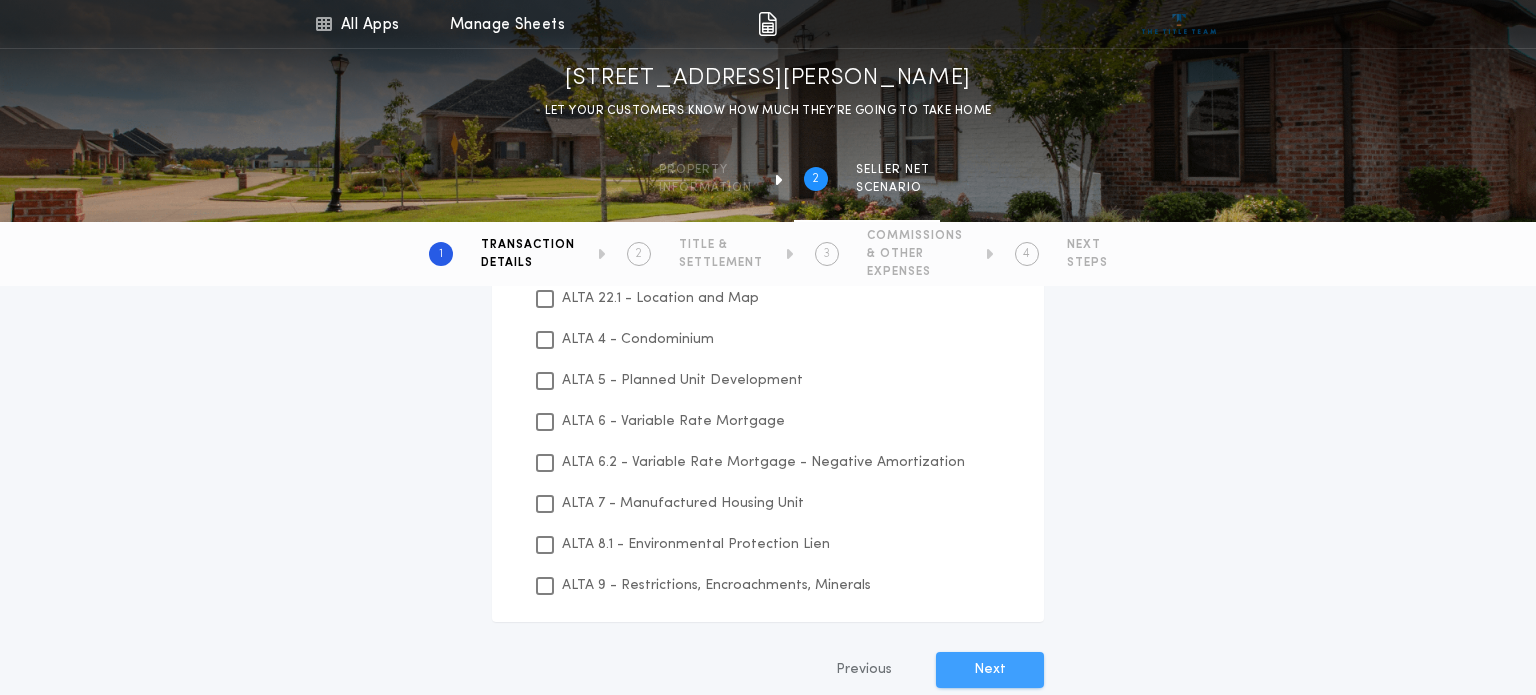 click on "Next" at bounding box center (990, 670) 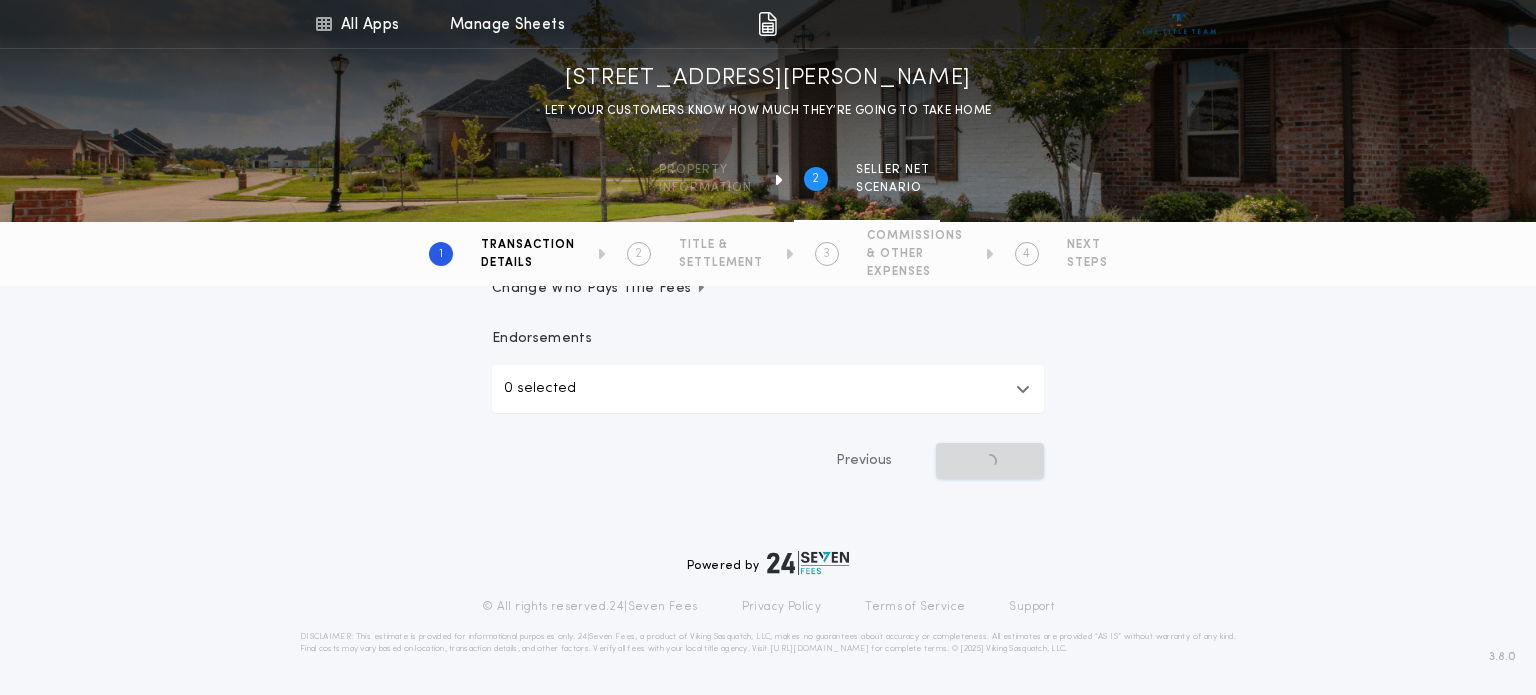 scroll, scrollTop: 660, scrollLeft: 0, axis: vertical 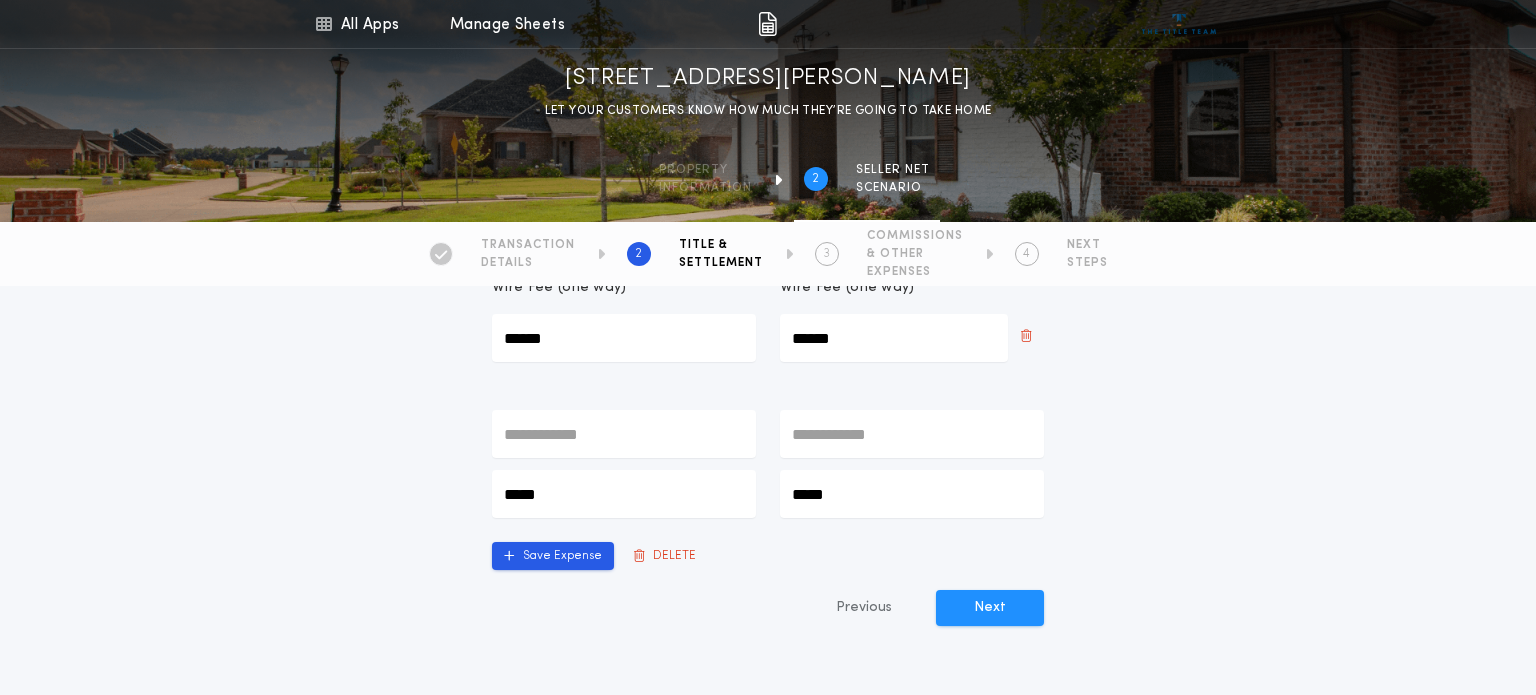 click on "*****" at bounding box center (624, 494) 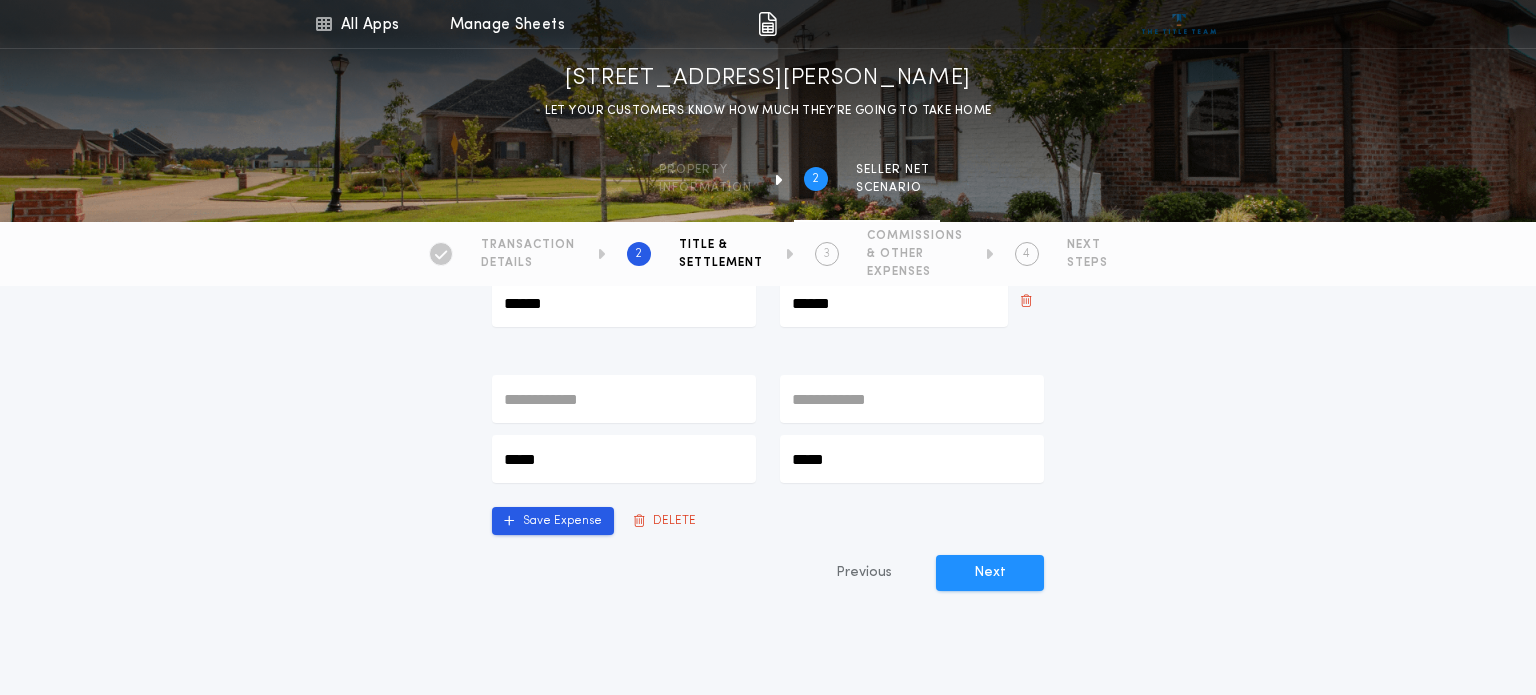 scroll, scrollTop: 1168, scrollLeft: 0, axis: vertical 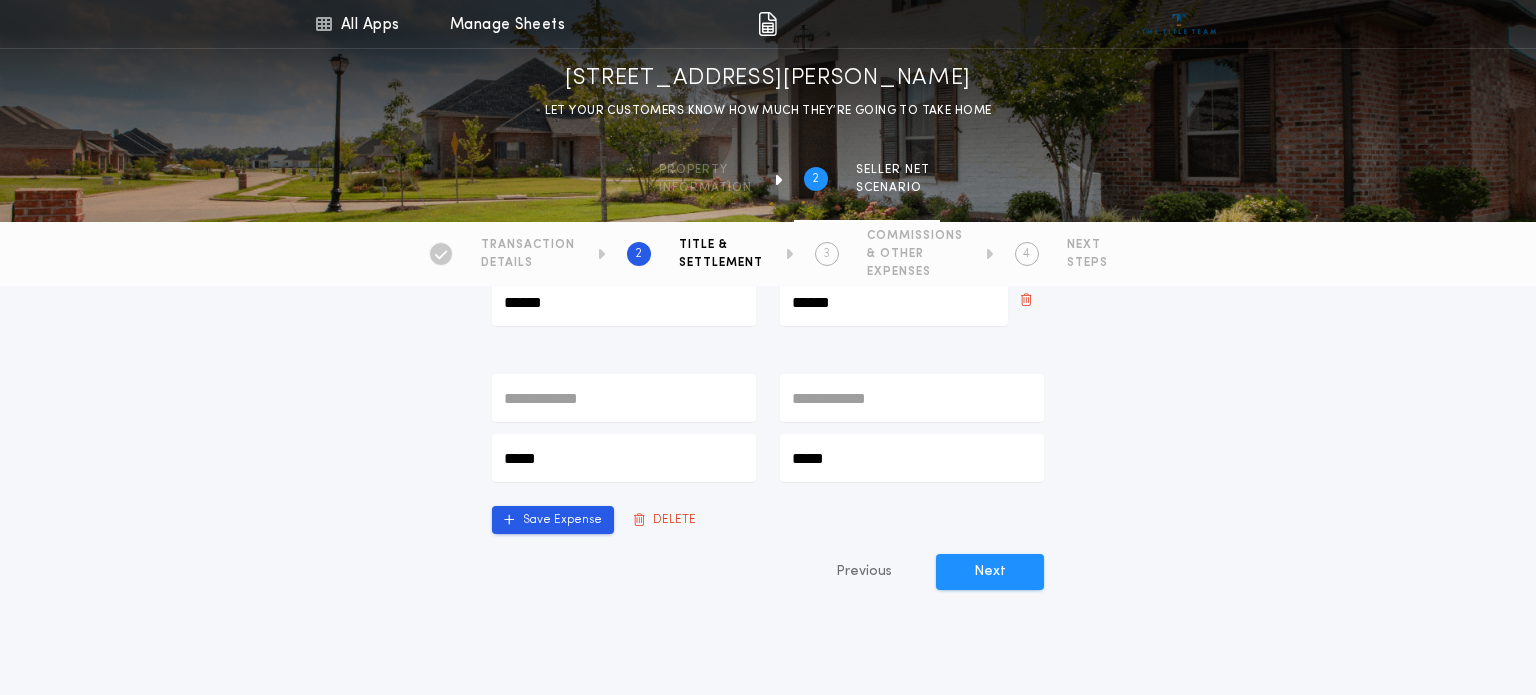 click on "*****" at bounding box center [912, 458] 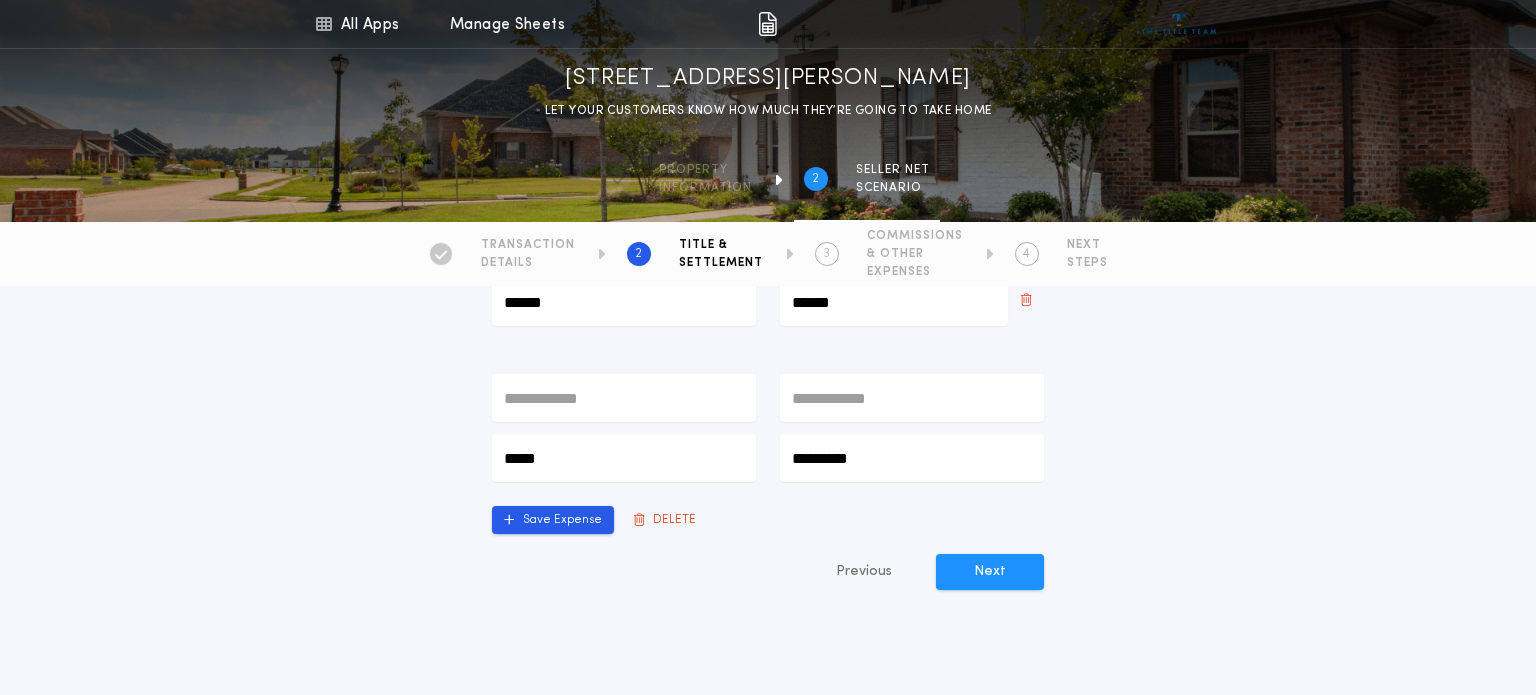type on "*********" 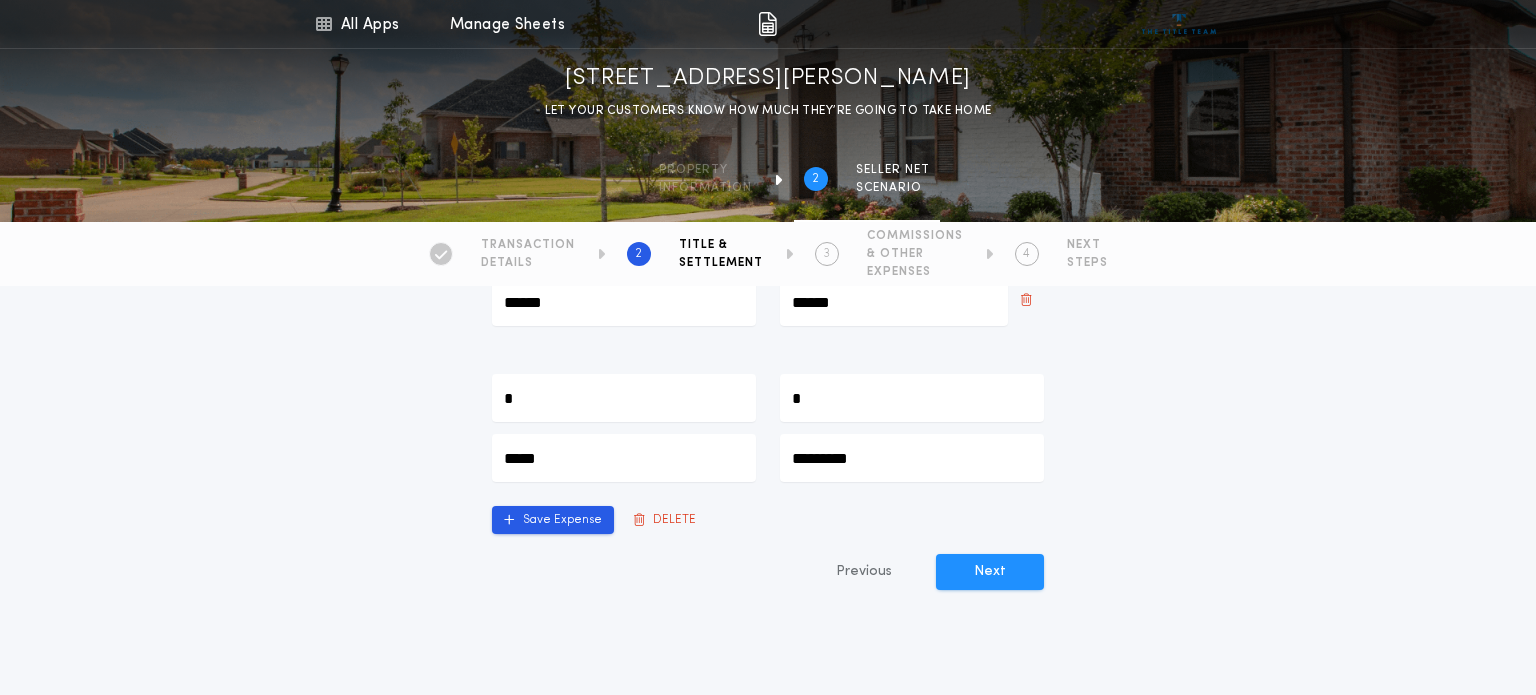 type on "**" 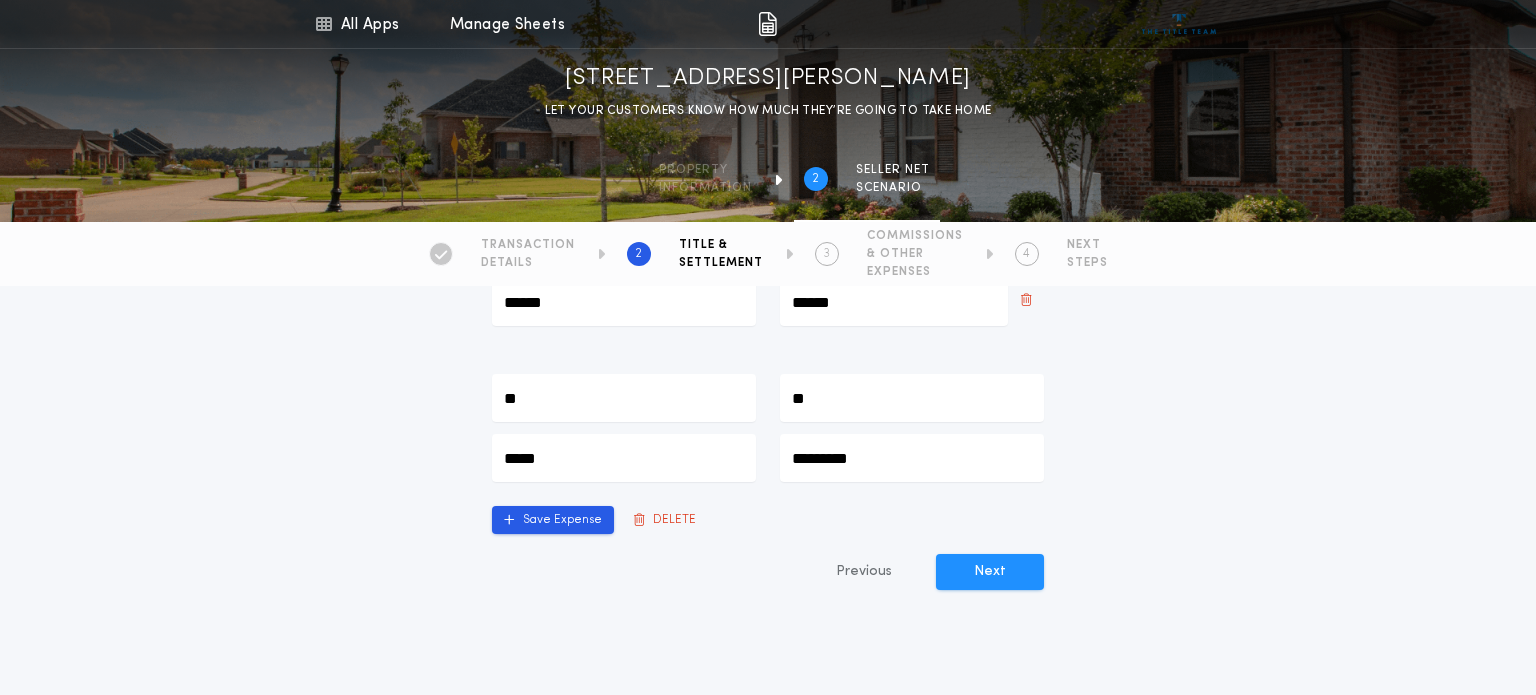 type on "***" 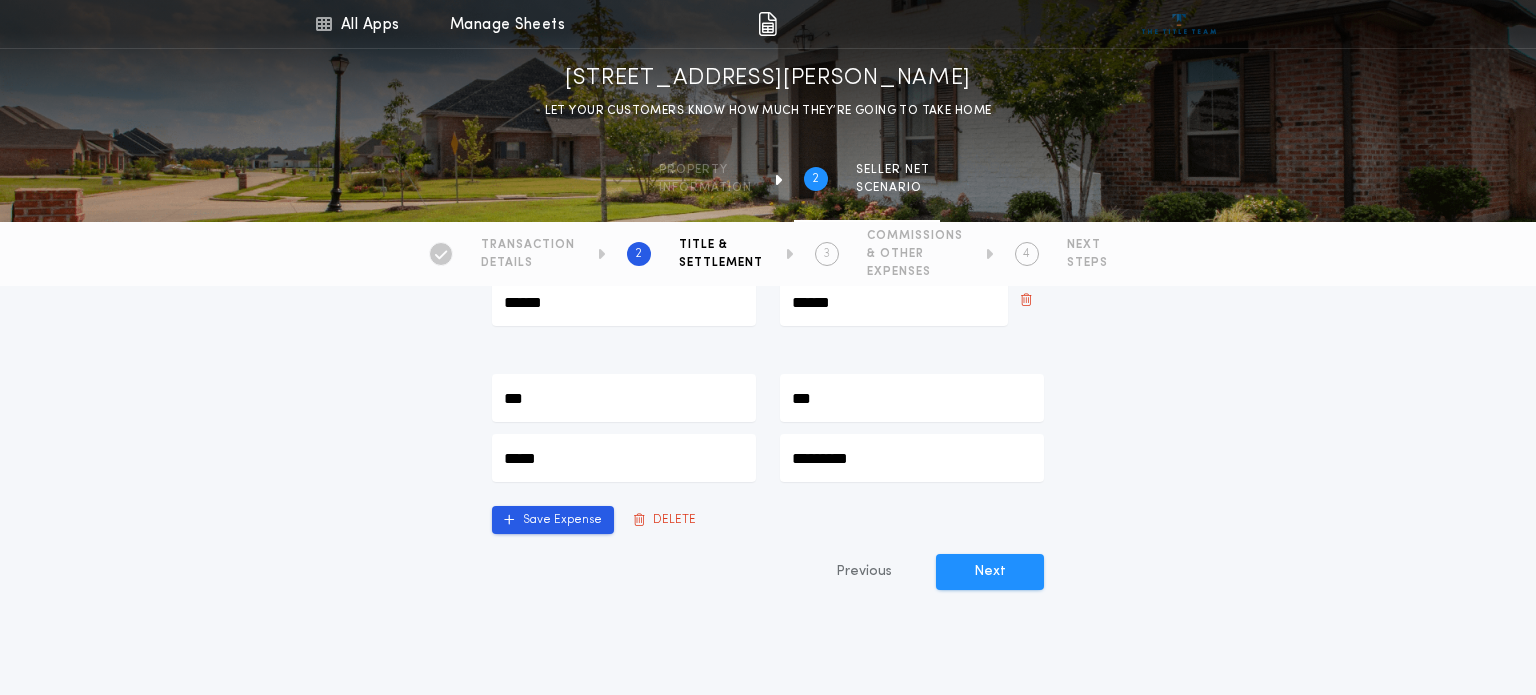type on "****" 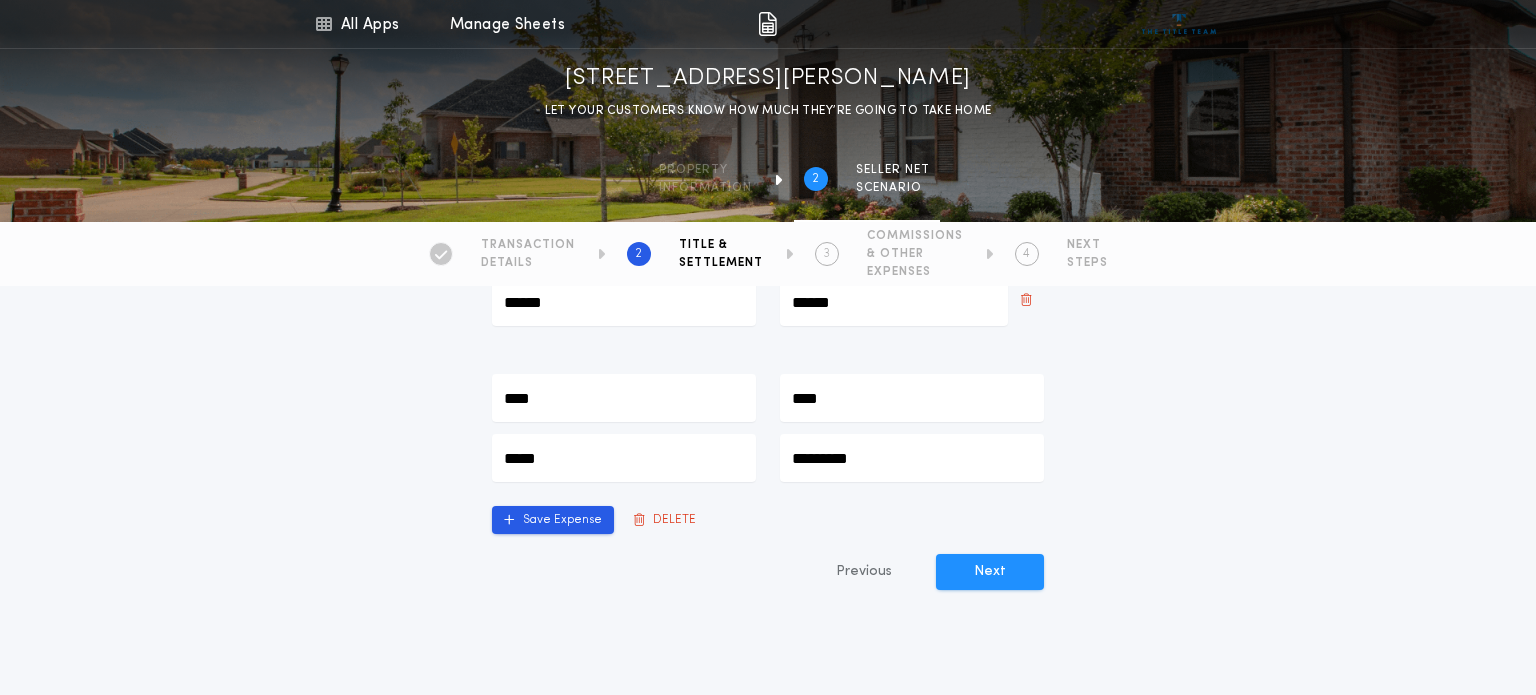 type on "*****" 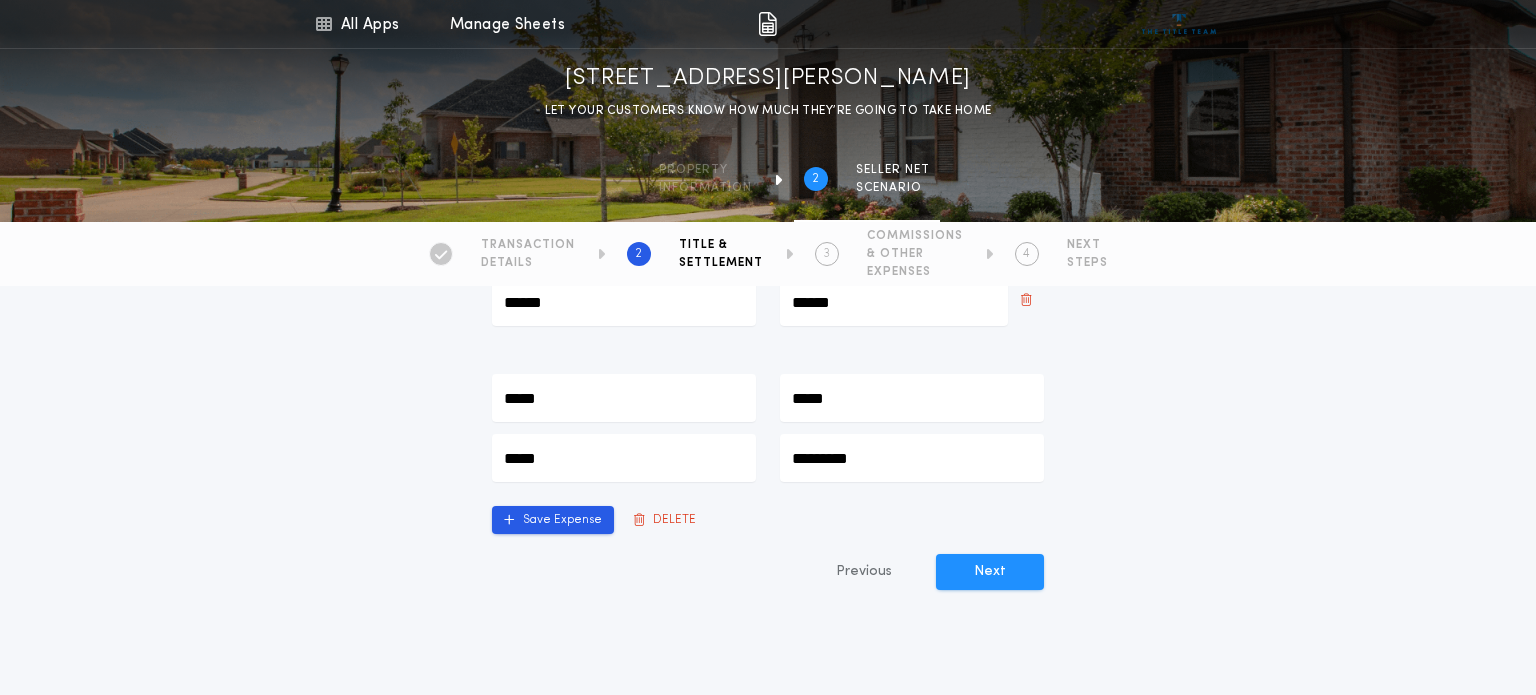 type on "******" 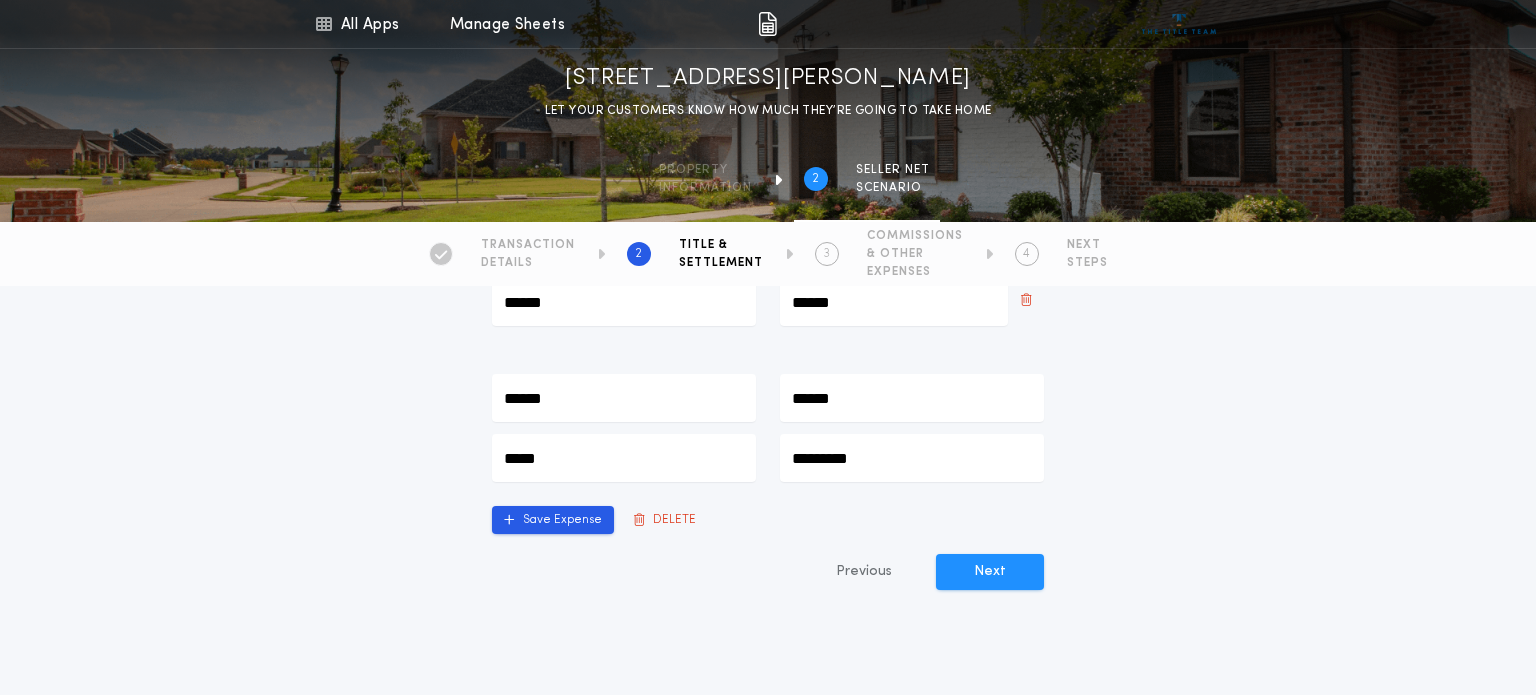 type on "******" 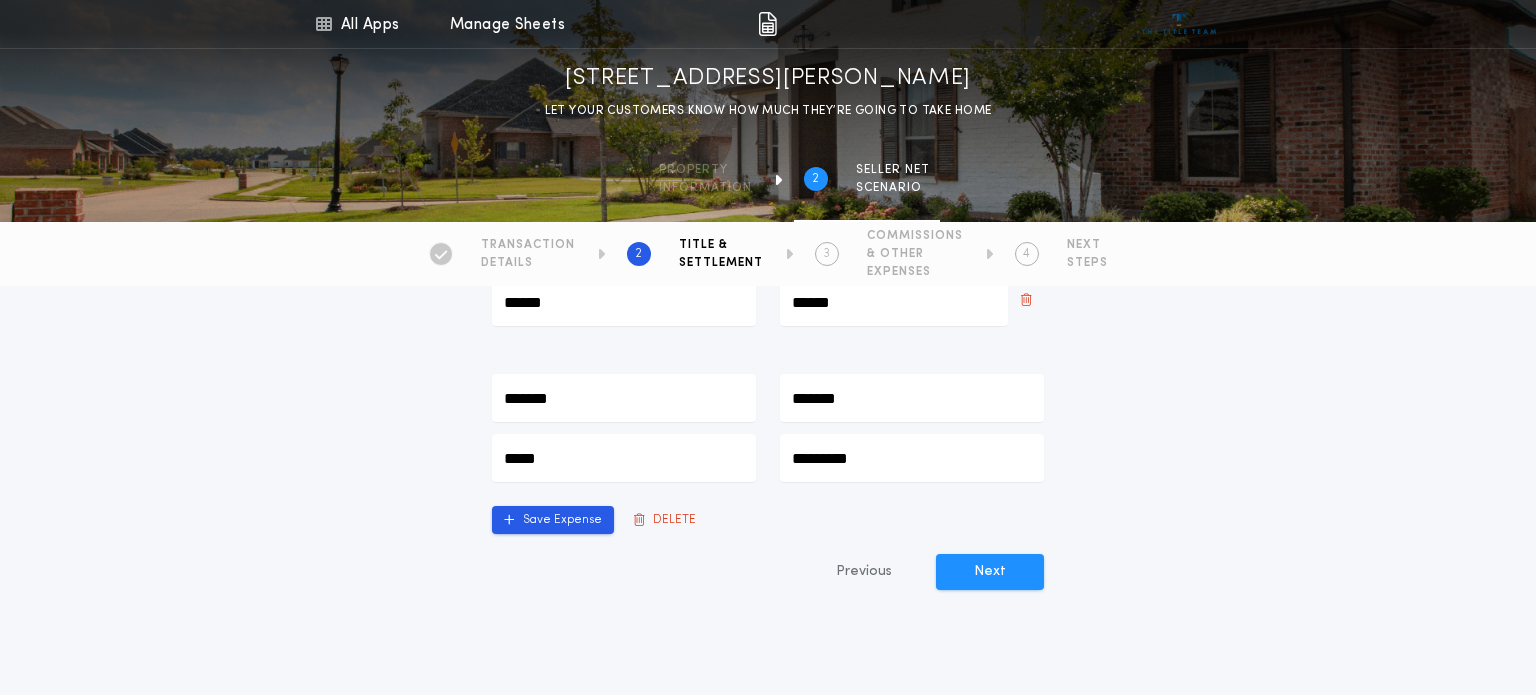 type on "******" 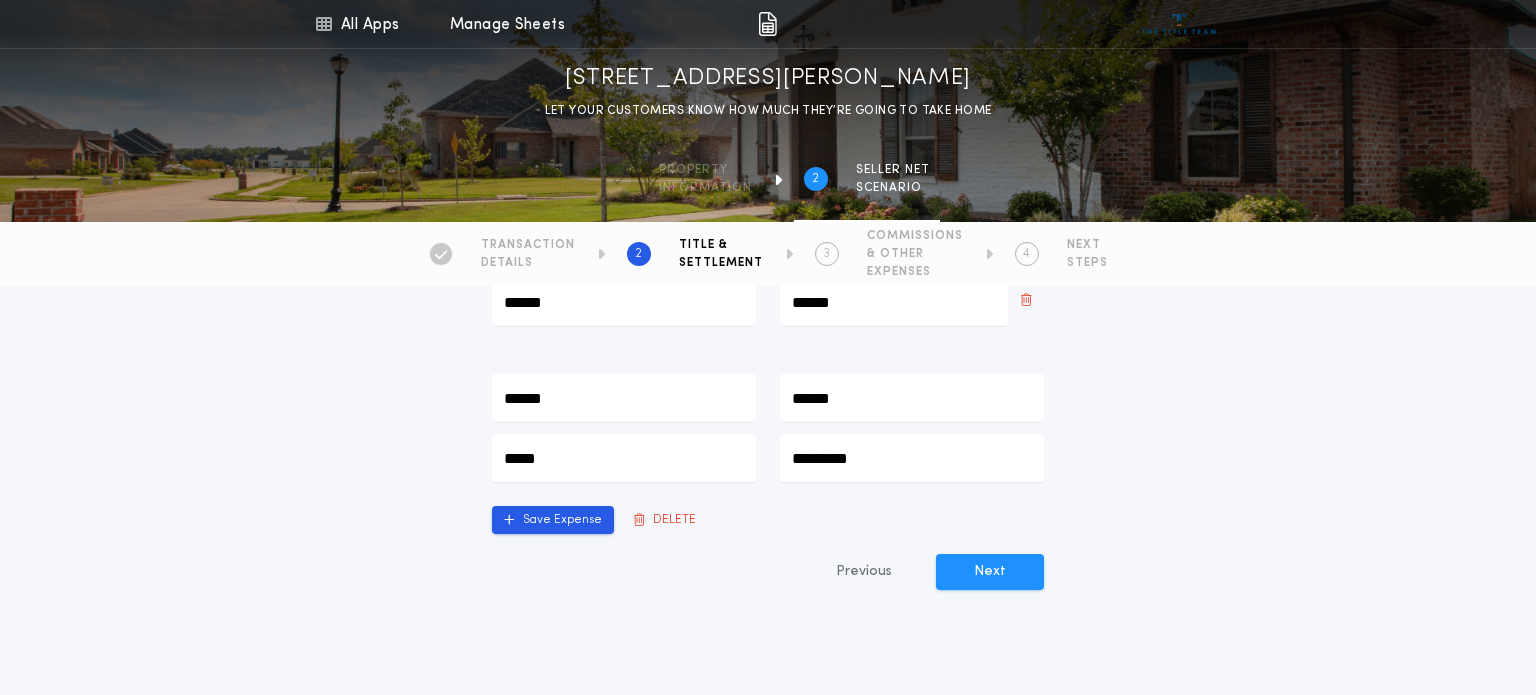 type on "*****" 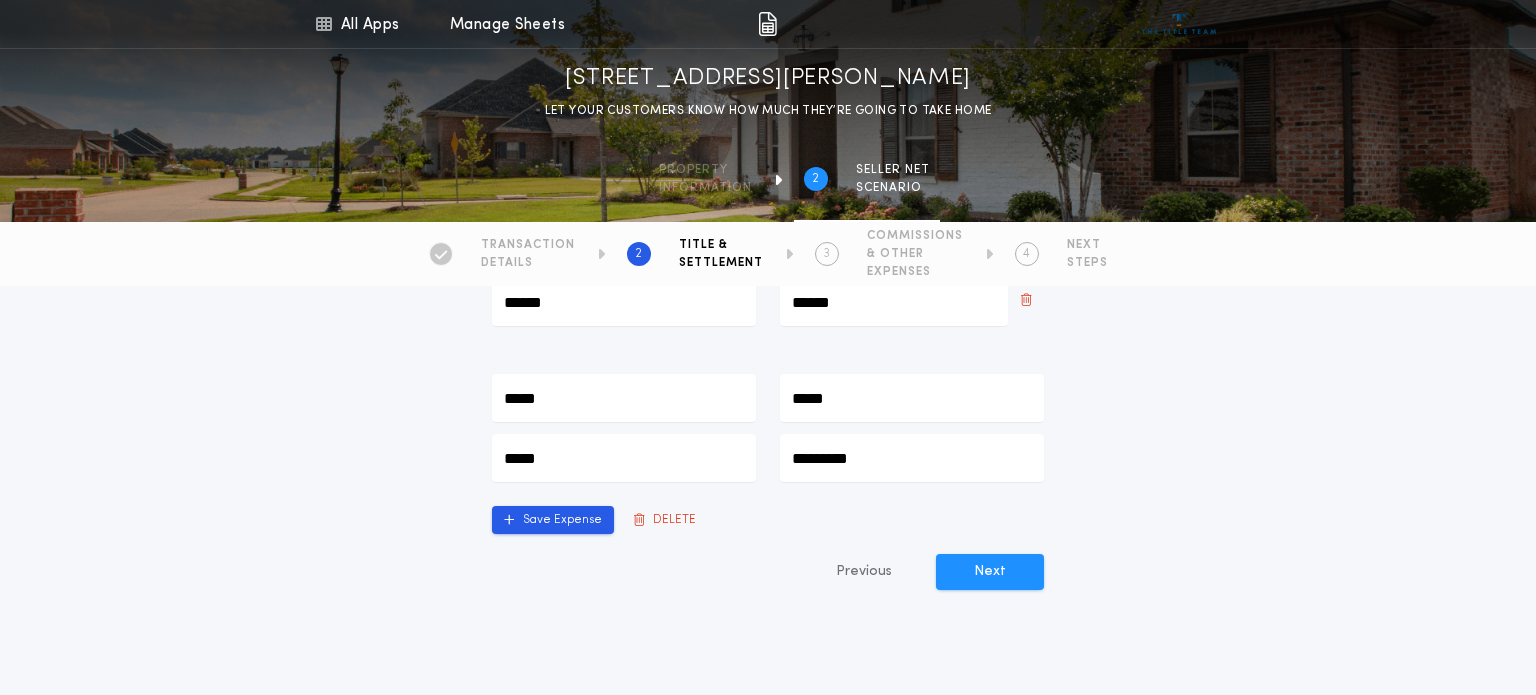 type on "****" 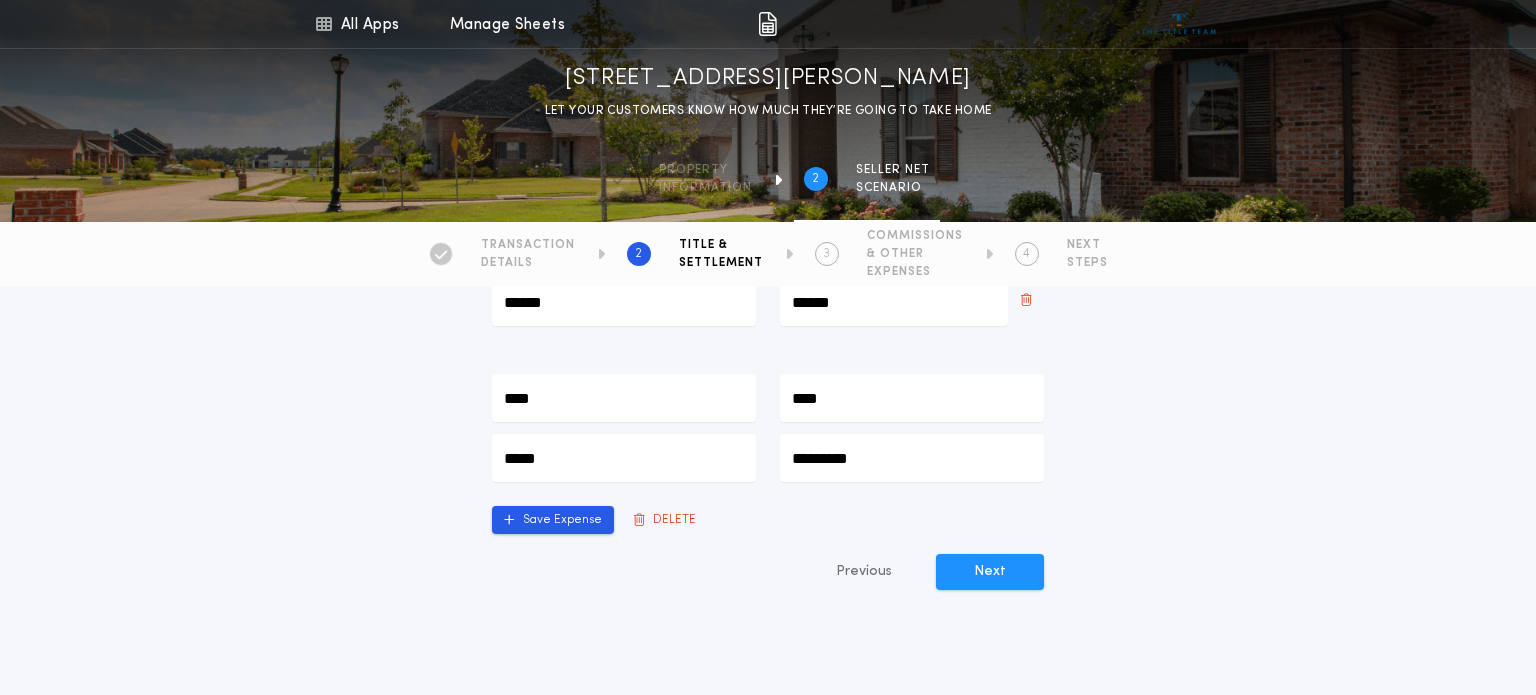 type on "***" 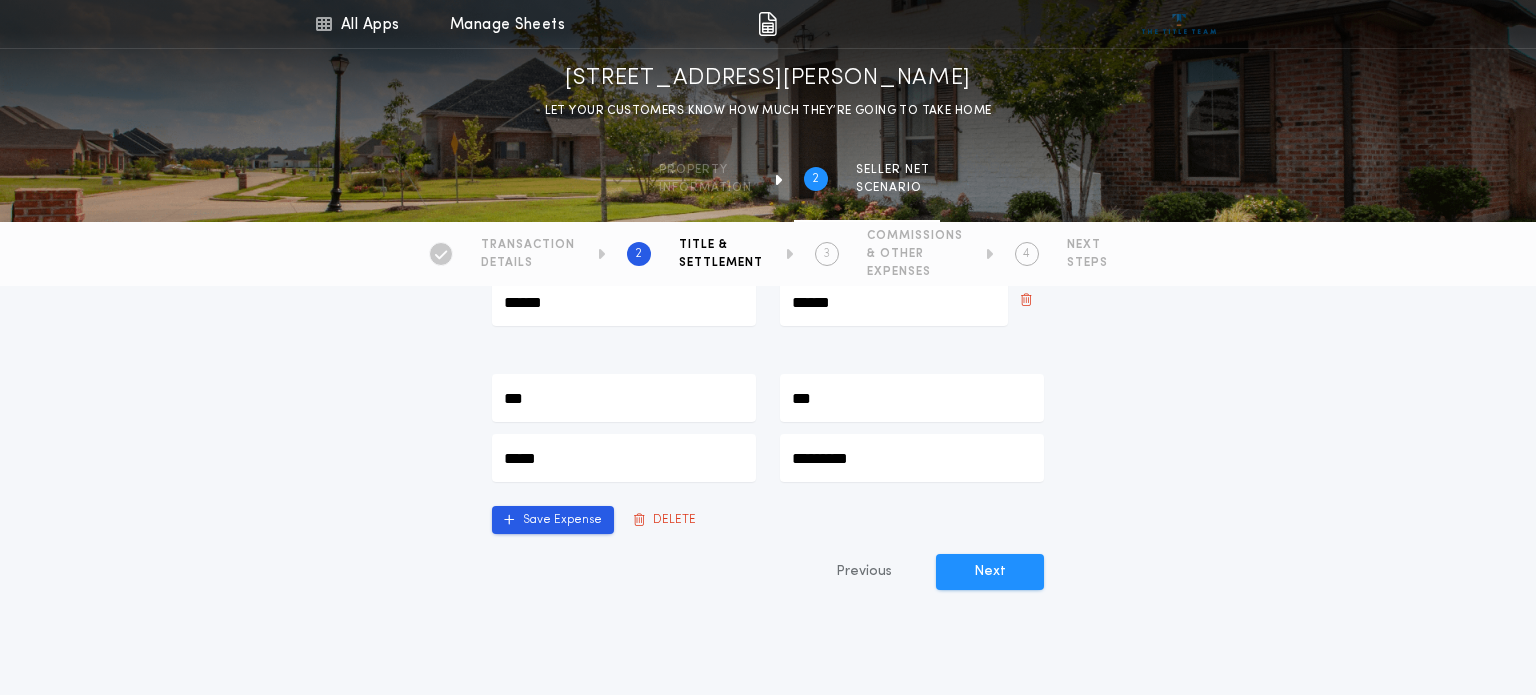 type on "**" 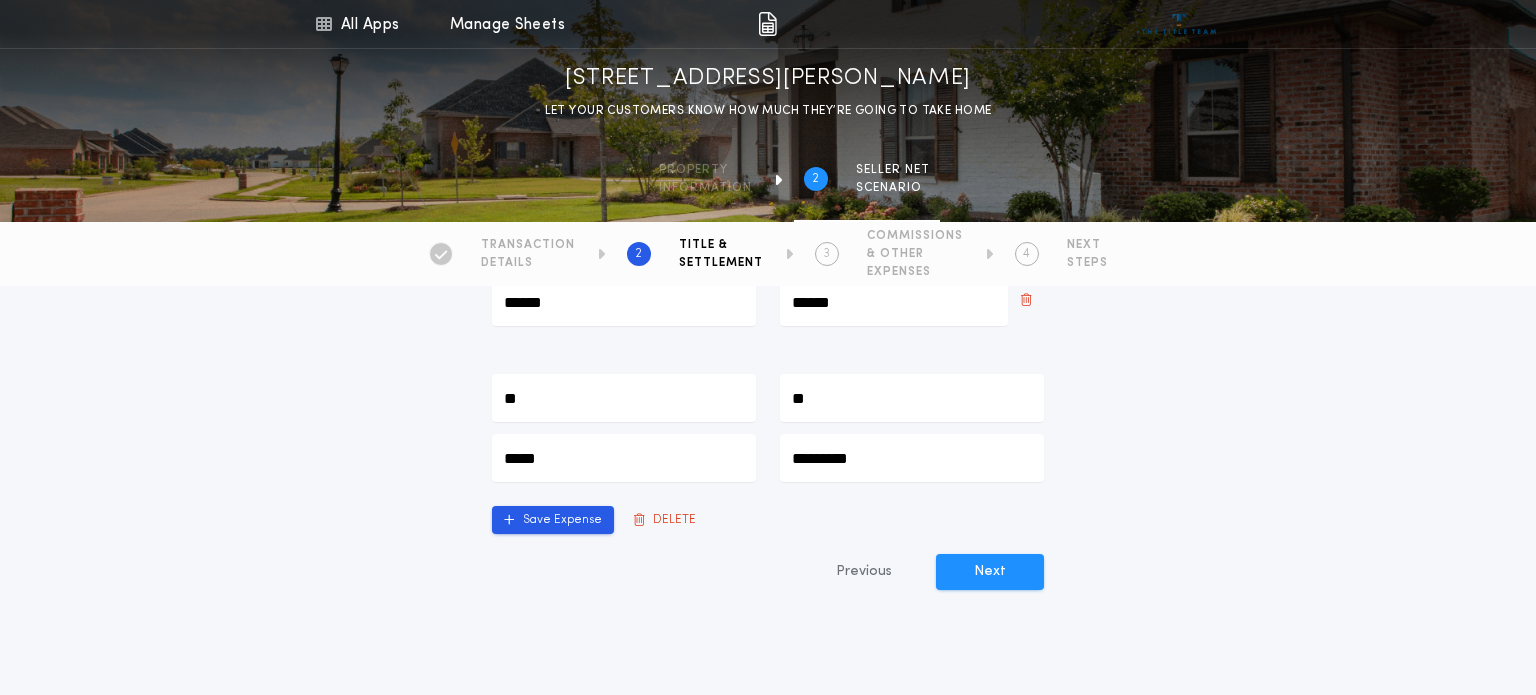type on "*" 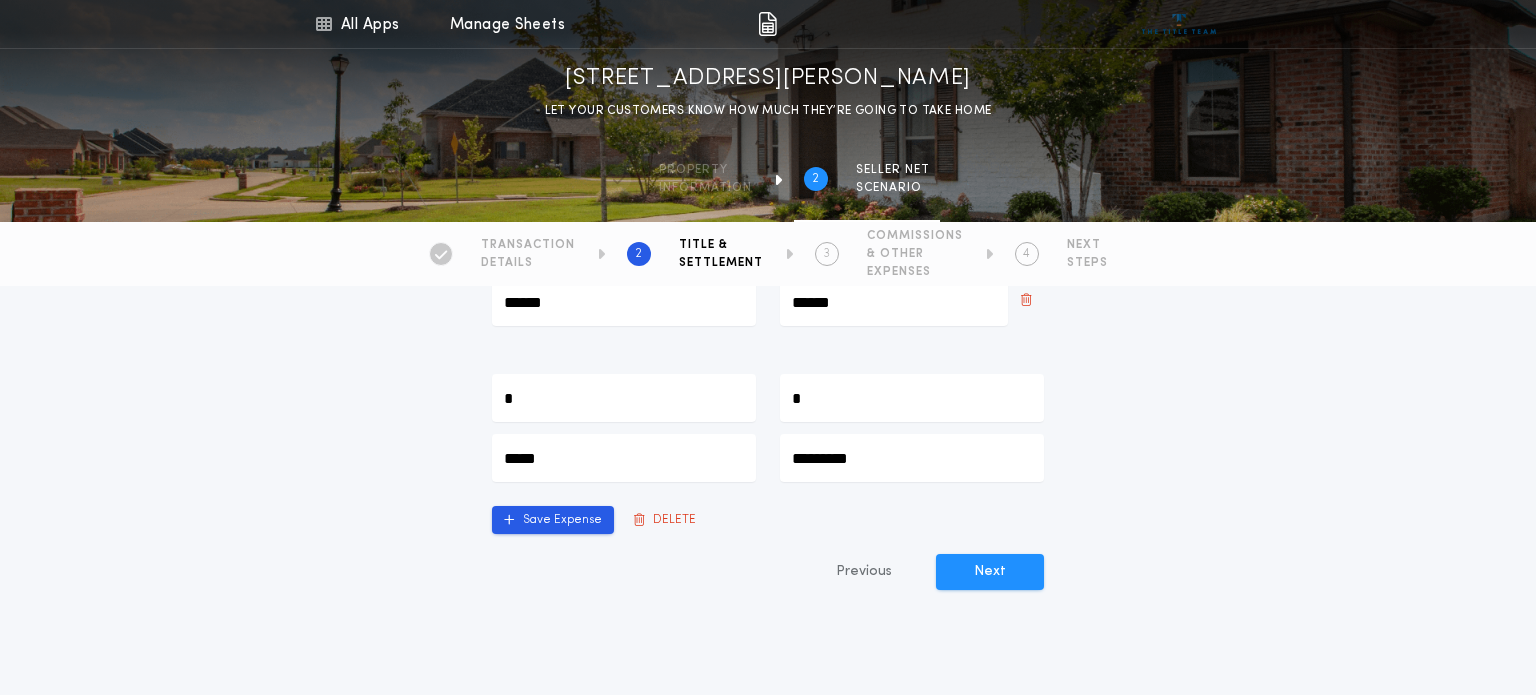 type 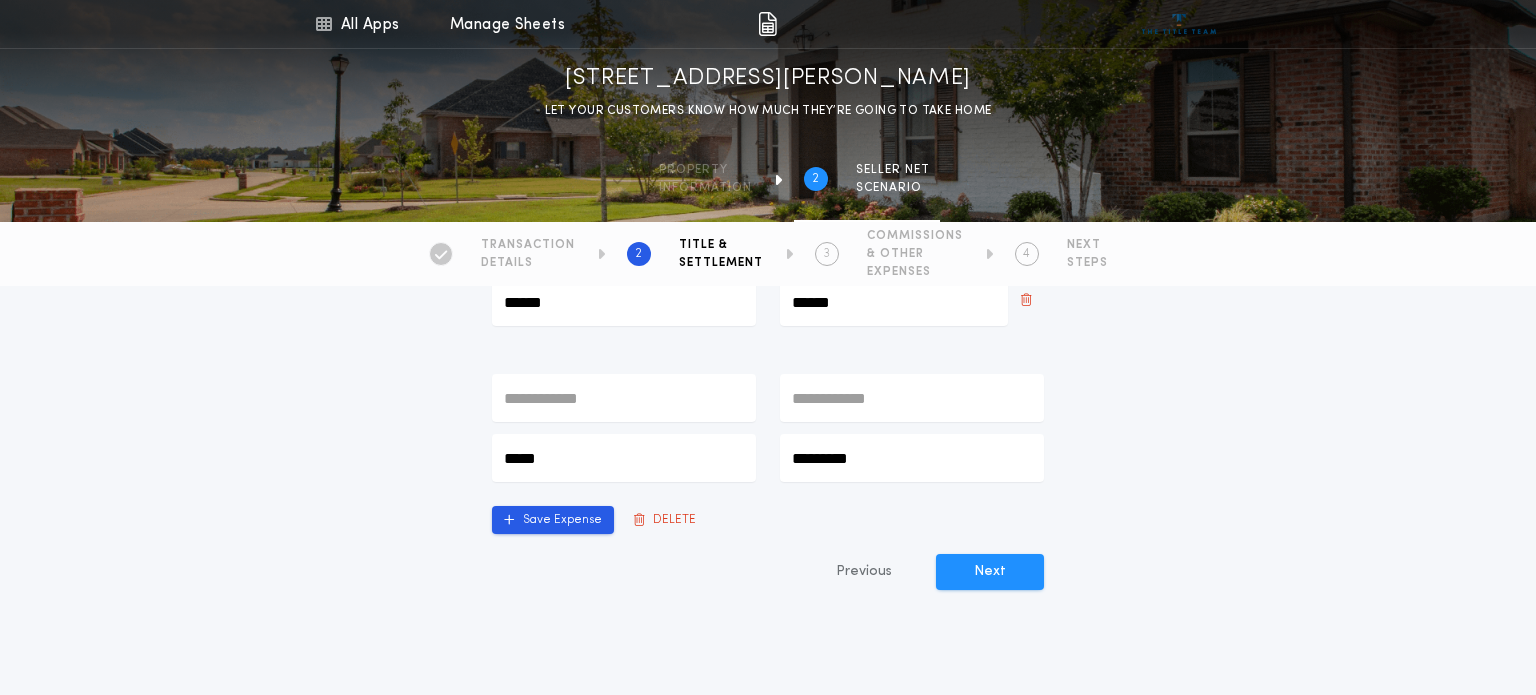type on "*" 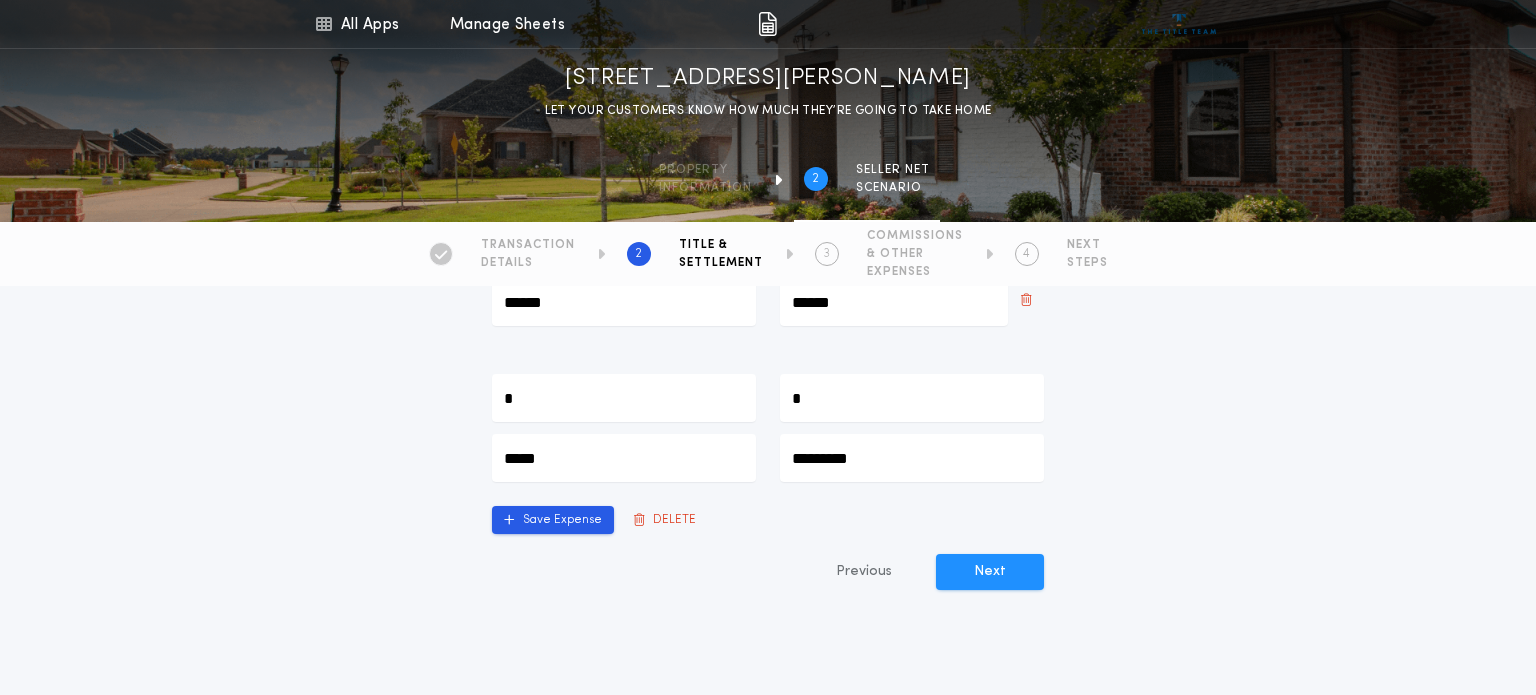 type on "**" 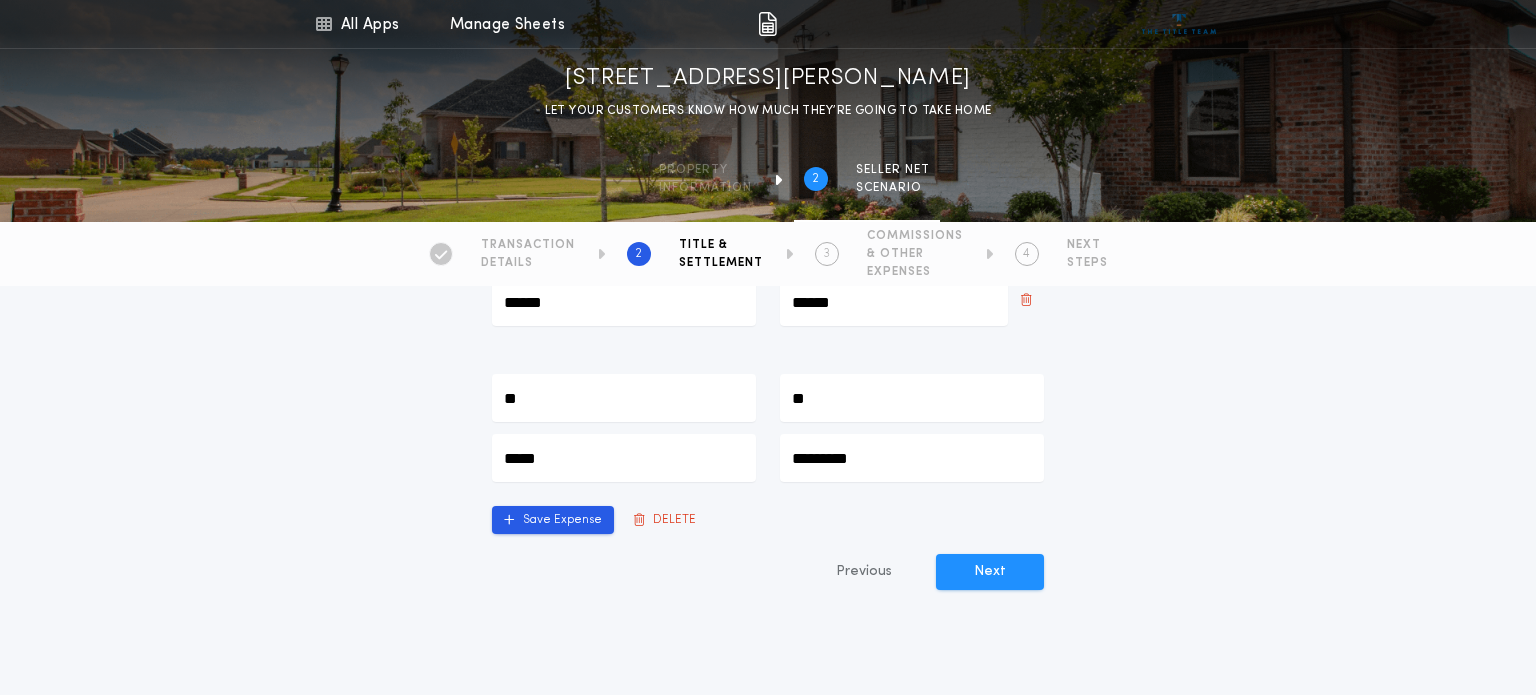 type on "***" 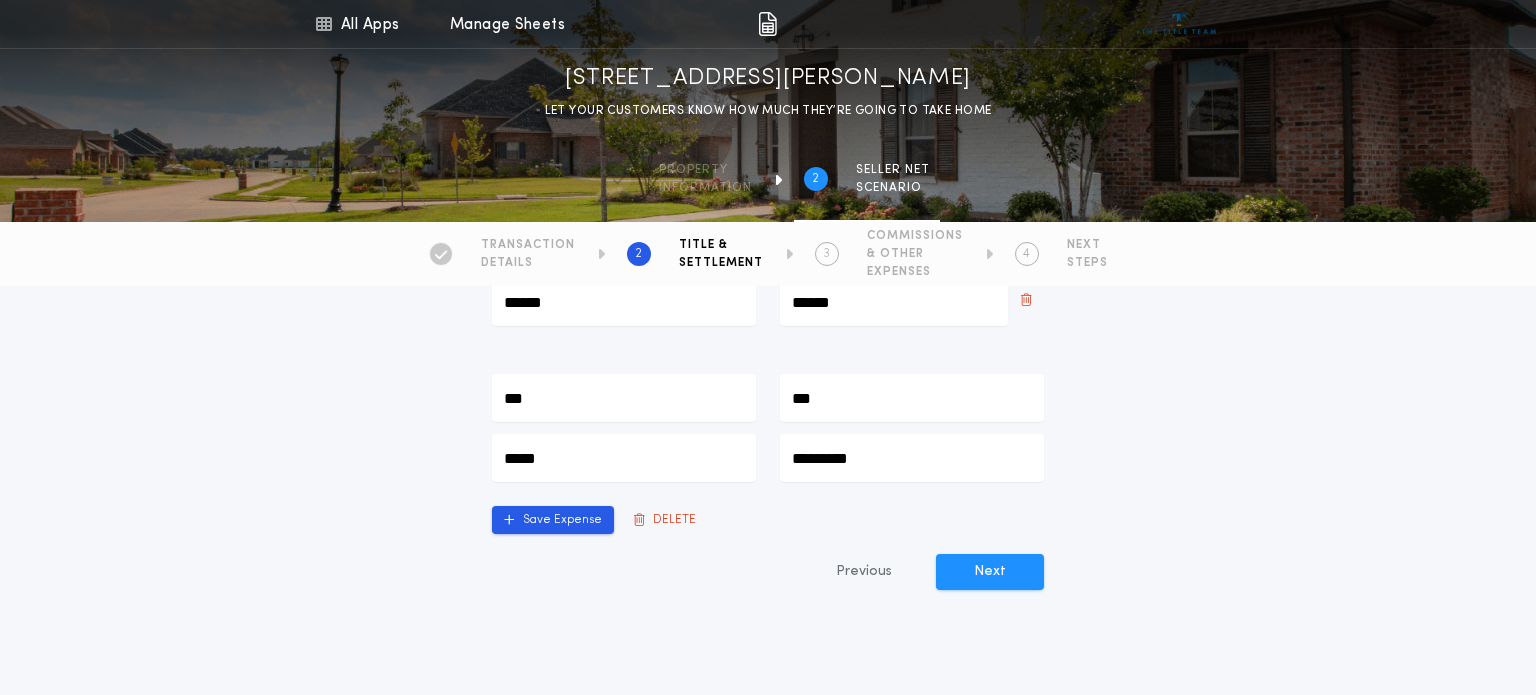 type on "****" 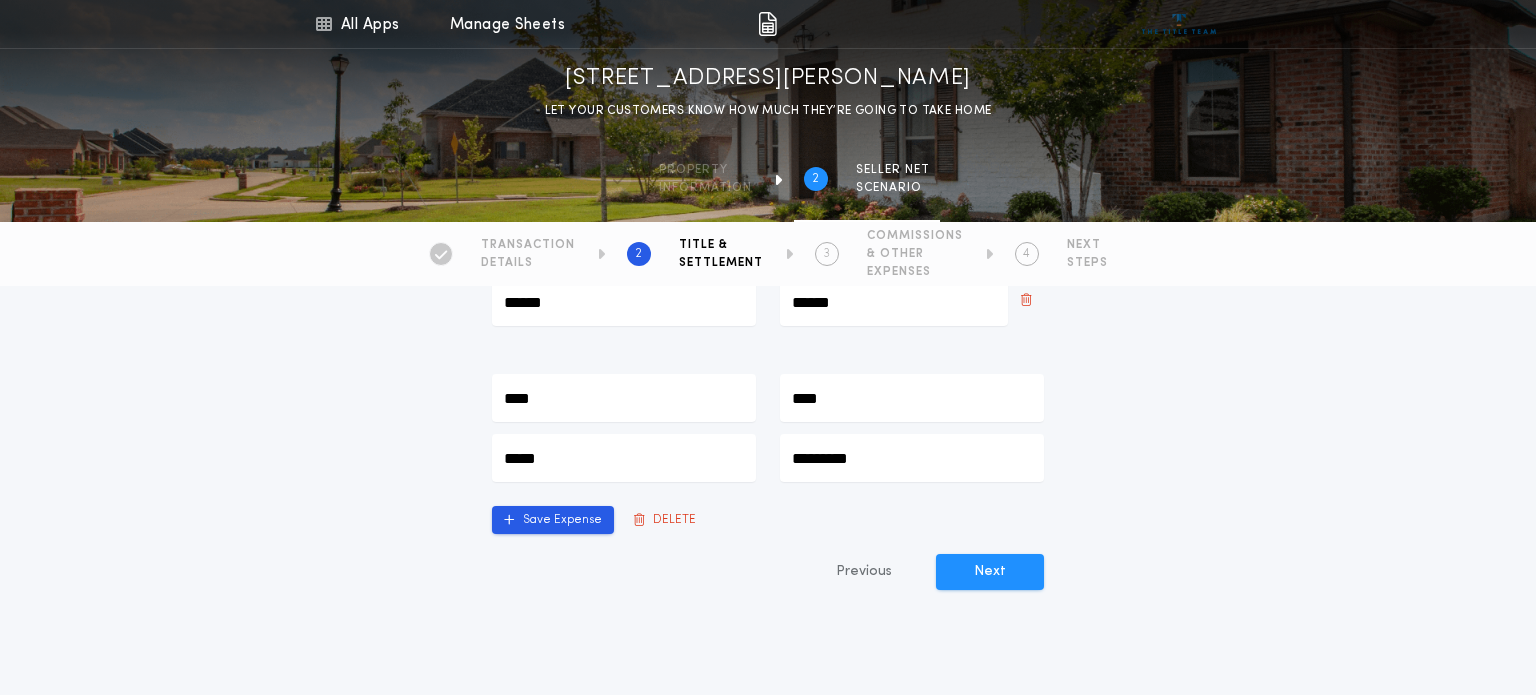 type on "*****" 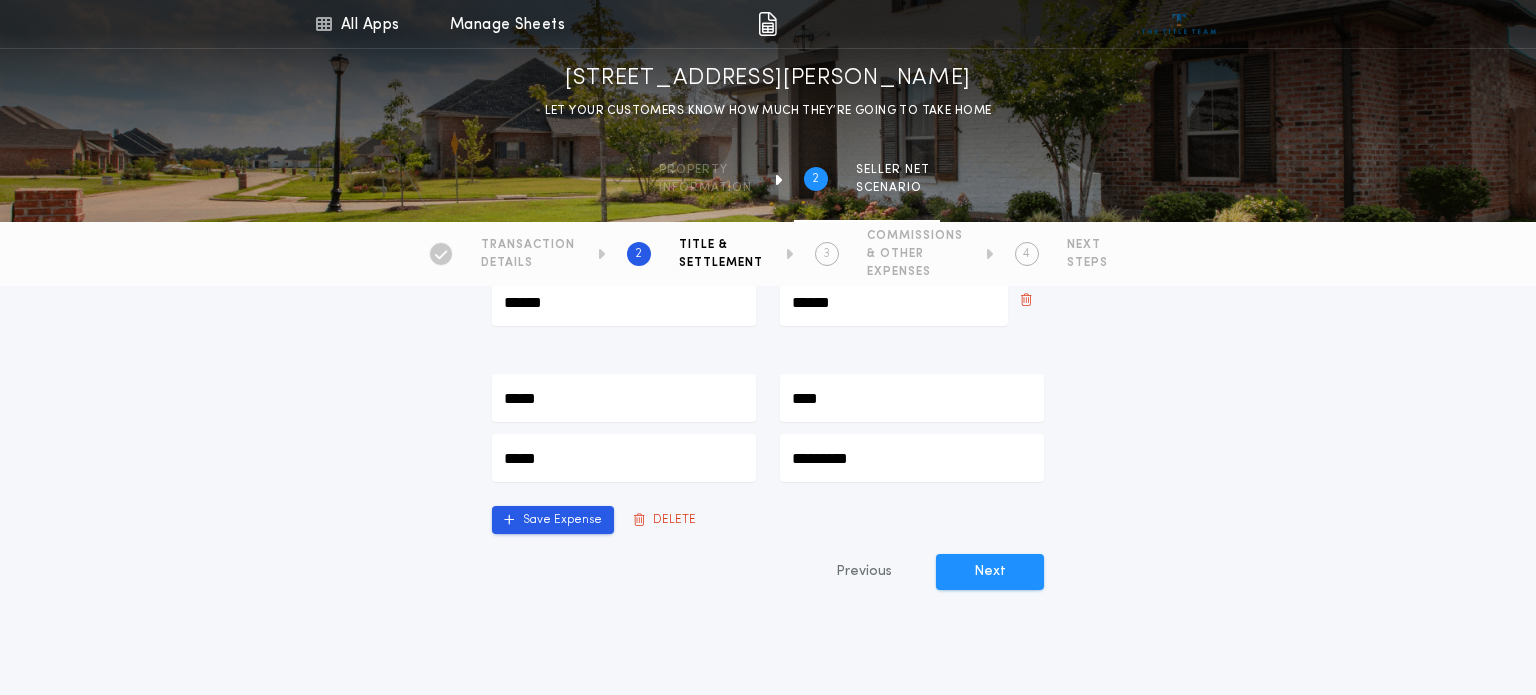 type on "*****" 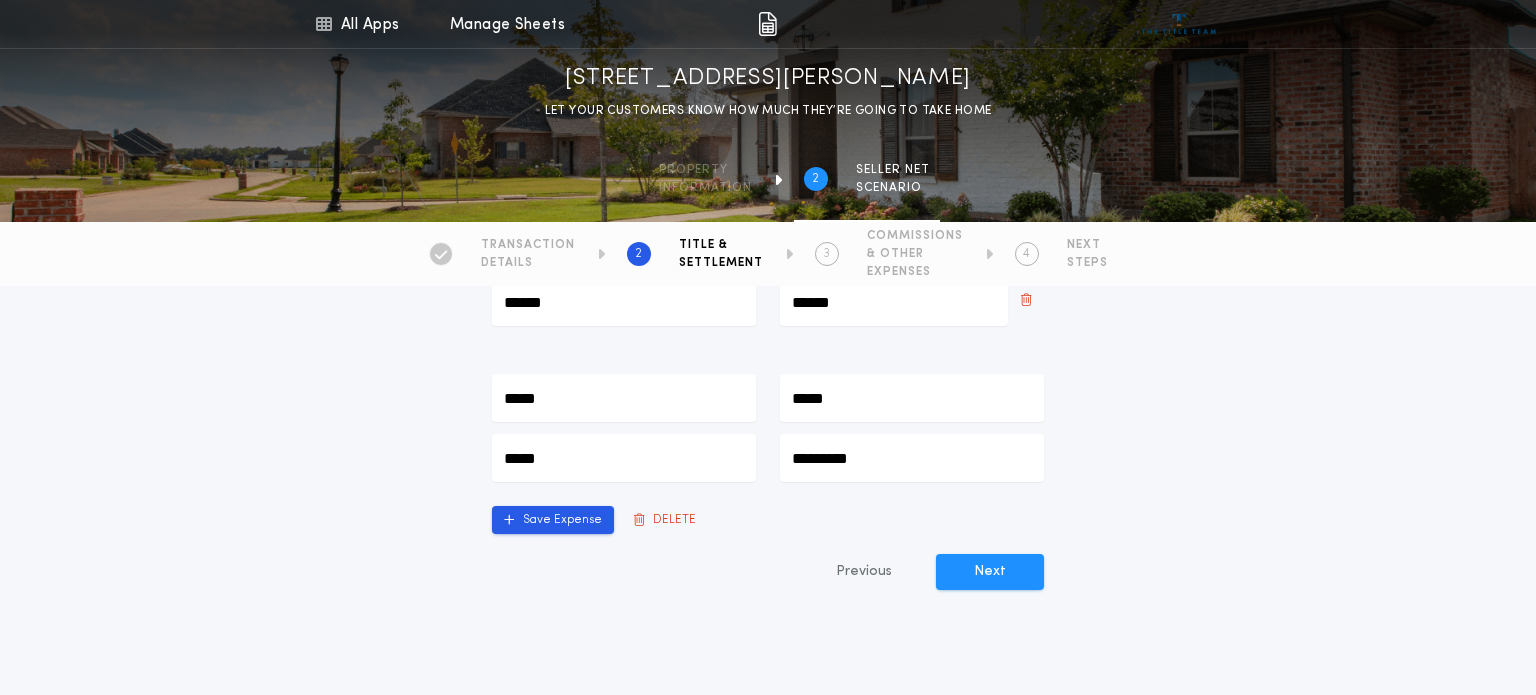 type on "******" 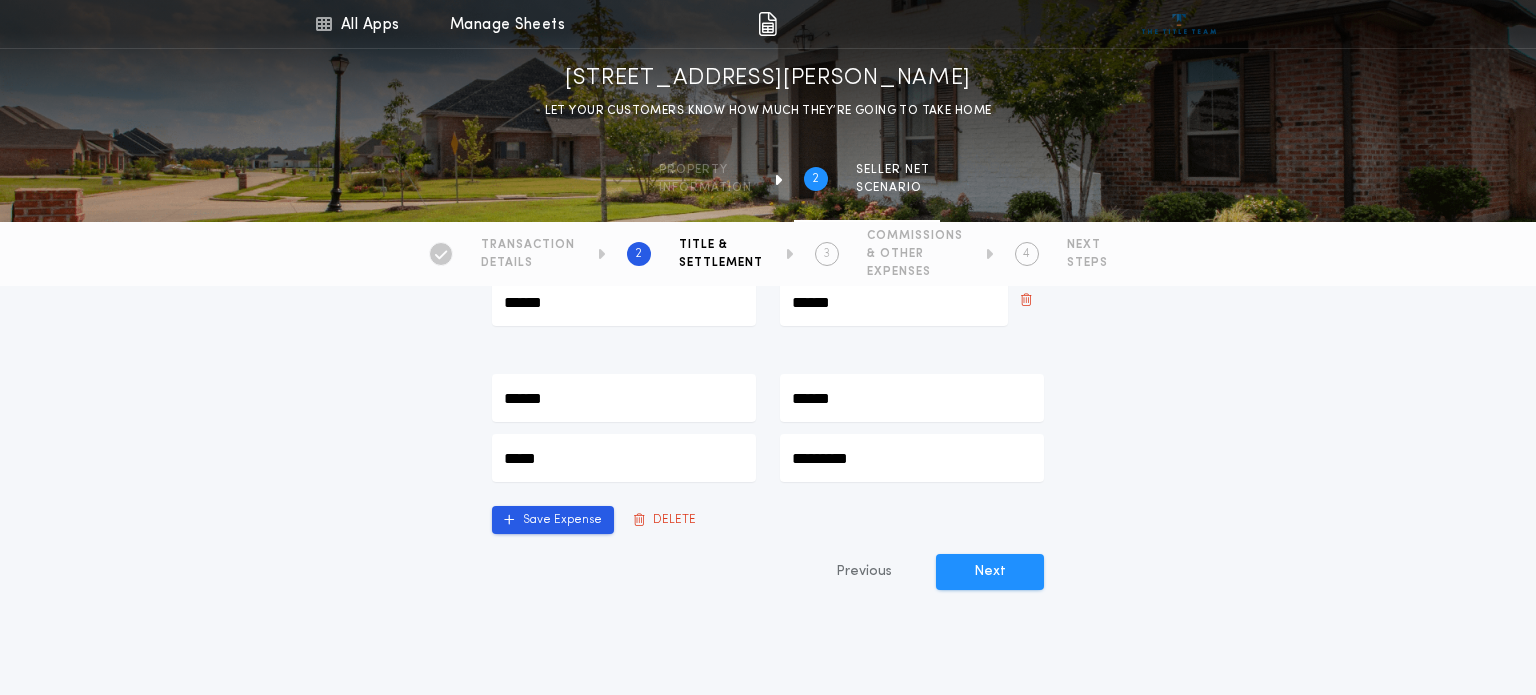 type on "*******" 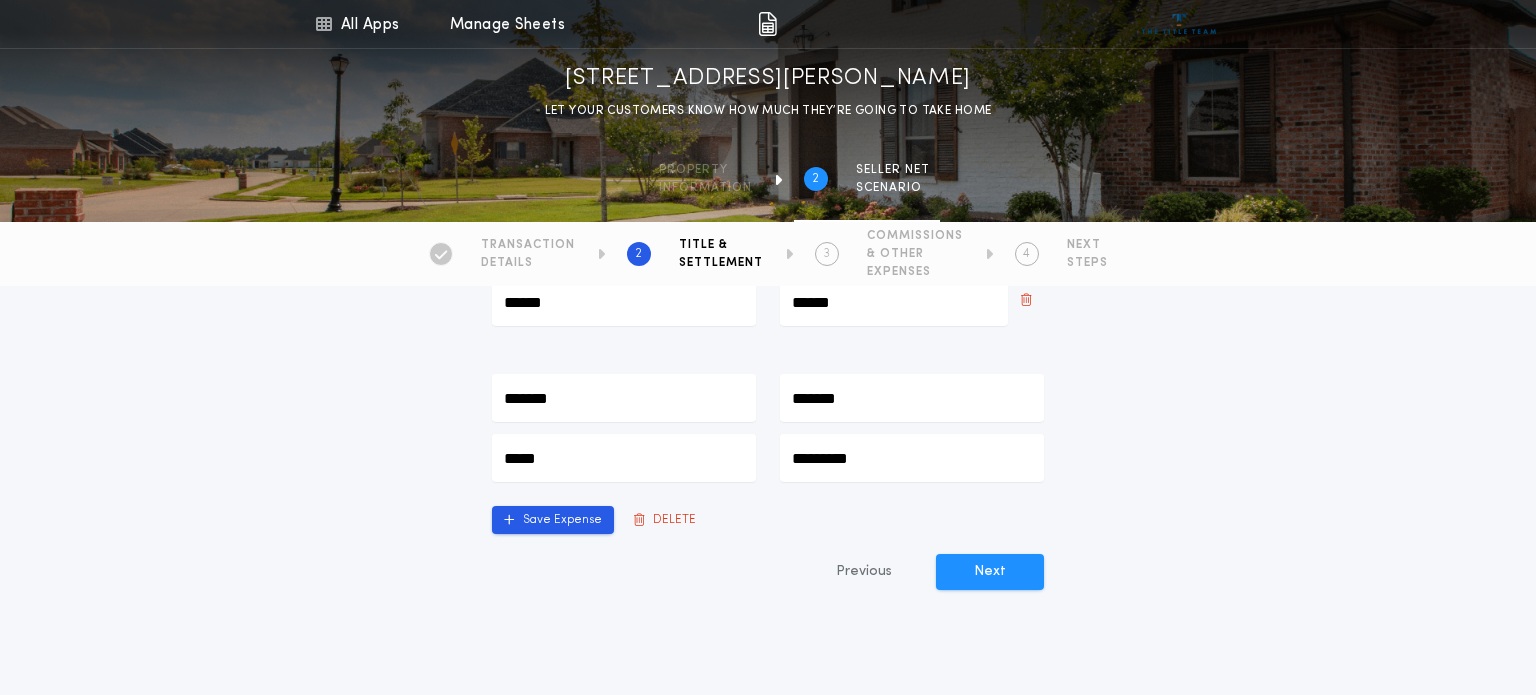 type on "********" 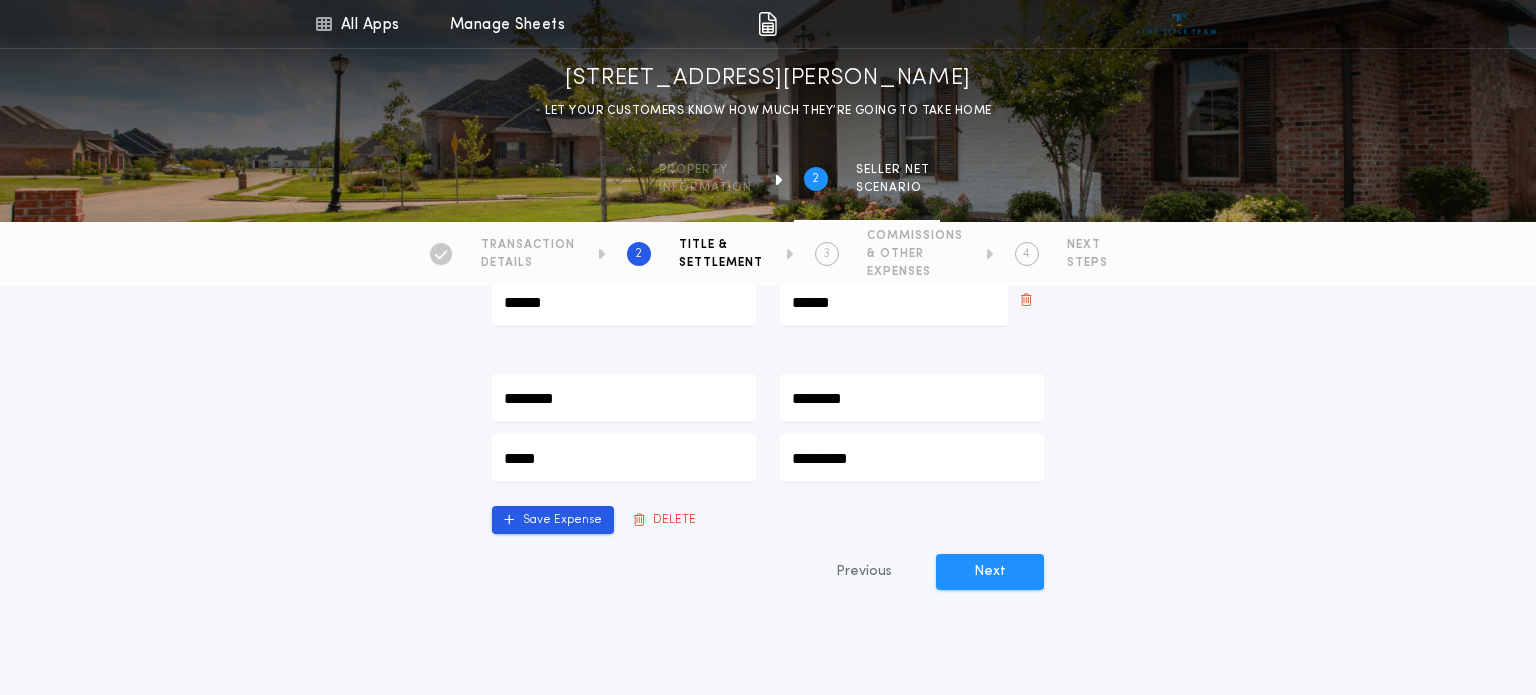 type on "*********" 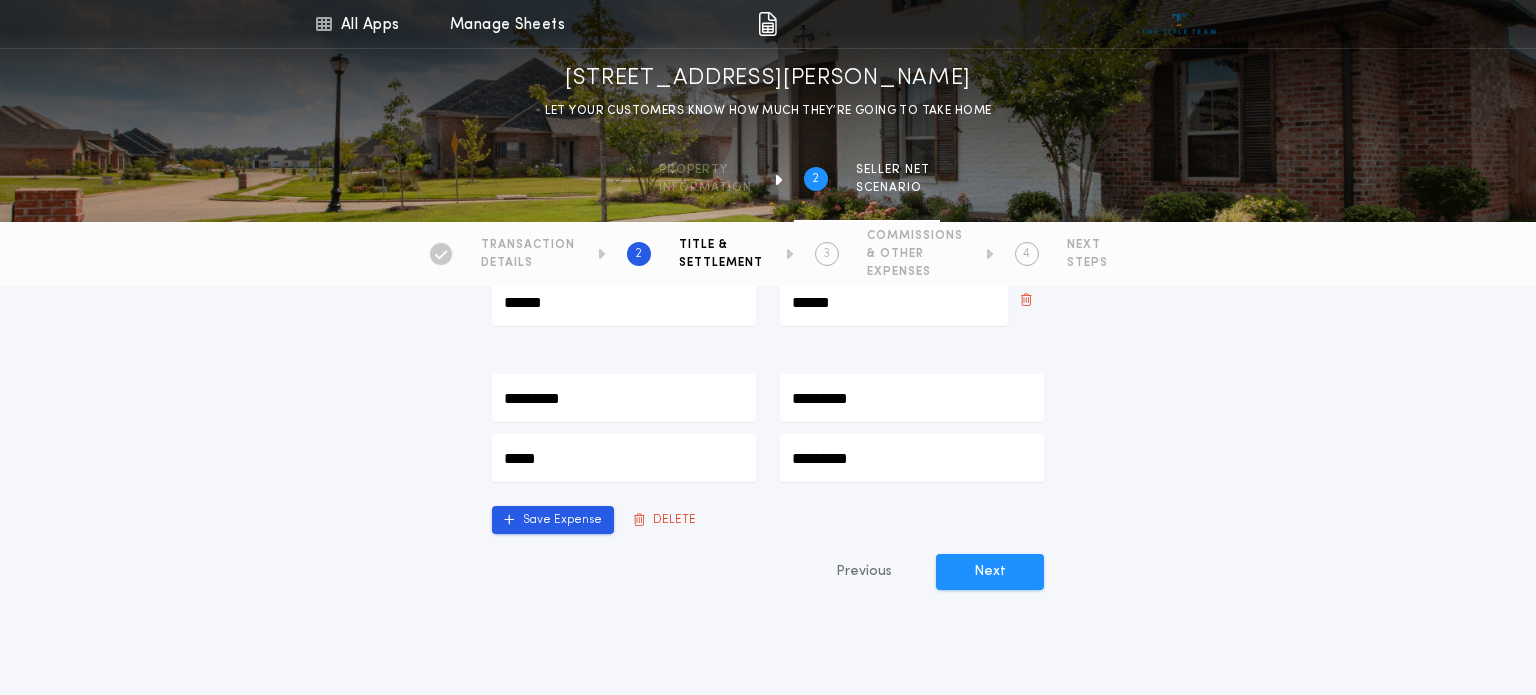 type on "**********" 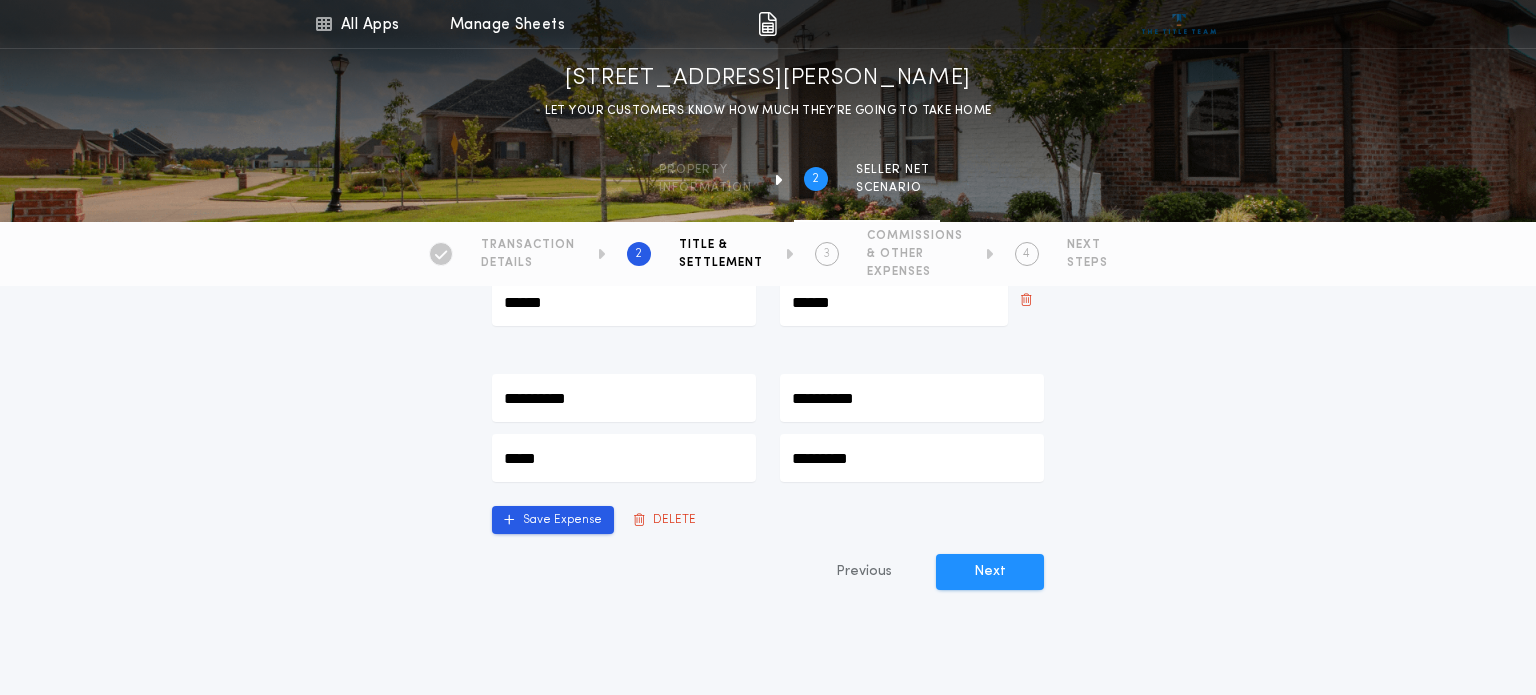 type on "**********" 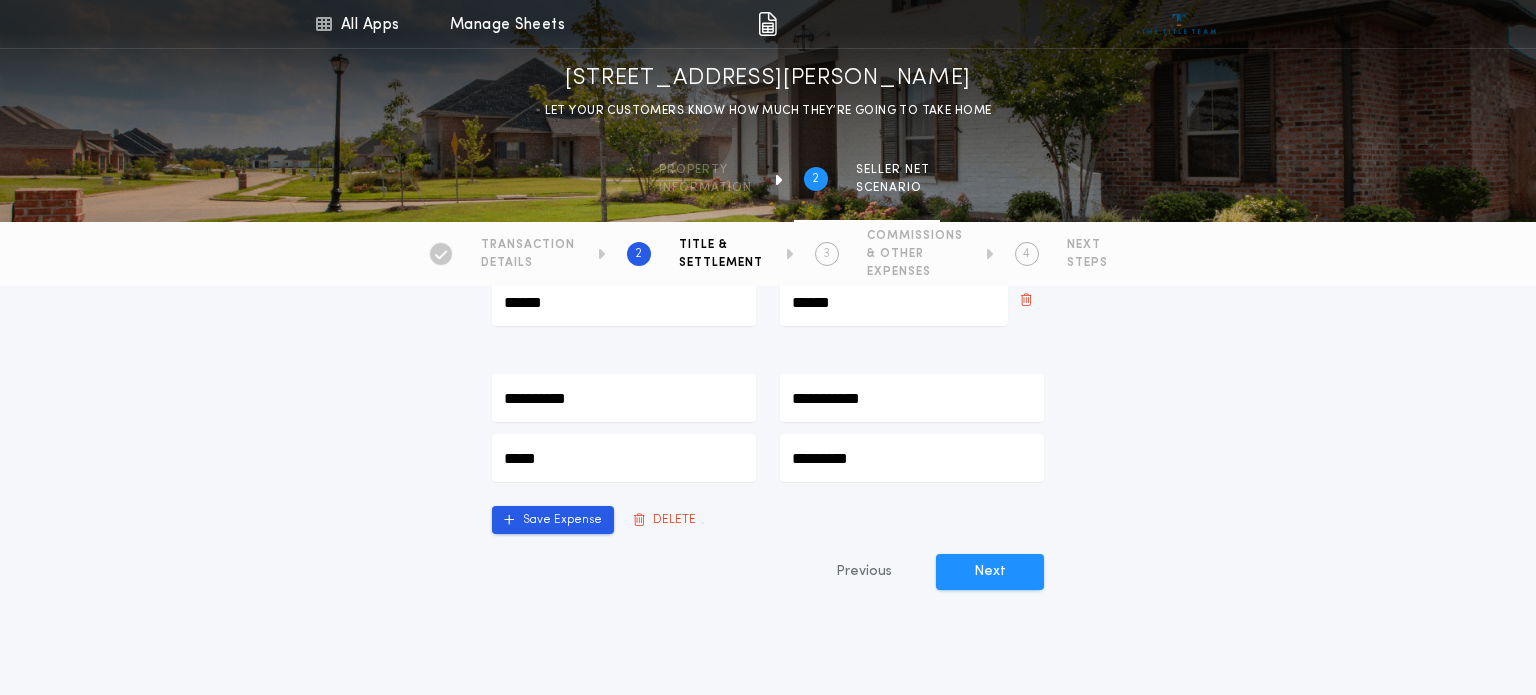 type on "**********" 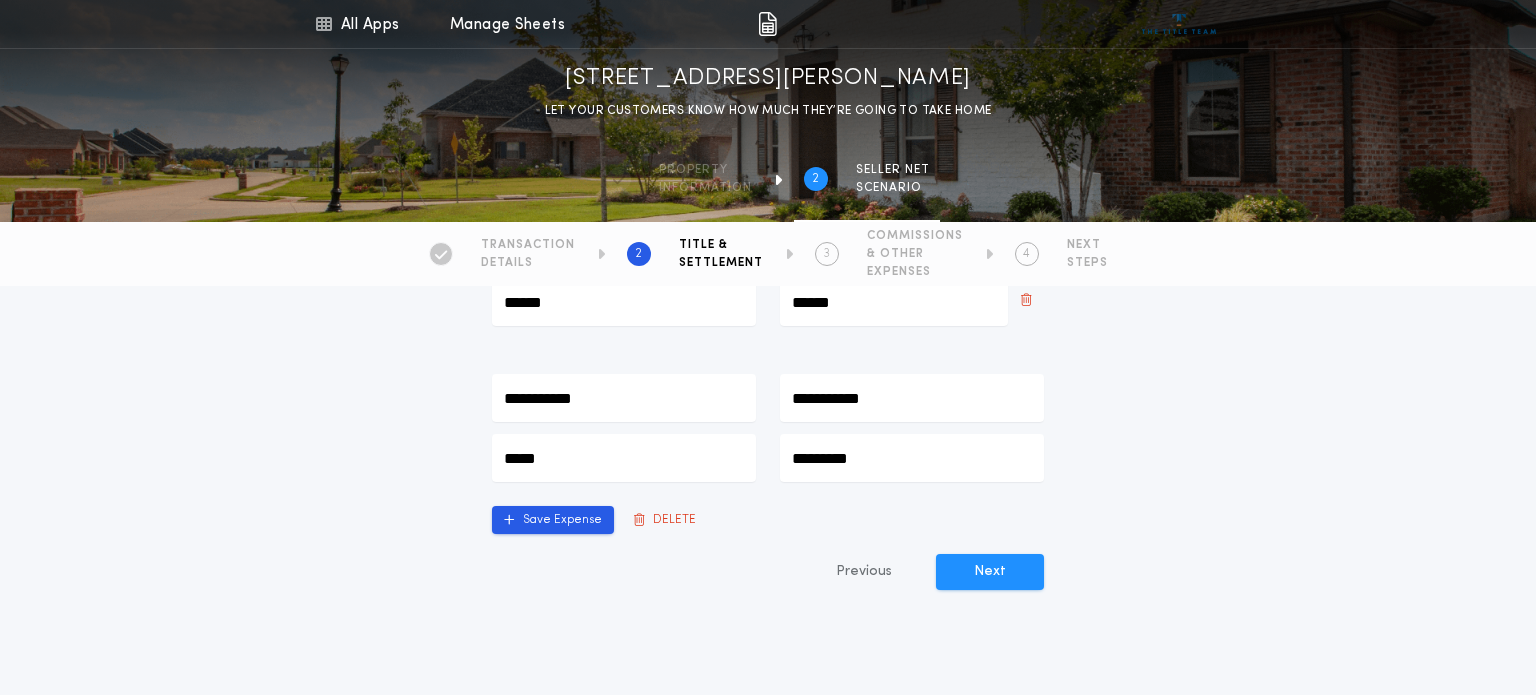 click on "Save Expense" at bounding box center [553, 520] 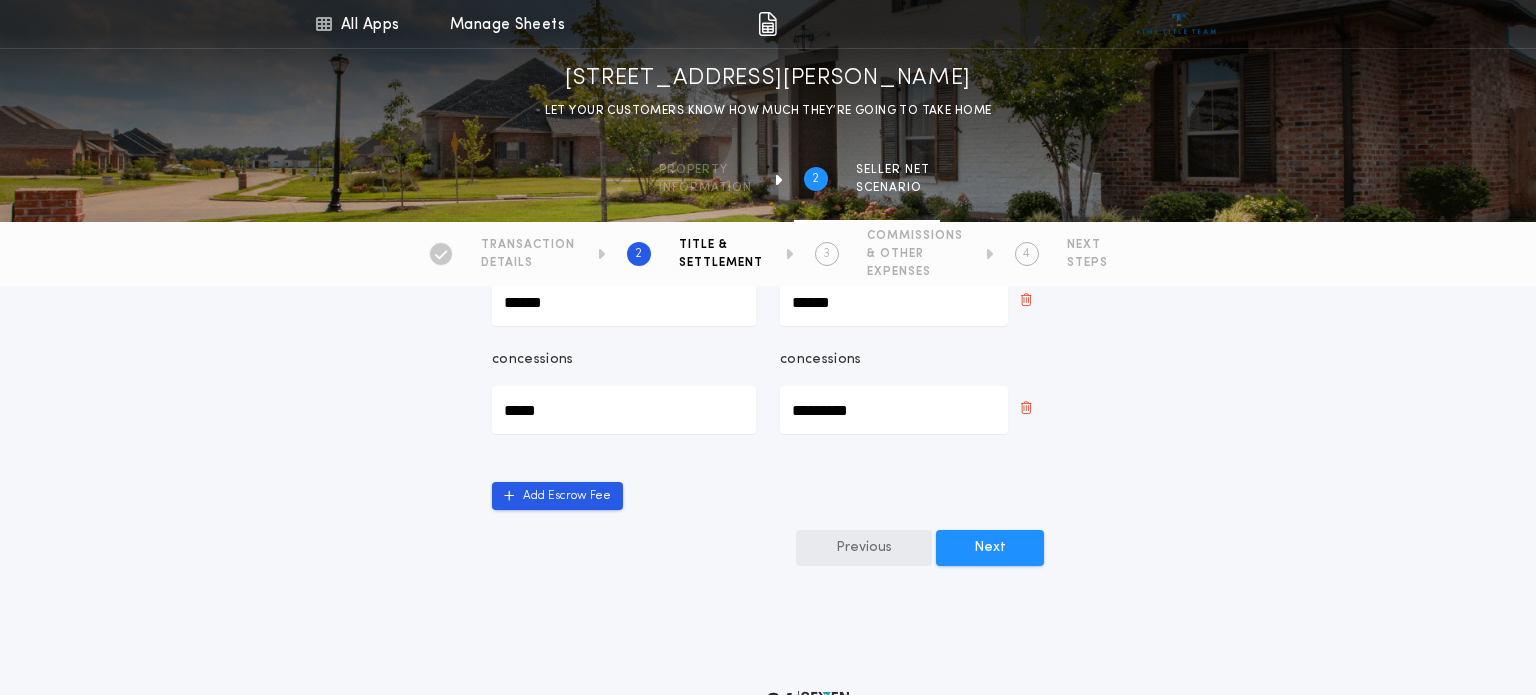 click on "Previous" at bounding box center (864, 548) 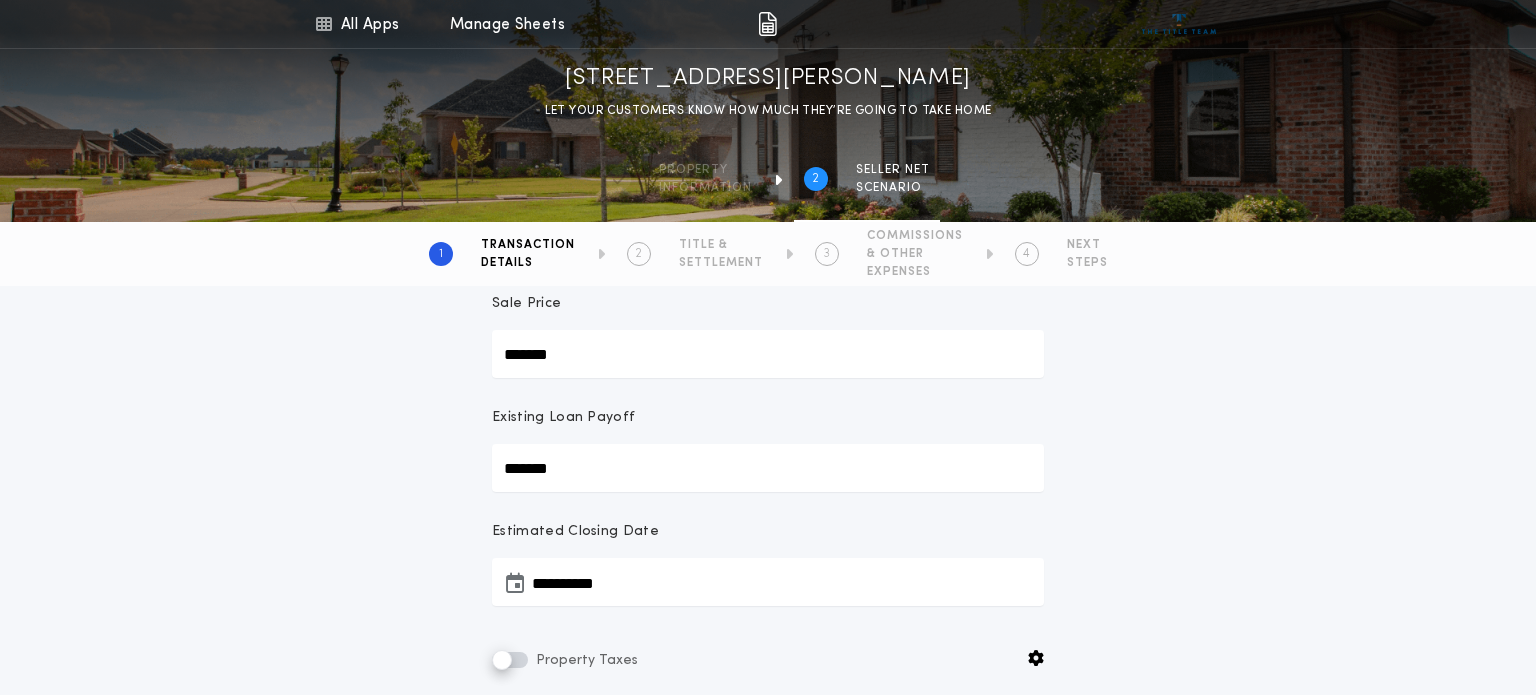 scroll, scrollTop: 164, scrollLeft: 0, axis: vertical 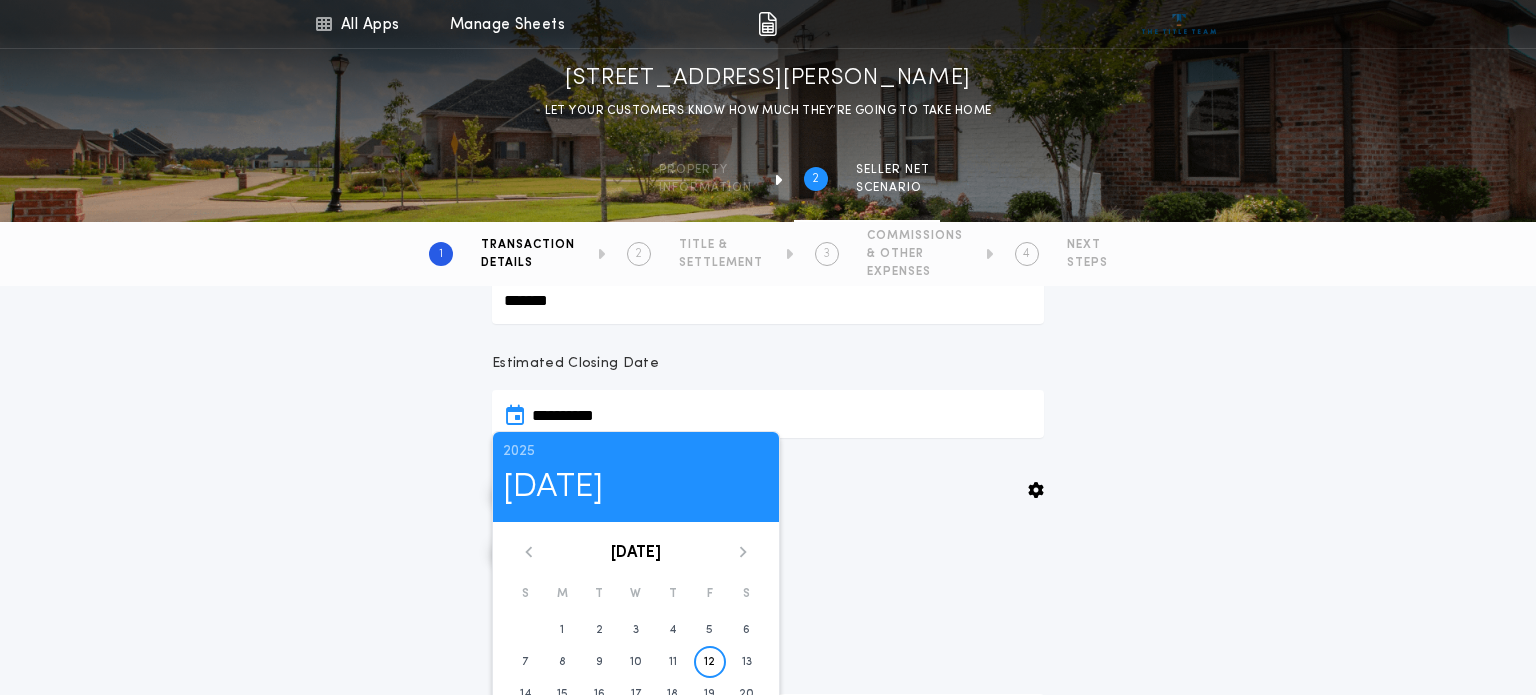 click 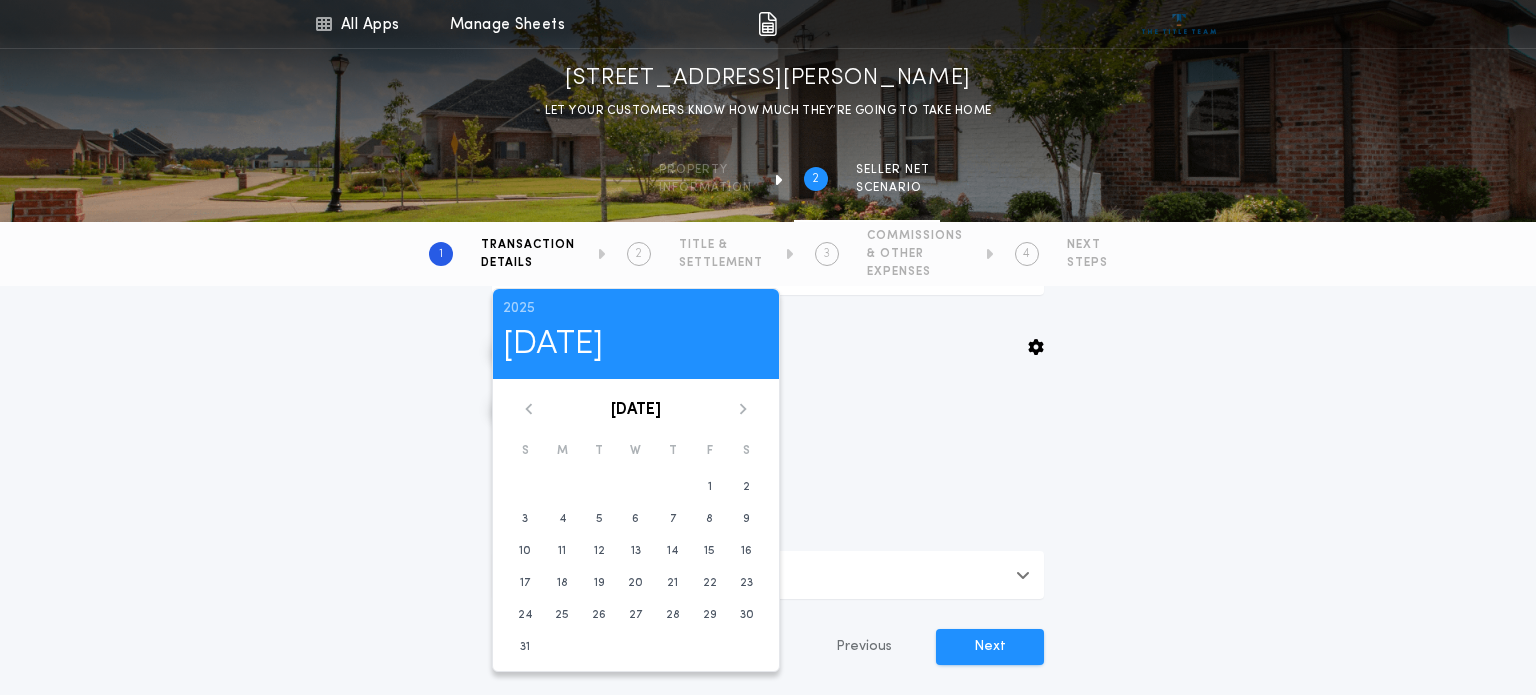scroll, scrollTop: 480, scrollLeft: 0, axis: vertical 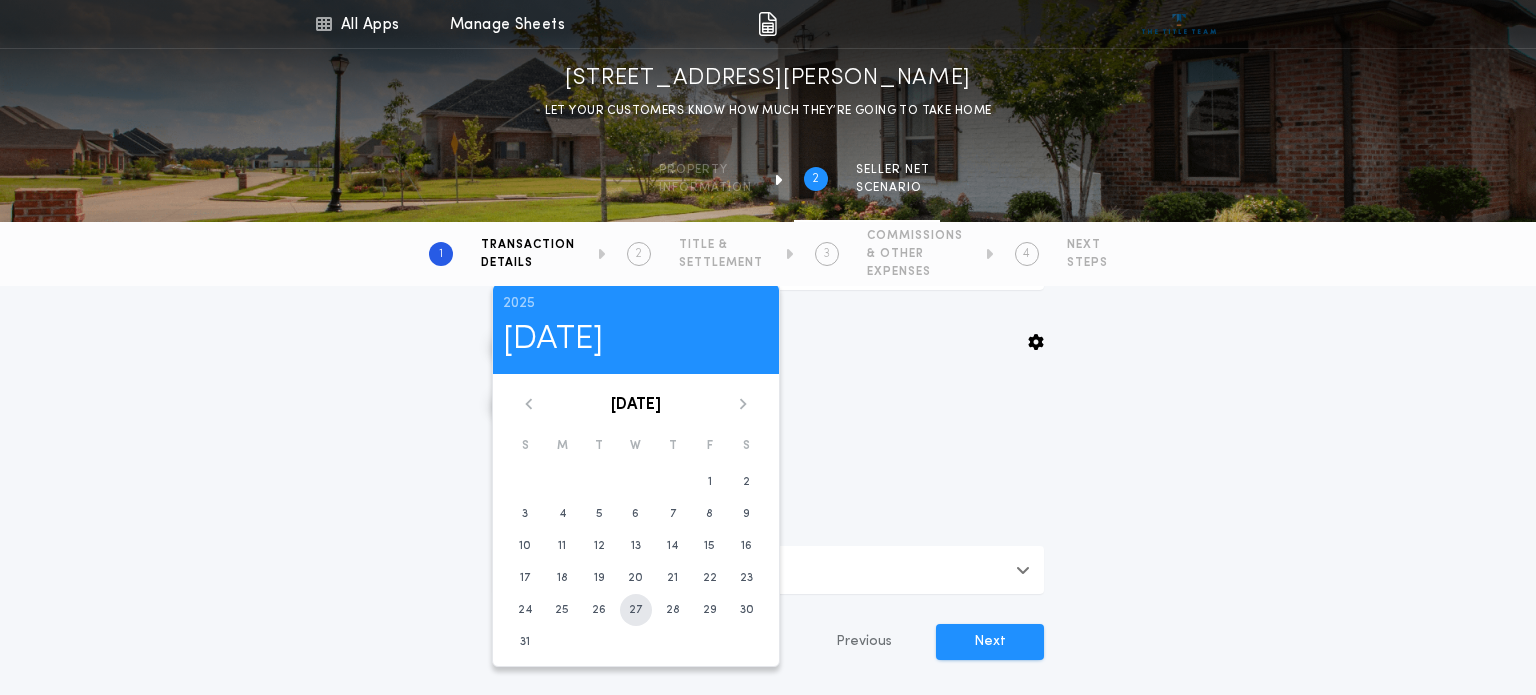 click on "27" at bounding box center (635, 610) 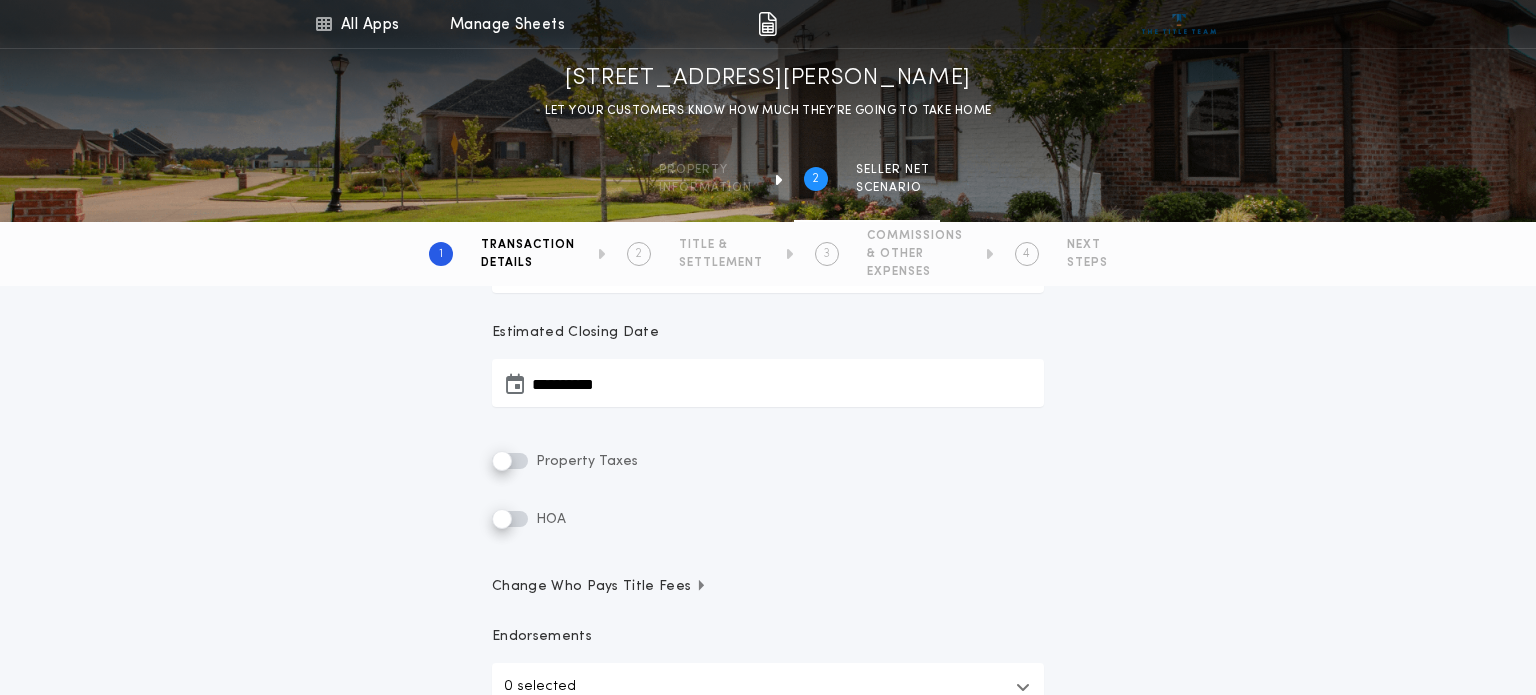 scroll, scrollTop: 361, scrollLeft: 0, axis: vertical 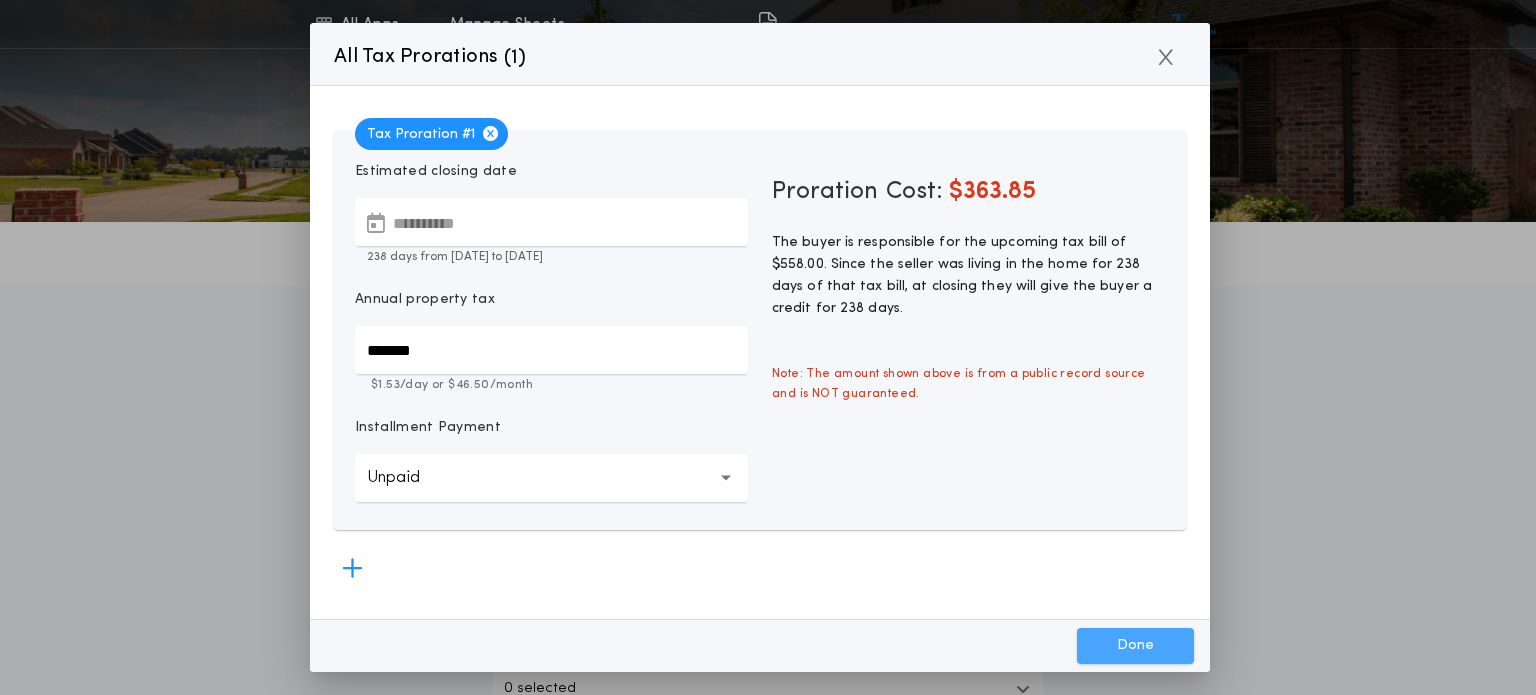 click on "Done" at bounding box center [1135, 646] 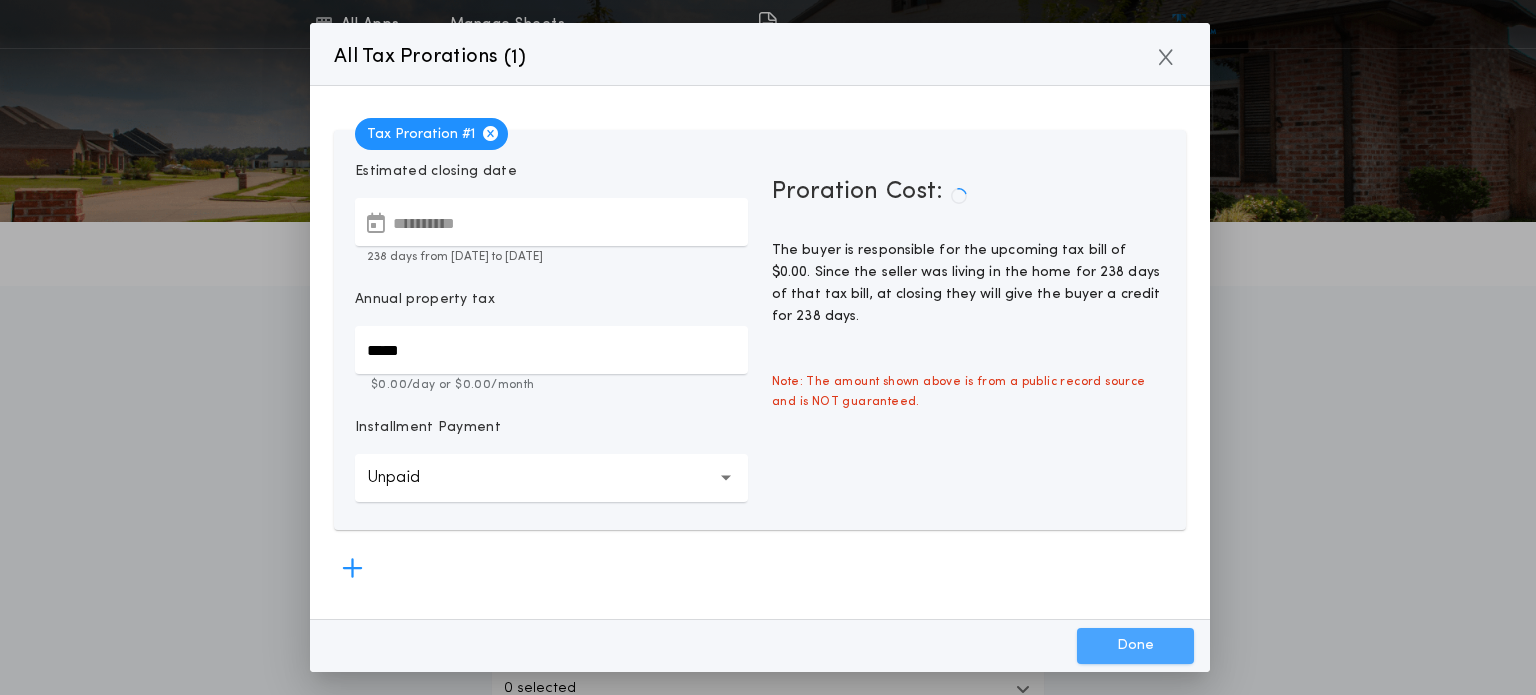 type on "*****" 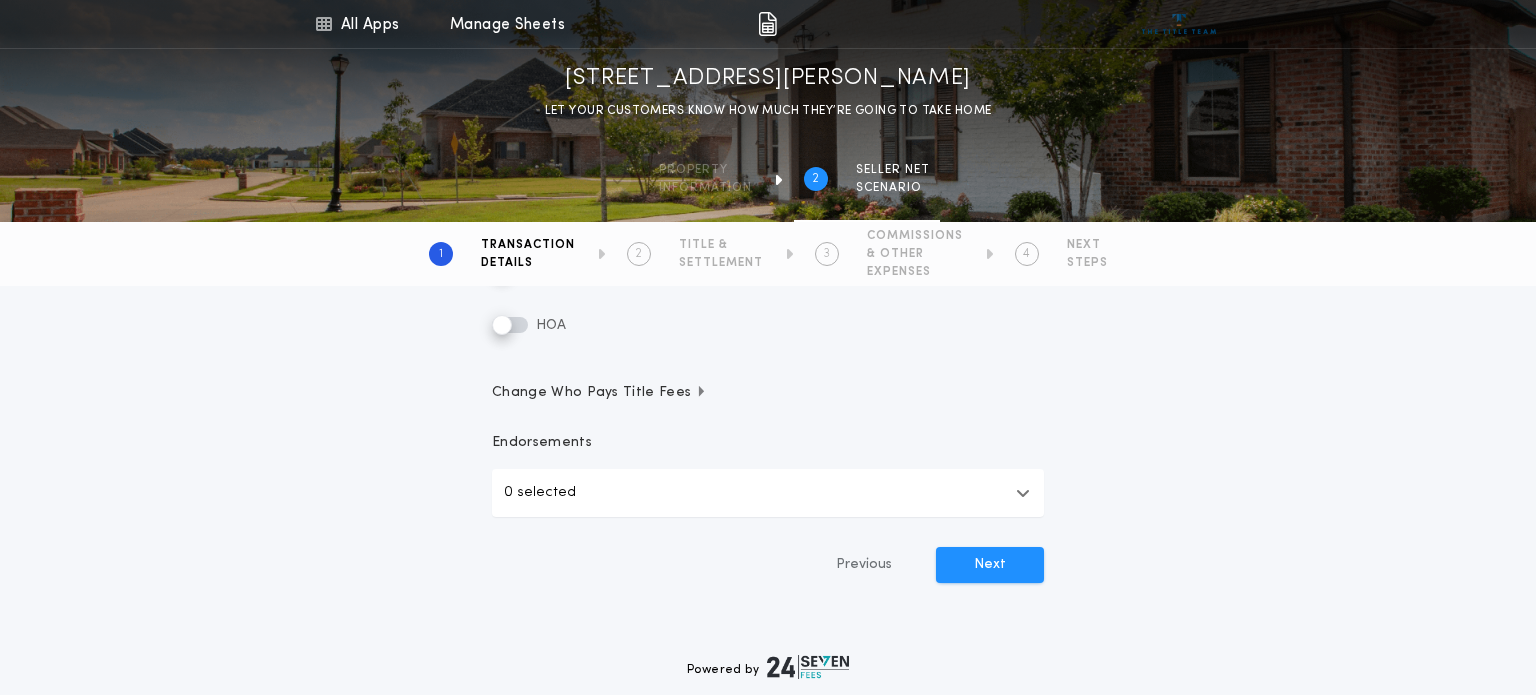 scroll, scrollTop: 564, scrollLeft: 0, axis: vertical 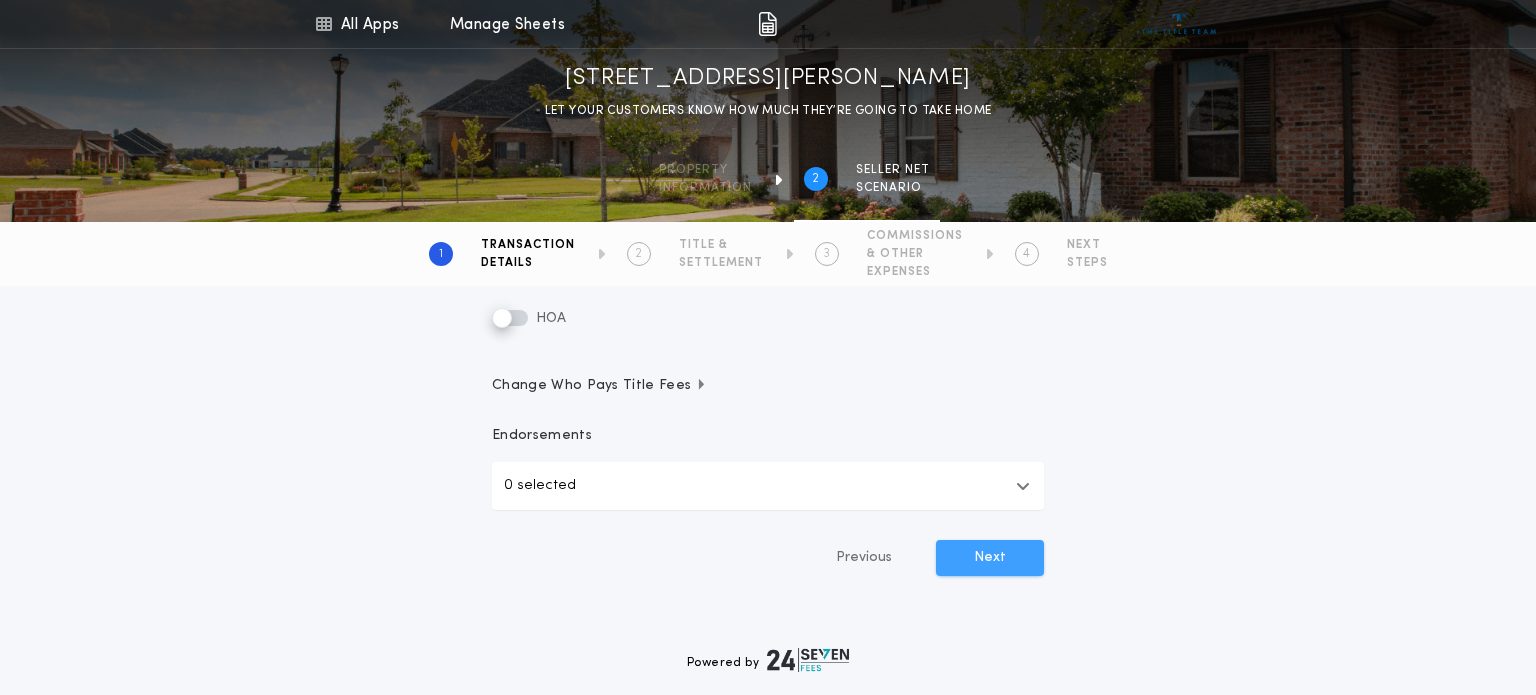 click on "Next" at bounding box center (990, 558) 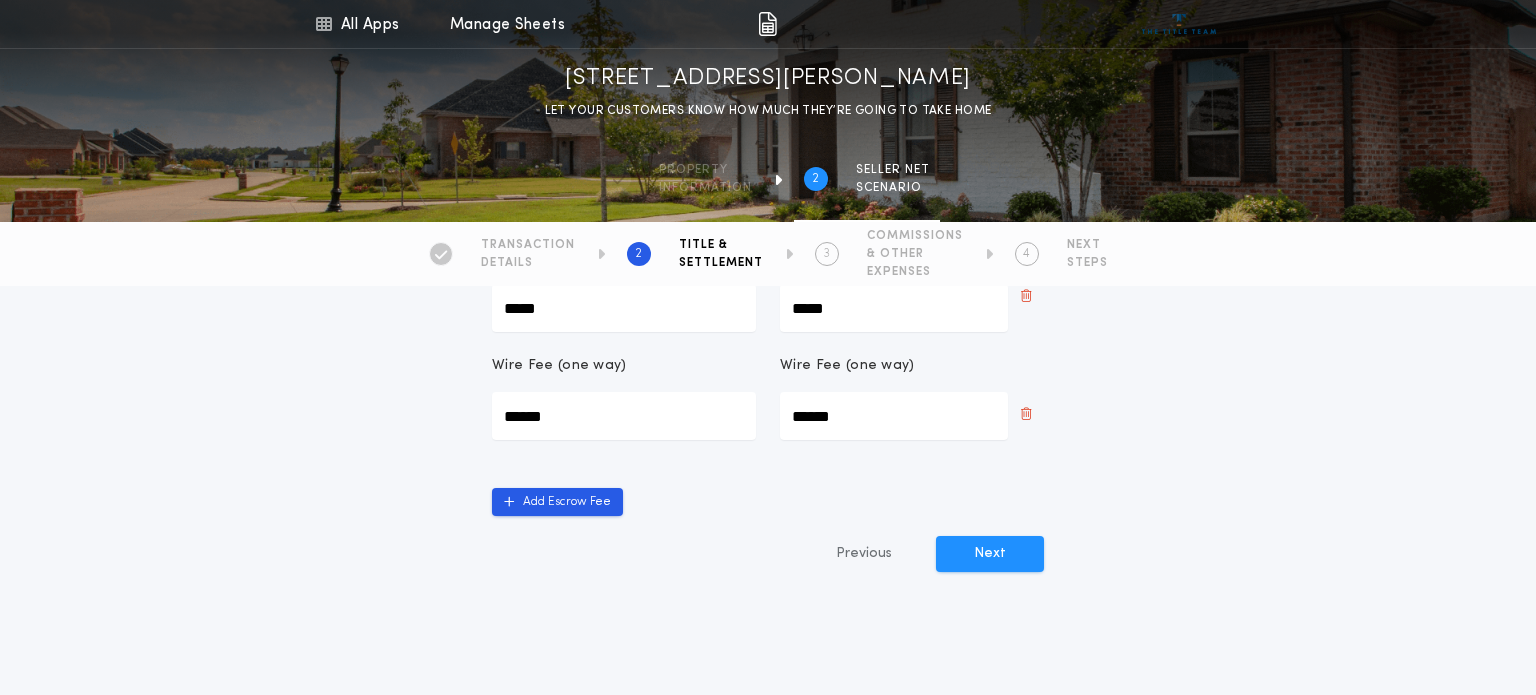 scroll, scrollTop: 1077, scrollLeft: 0, axis: vertical 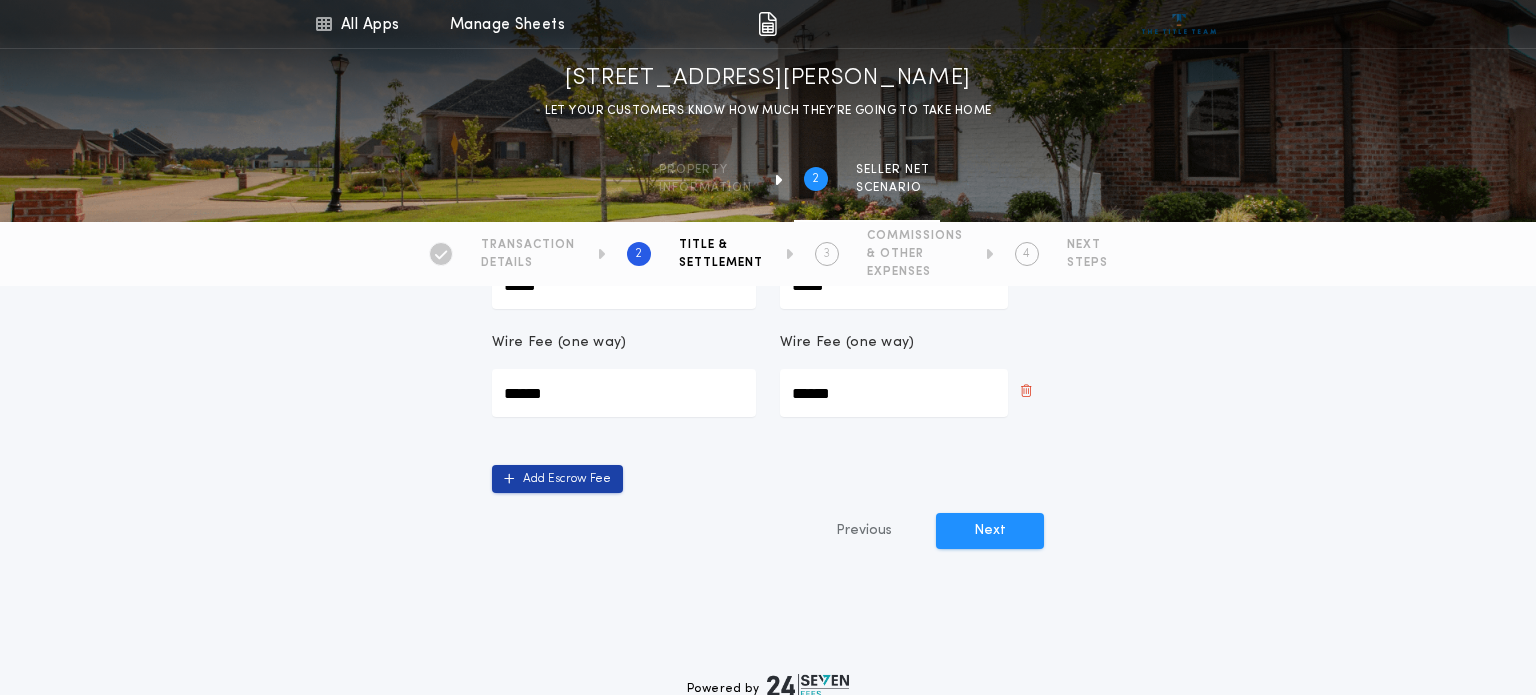 click on "Add Escrow Fee" at bounding box center (557, 479) 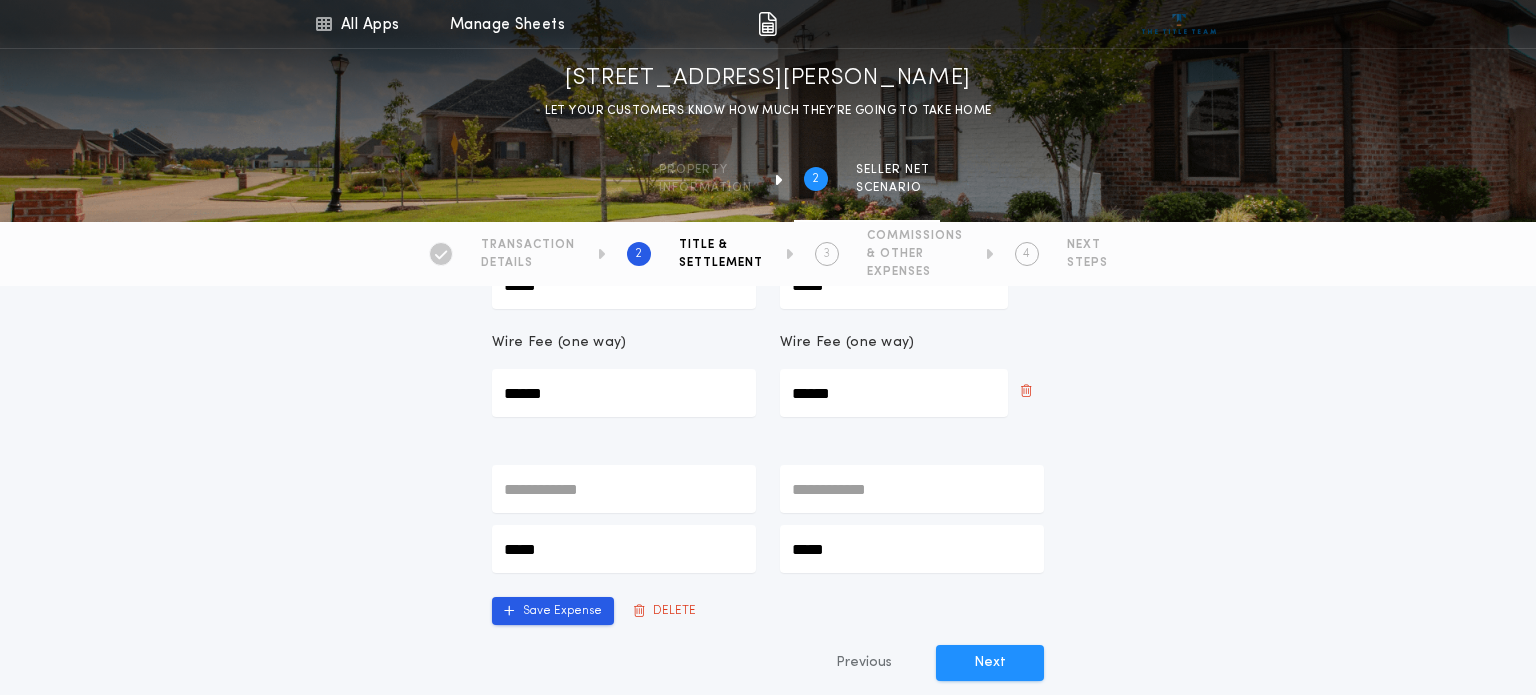 click on "*****" at bounding box center [912, 549] 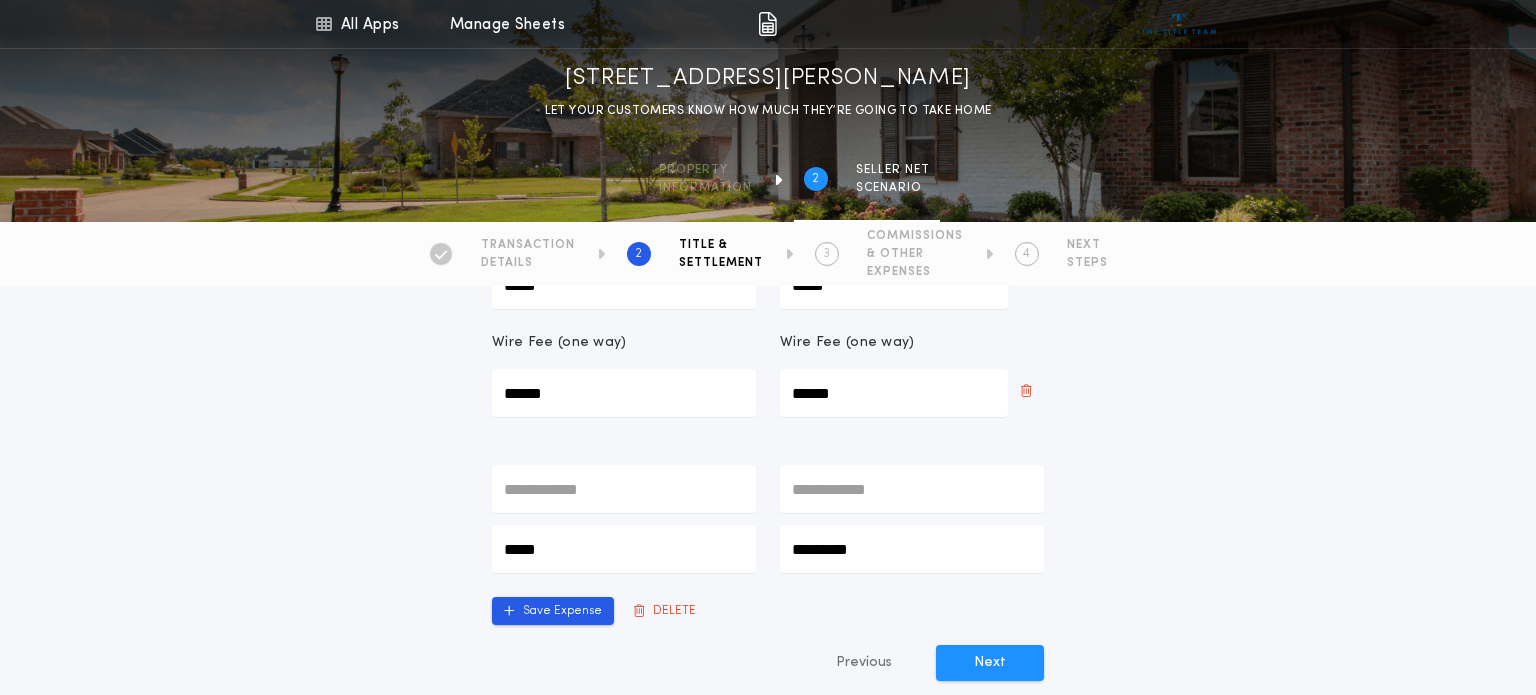 type on "*********" 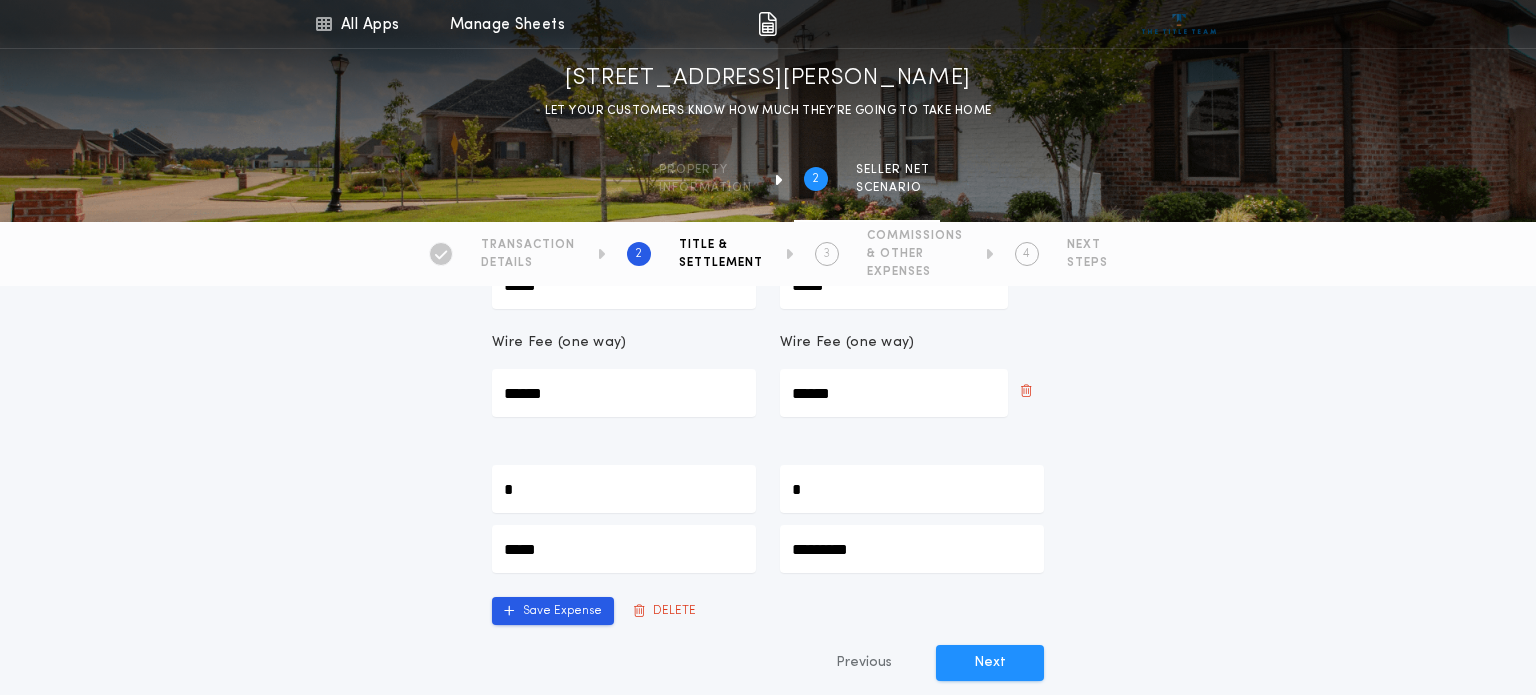 type on "**" 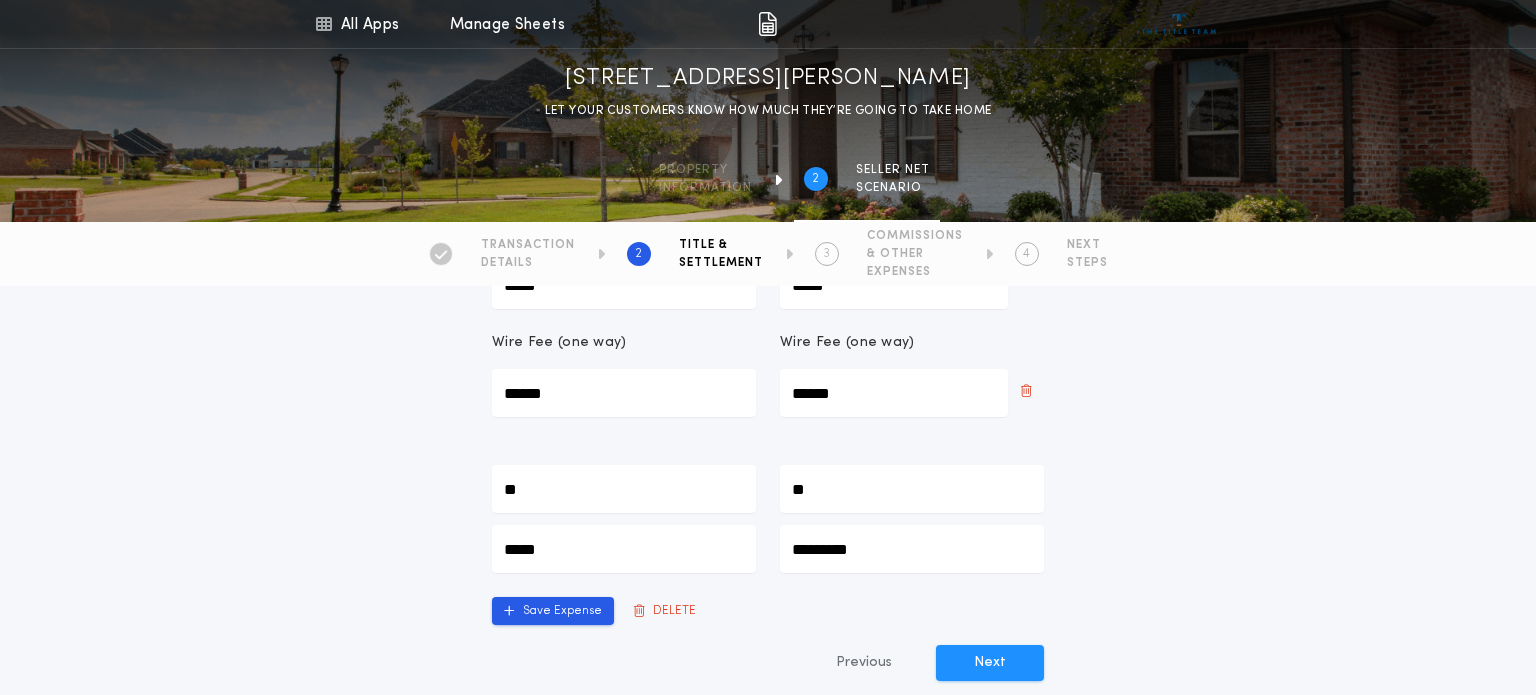 type on "***" 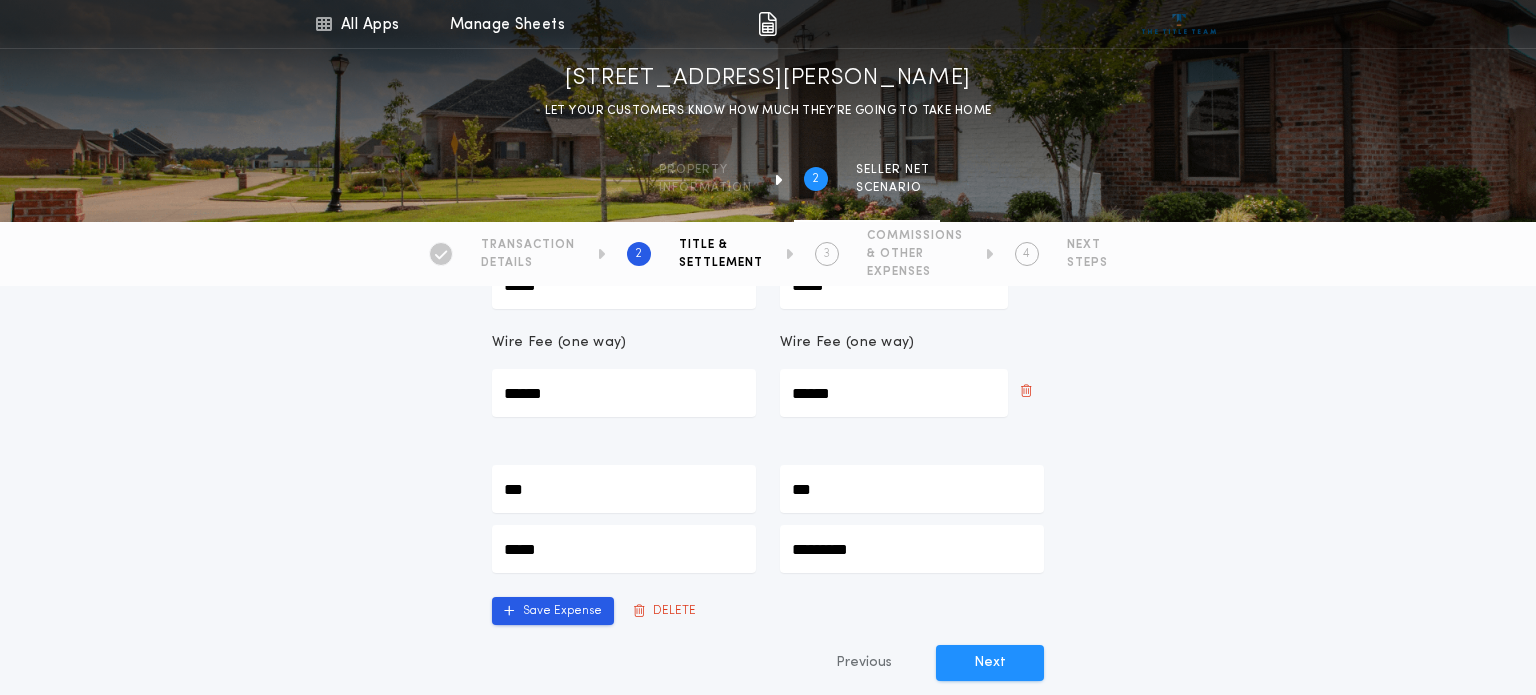 type on "****" 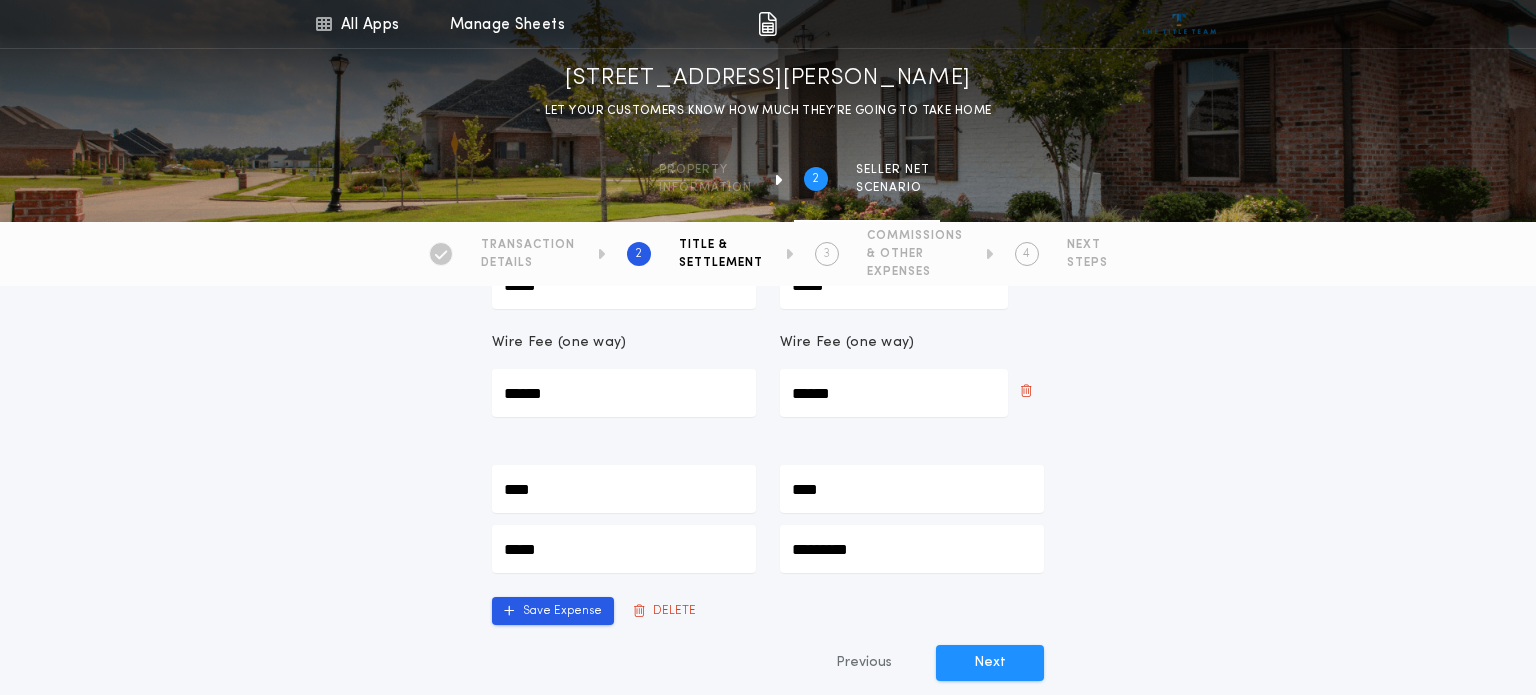 type on "*****" 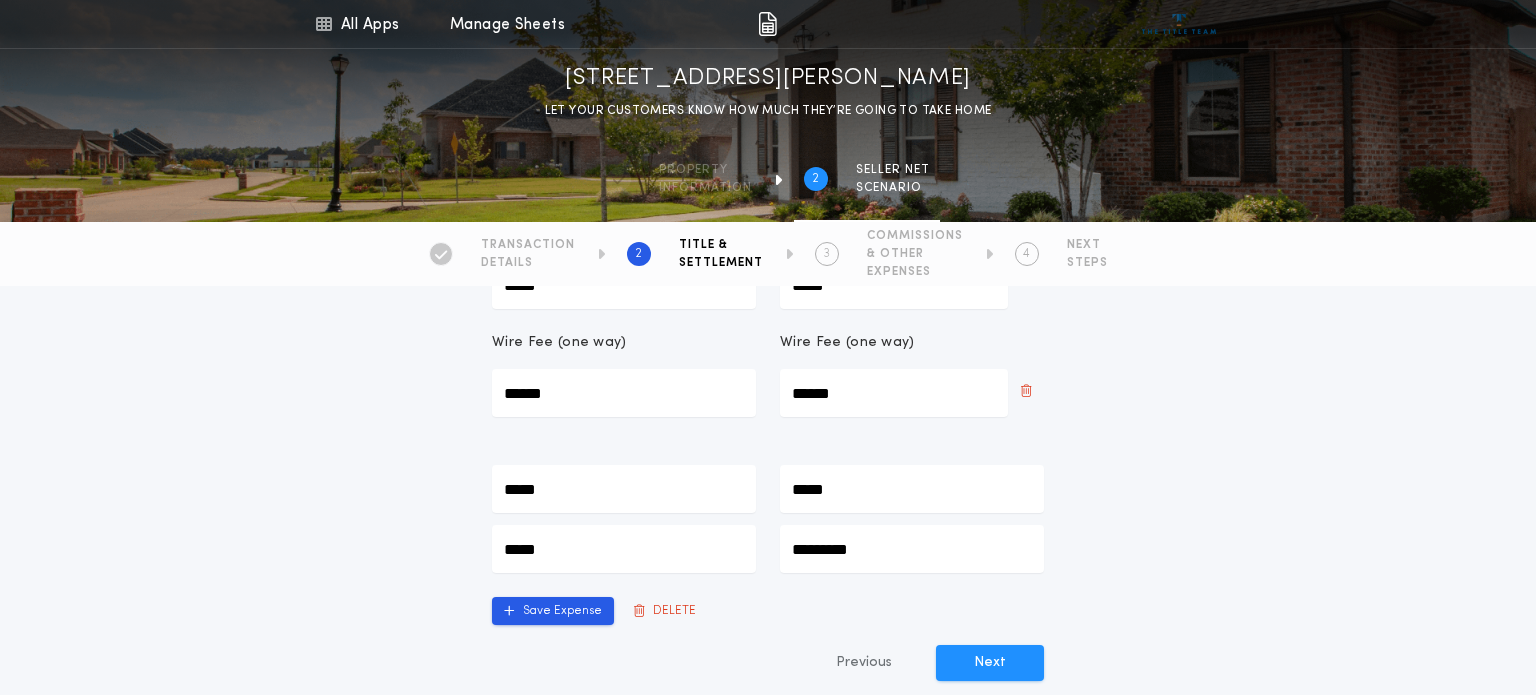 type on "******" 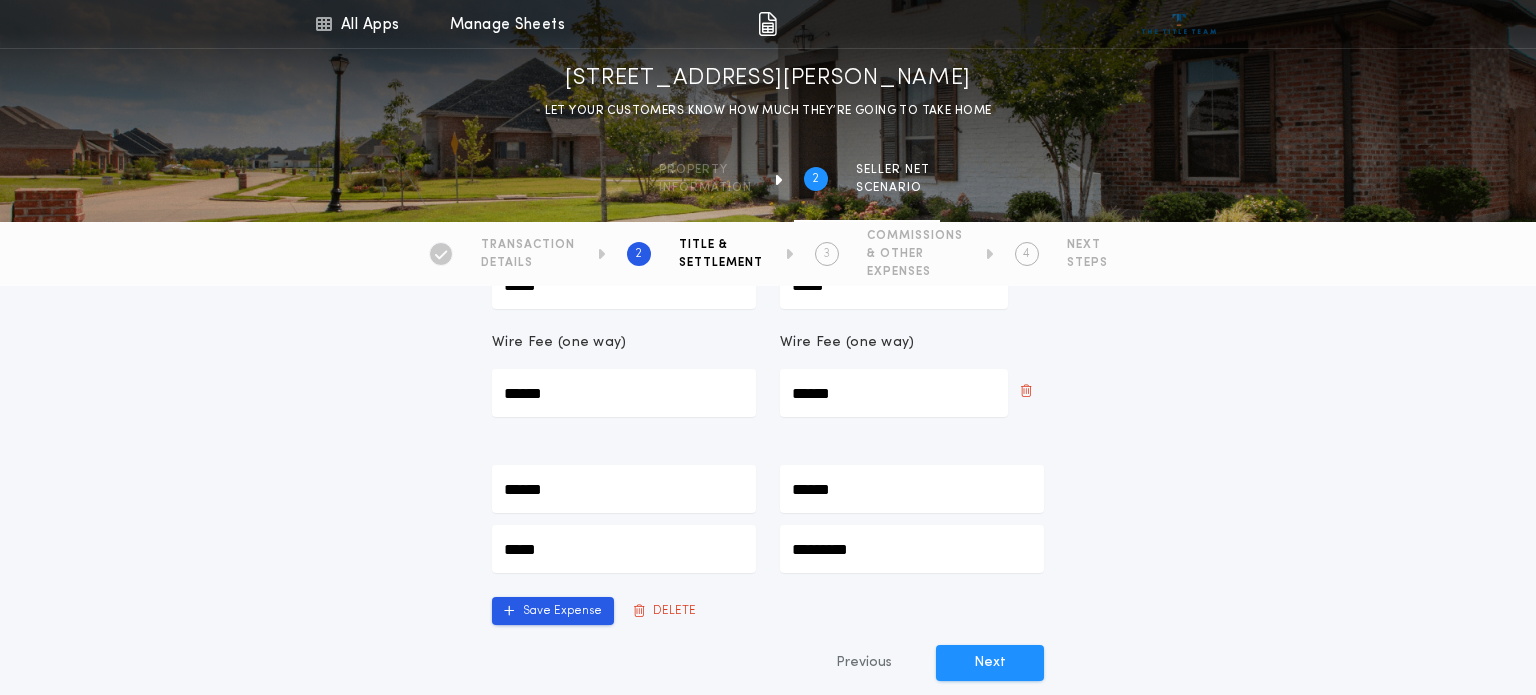 type on "*******" 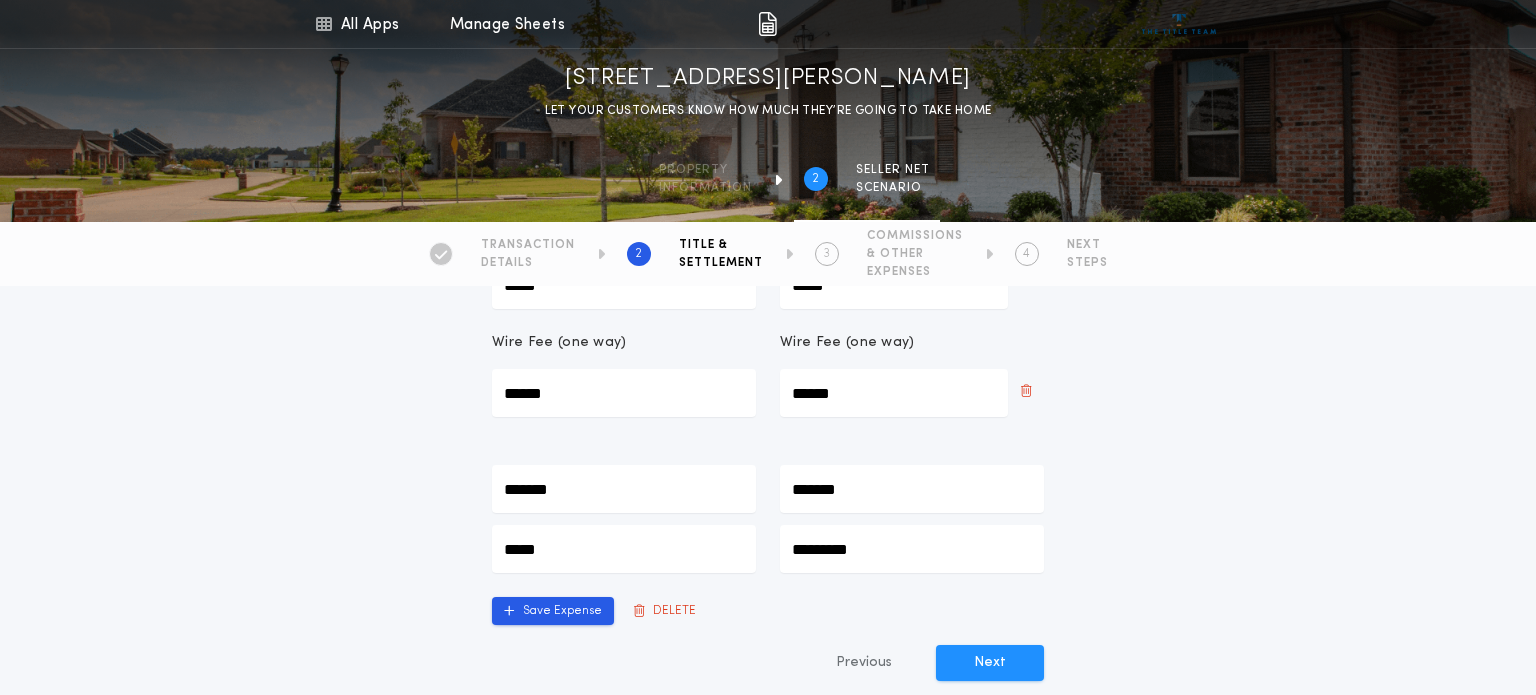 type on "********" 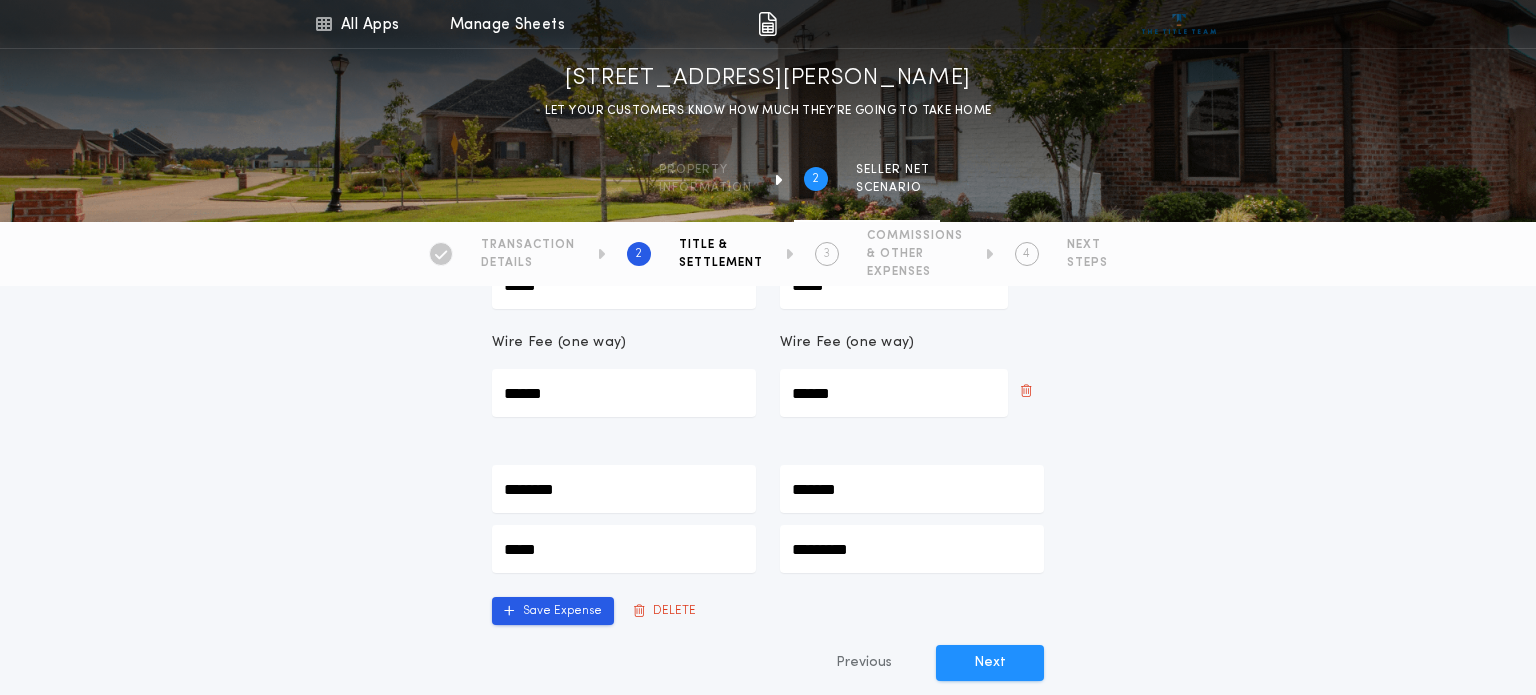 type on "********" 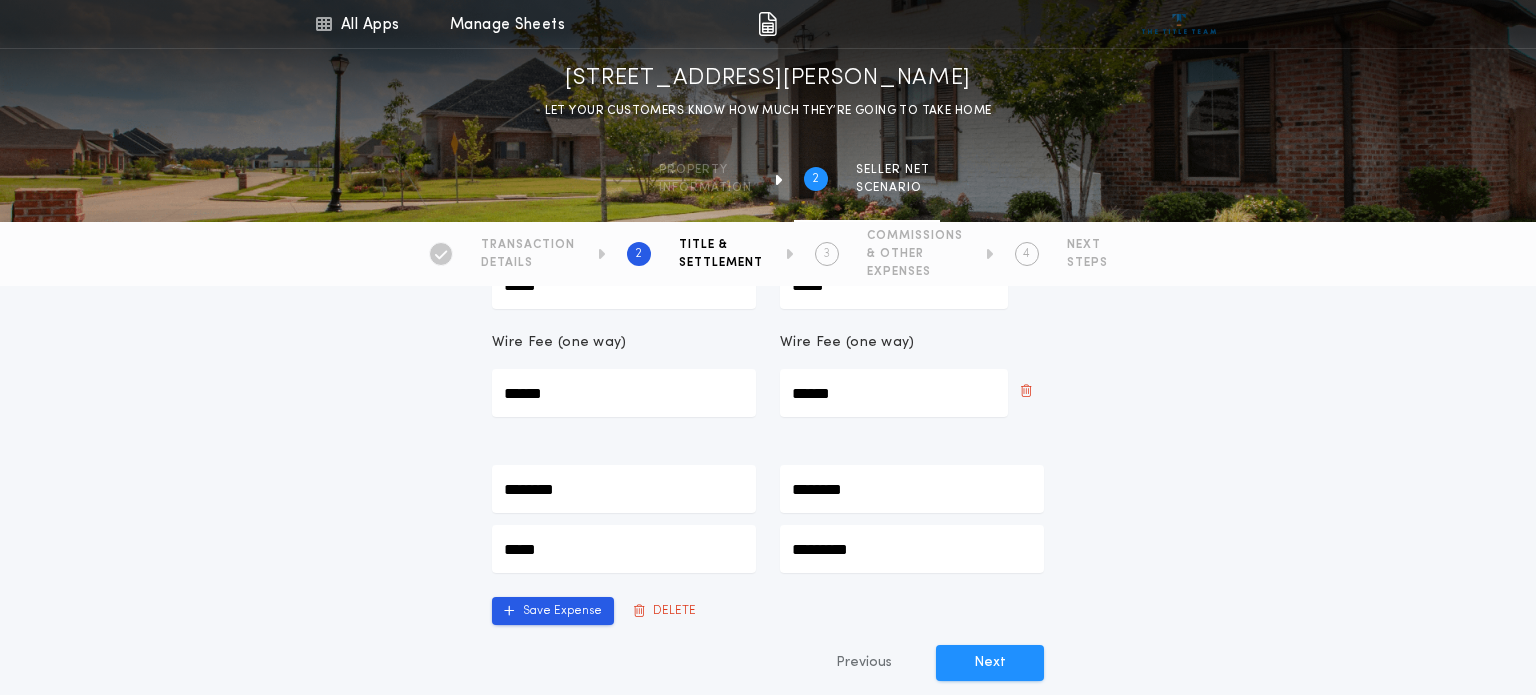 type on "*********" 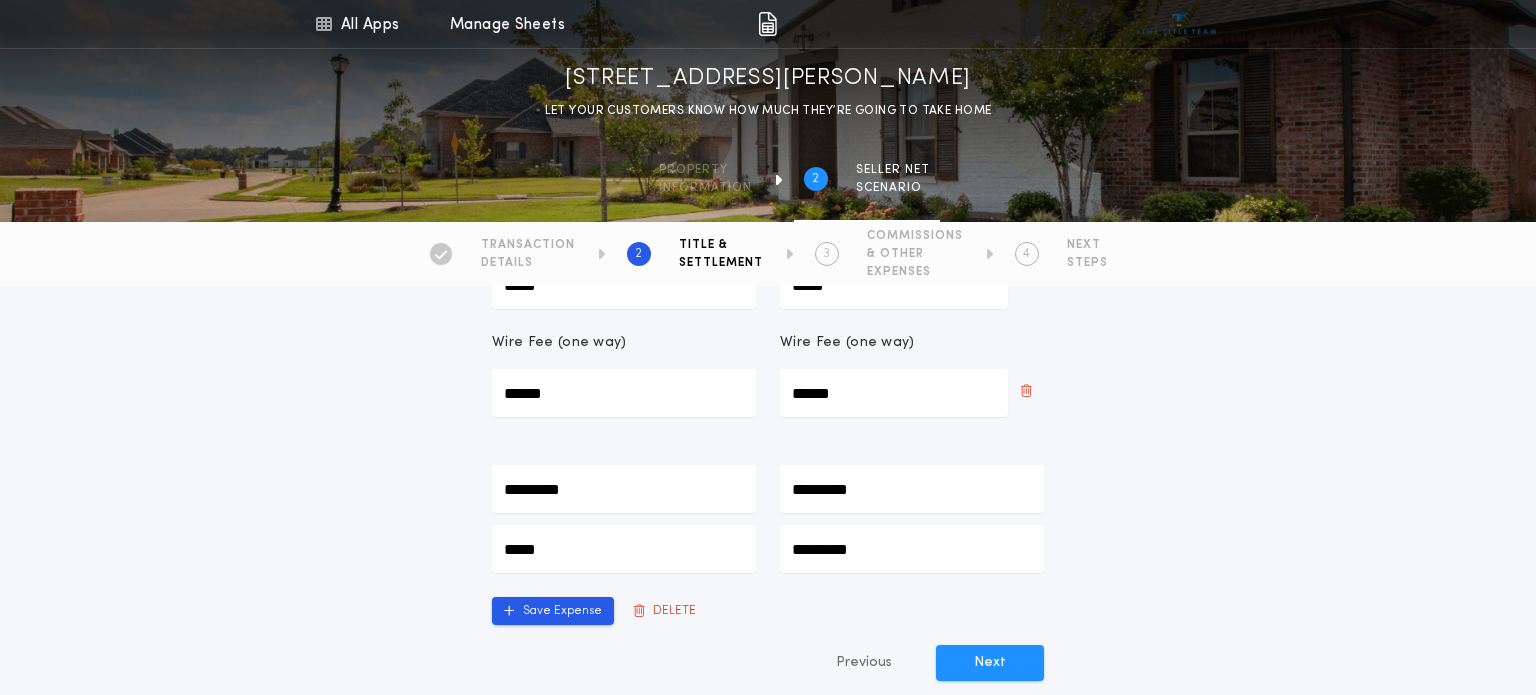type on "**********" 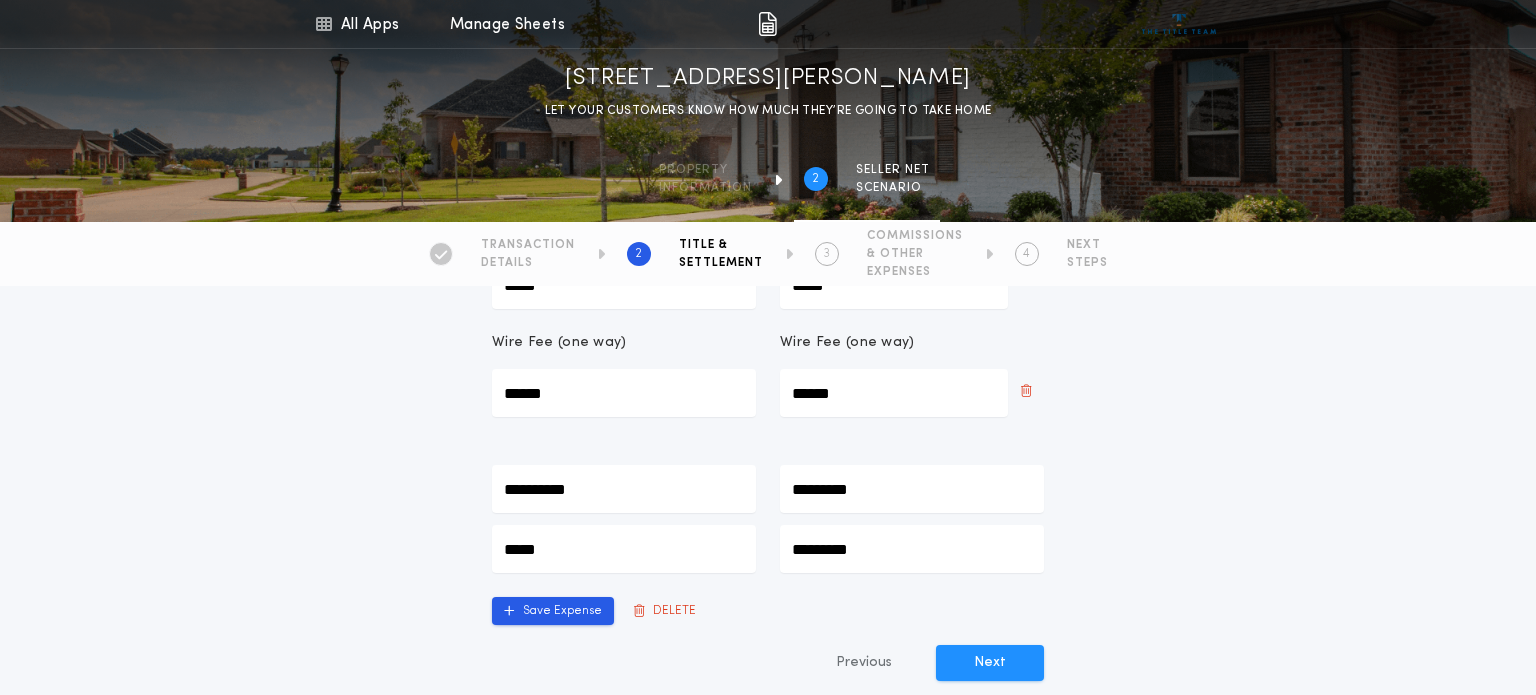 type on "**********" 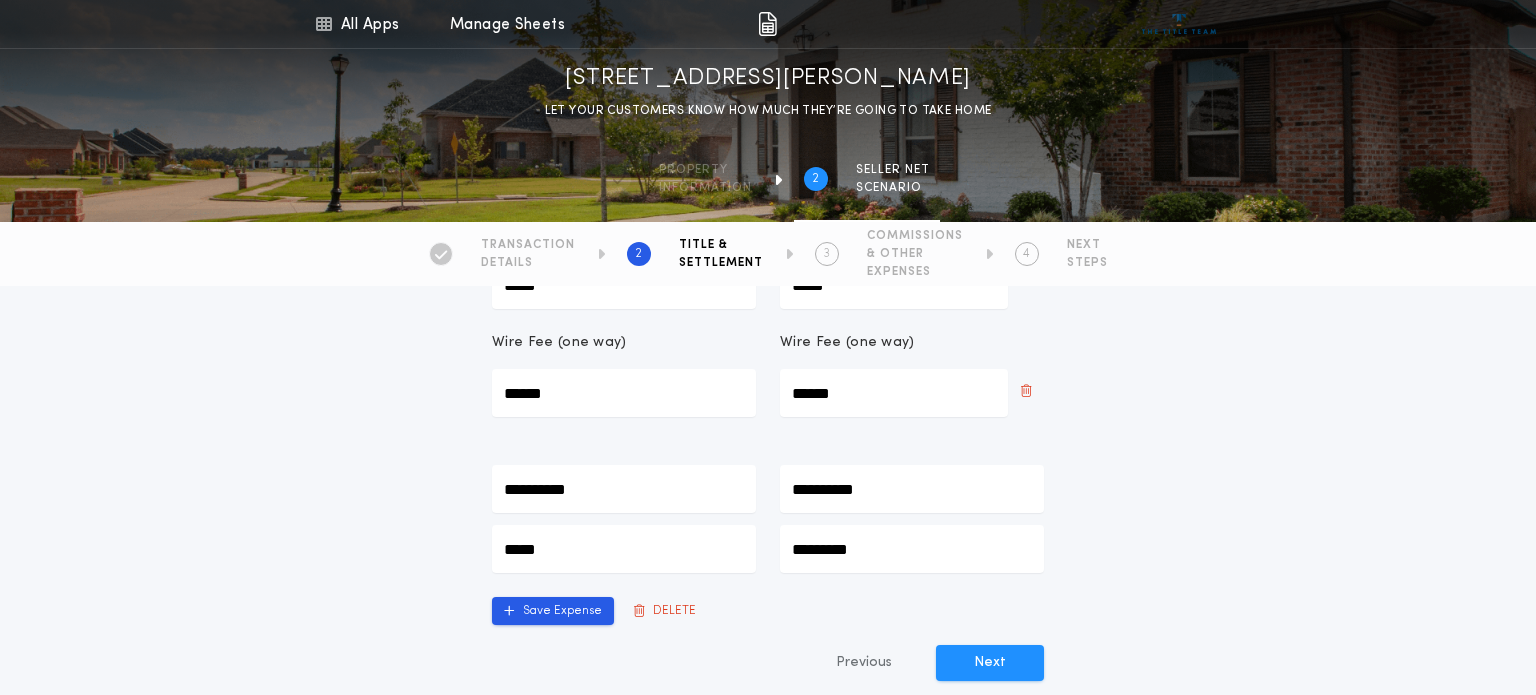 type on "**********" 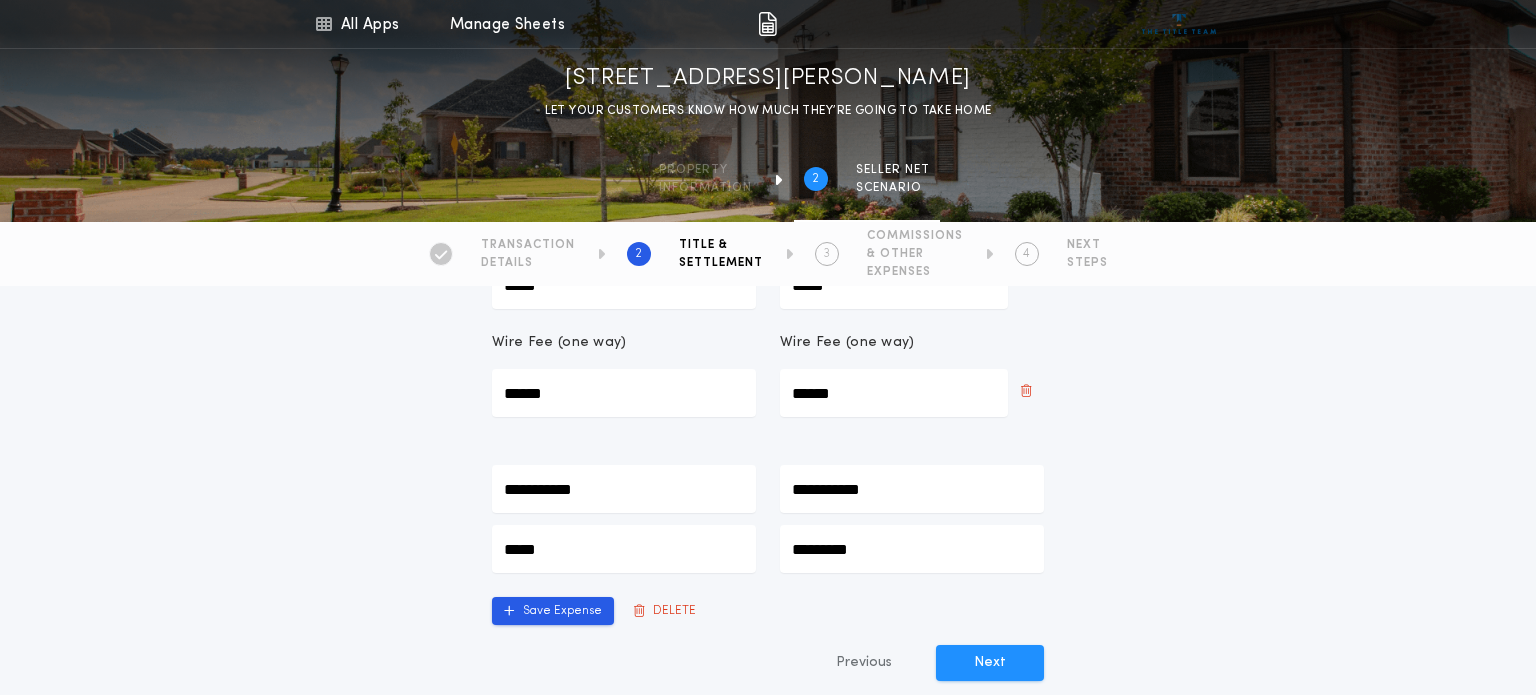 click on "Save Expense" at bounding box center (553, 611) 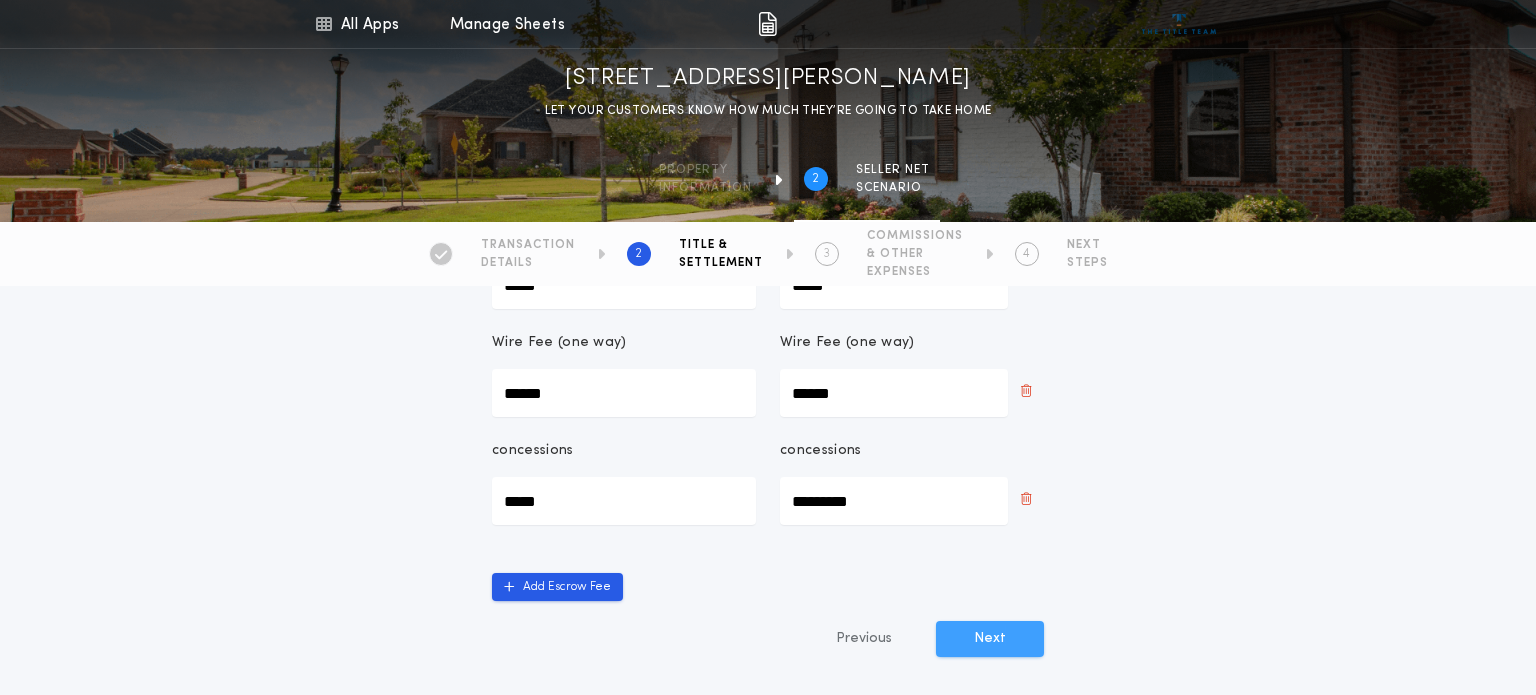 click on "Next" at bounding box center [990, 639] 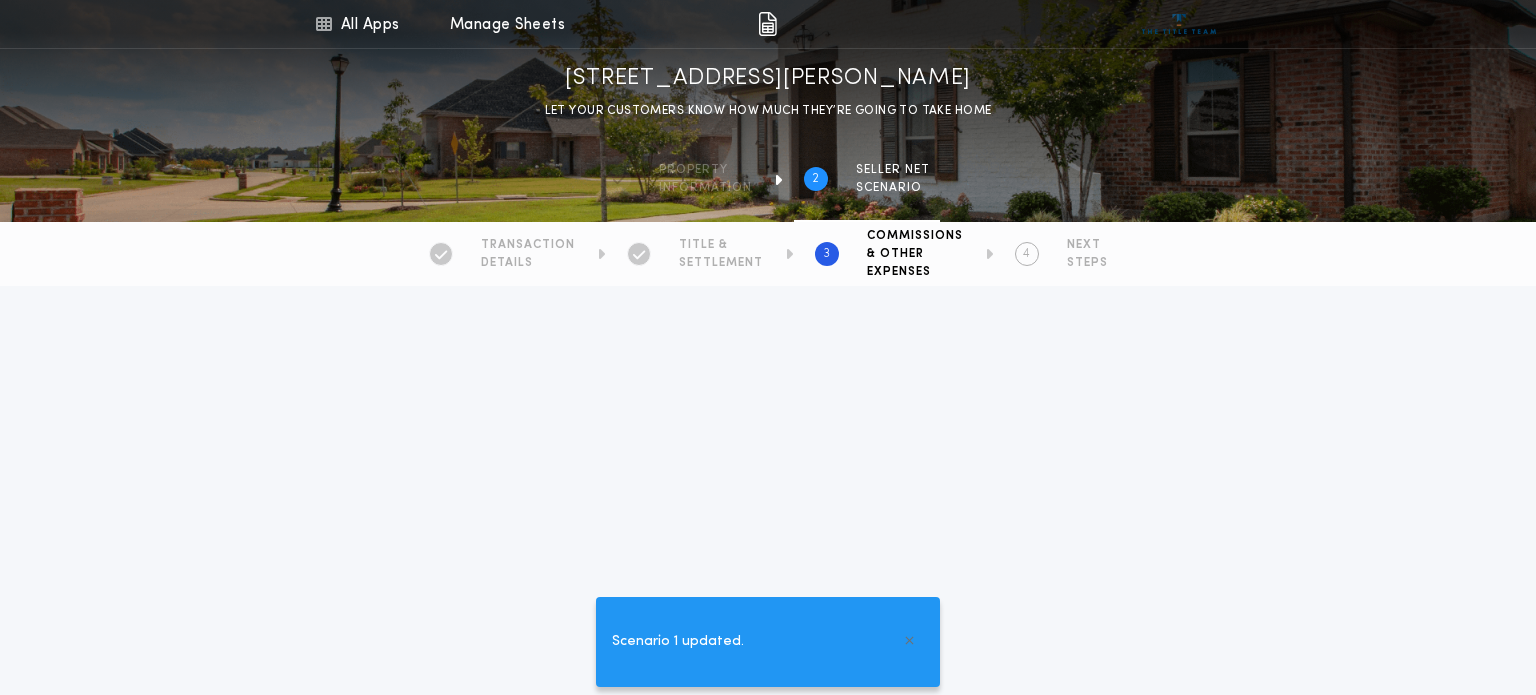type on "*********" 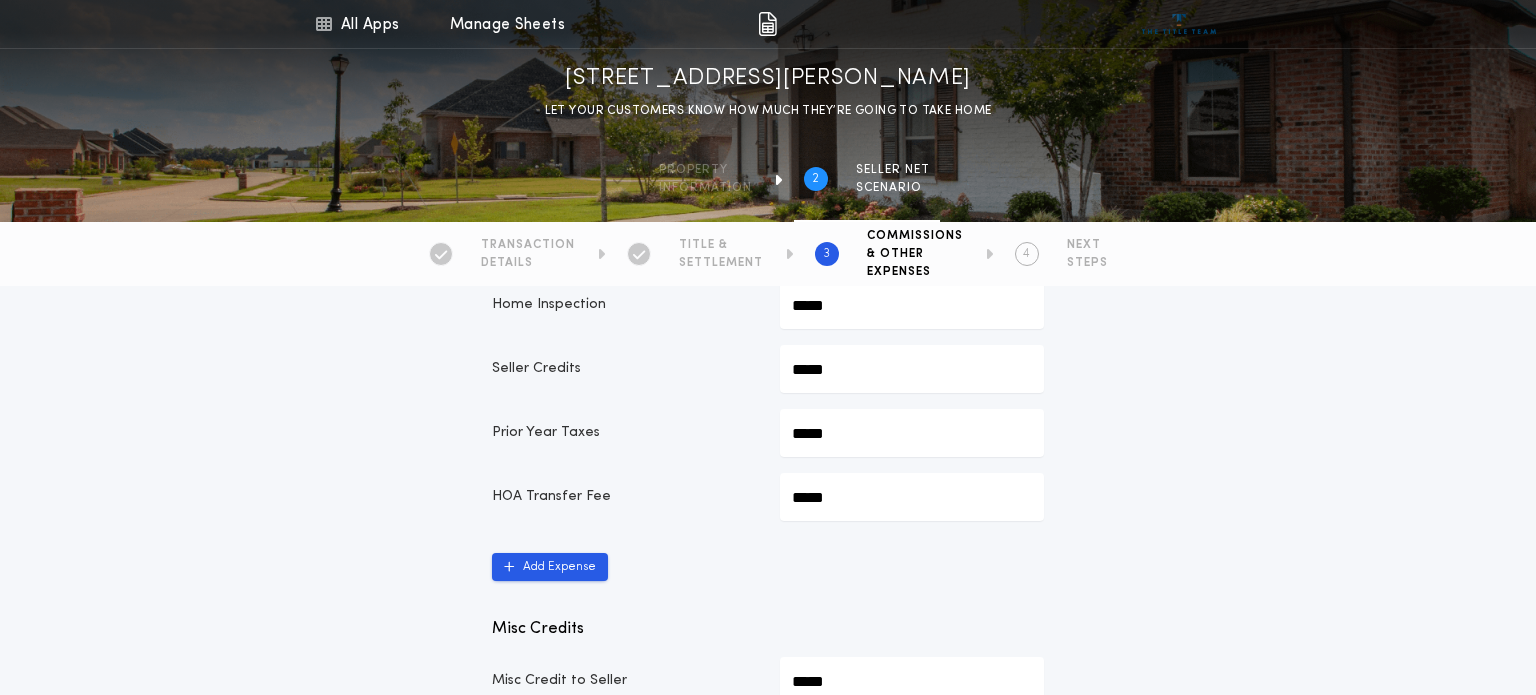 scroll, scrollTop: 1265, scrollLeft: 0, axis: vertical 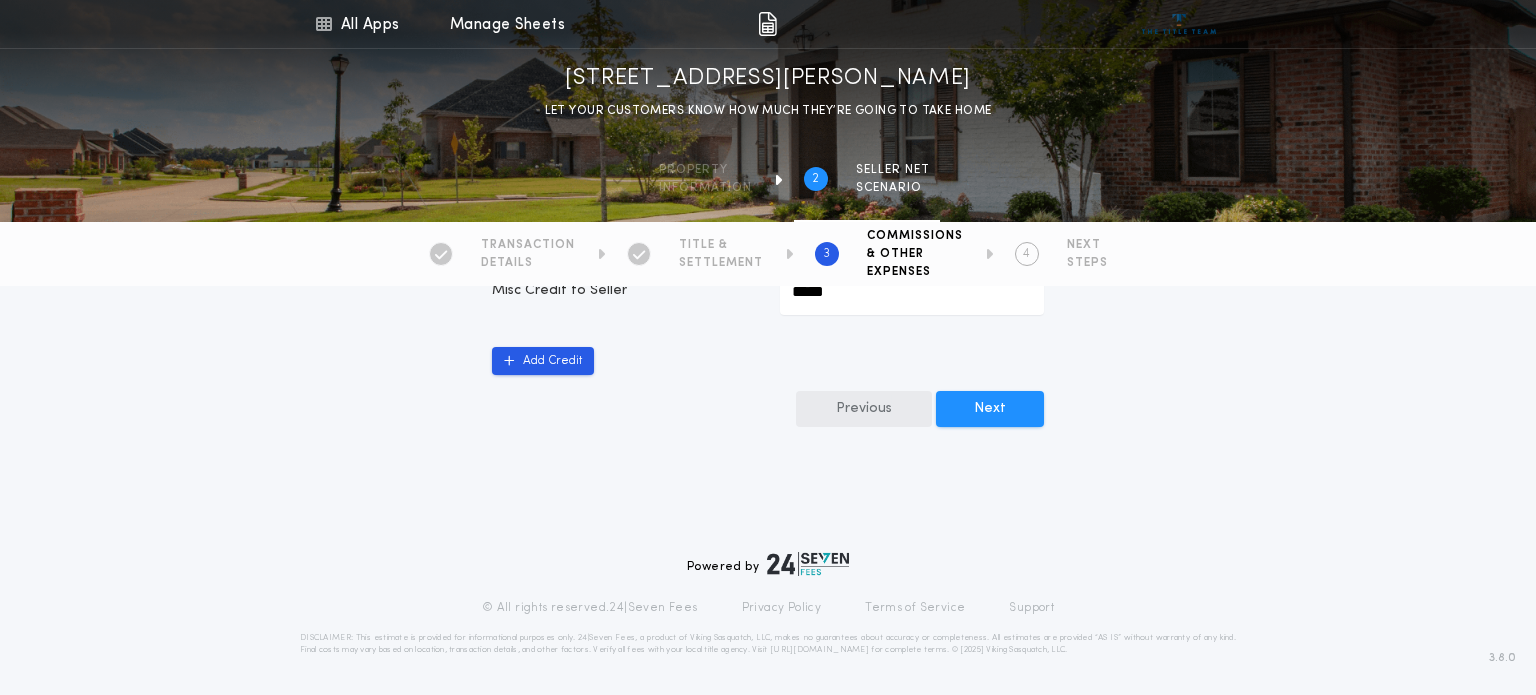 click on "Previous" at bounding box center (864, 409) 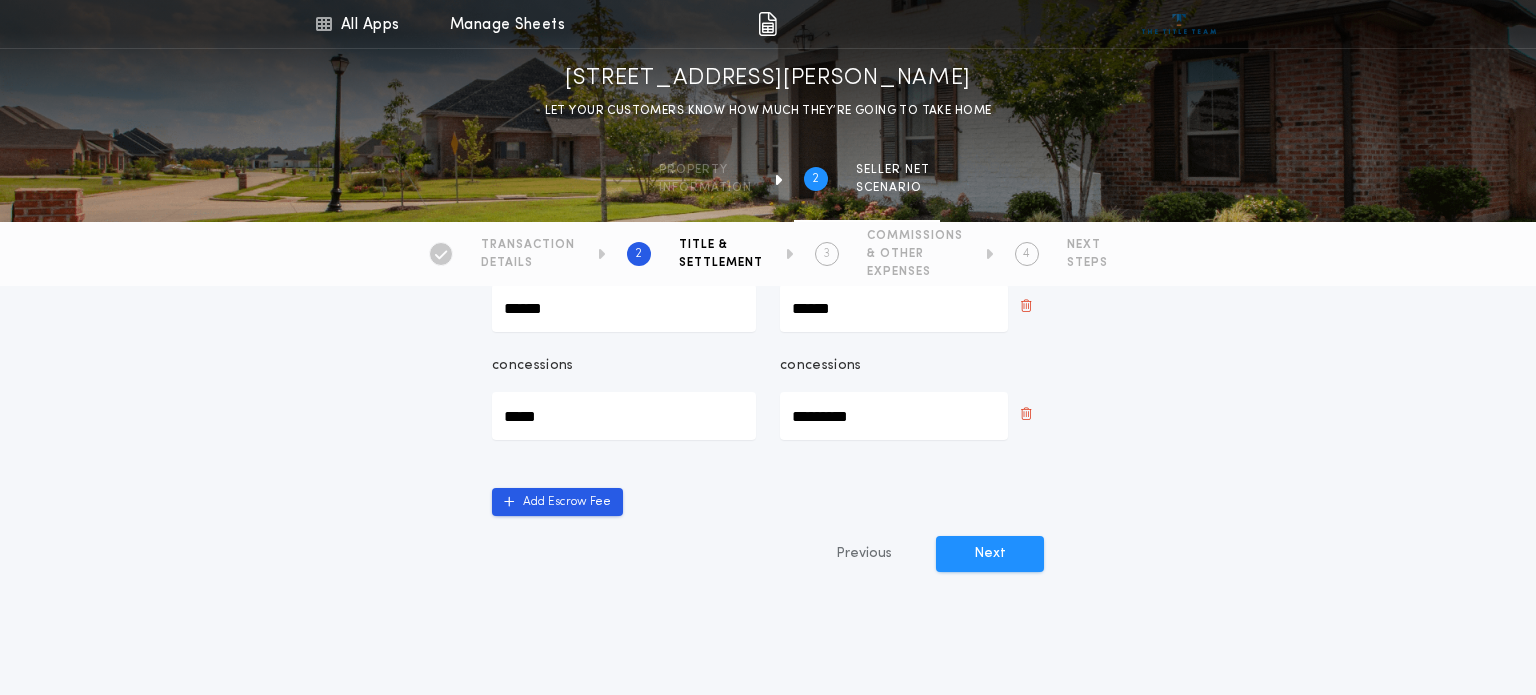 scroll, scrollTop: 1160, scrollLeft: 0, axis: vertical 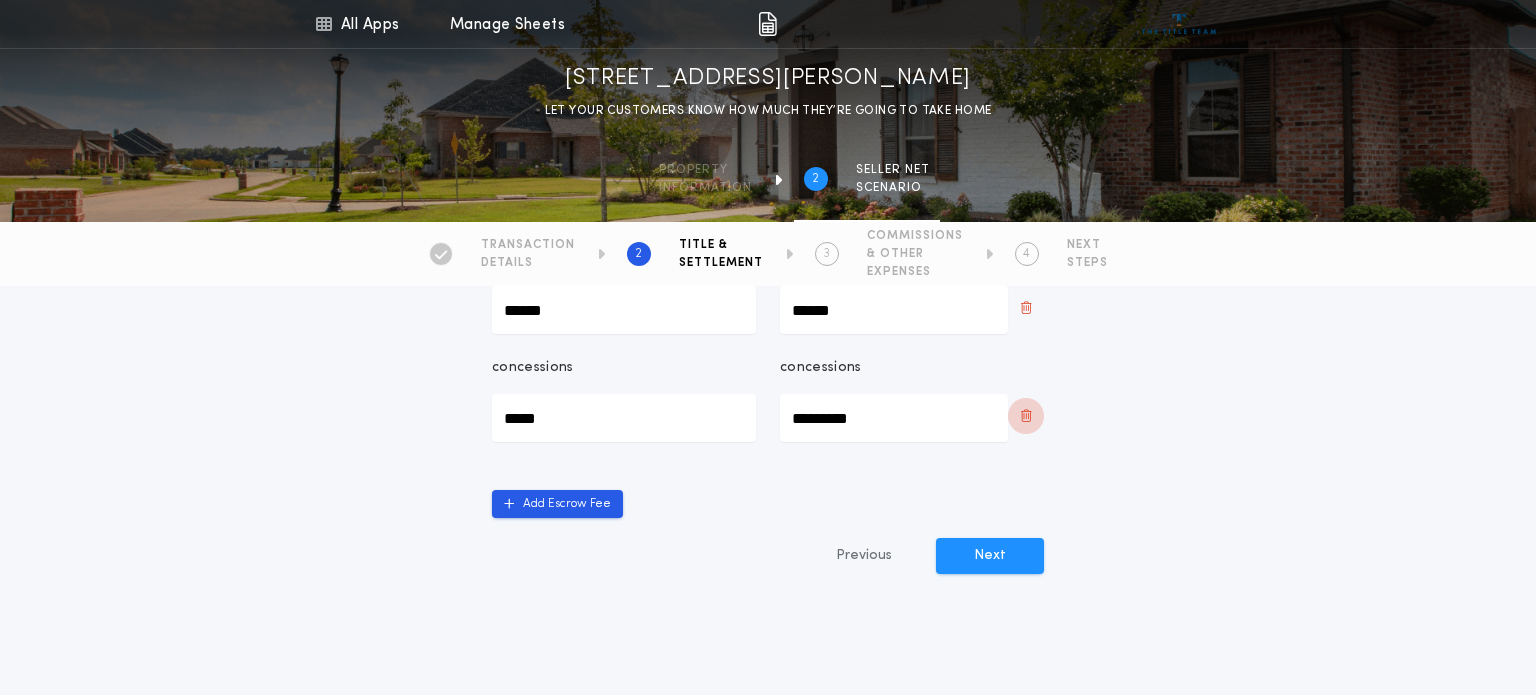click at bounding box center (1026, 416) 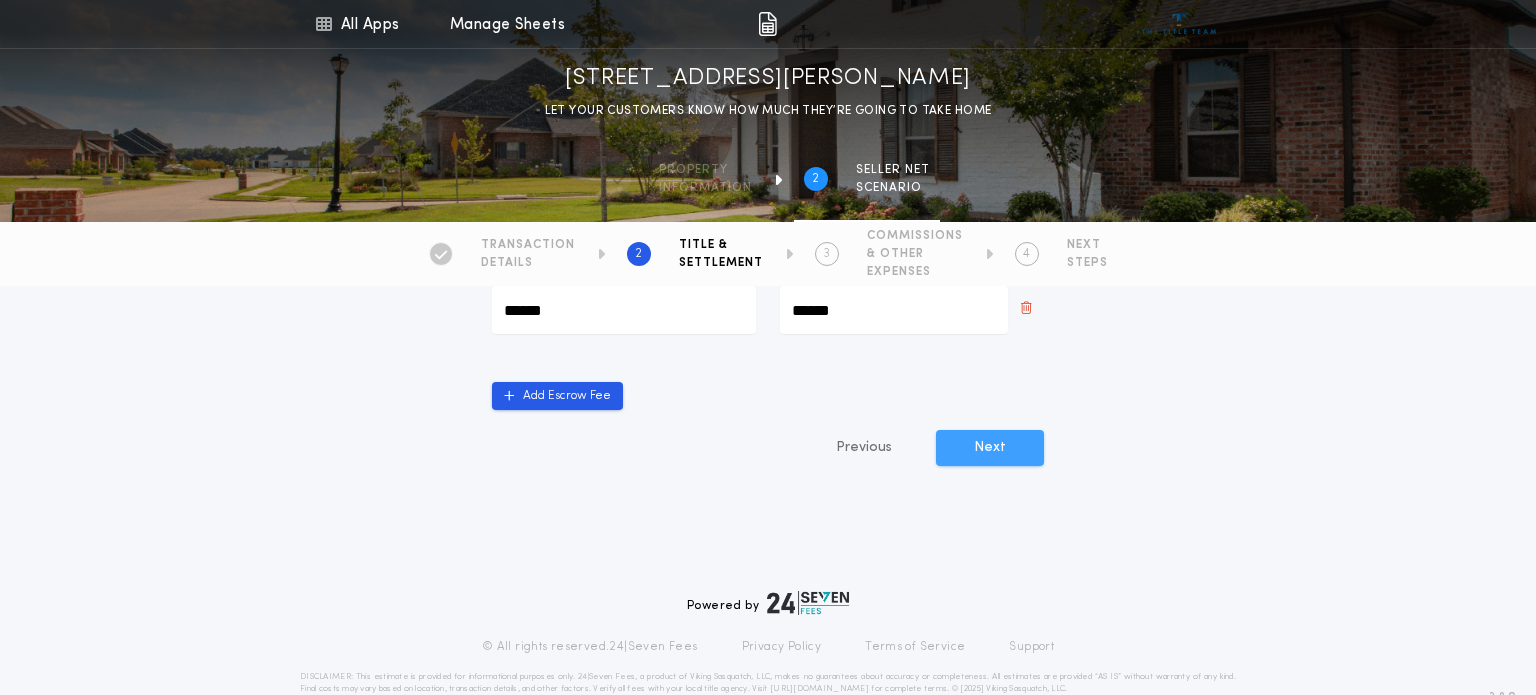 click on "Next" at bounding box center [990, 448] 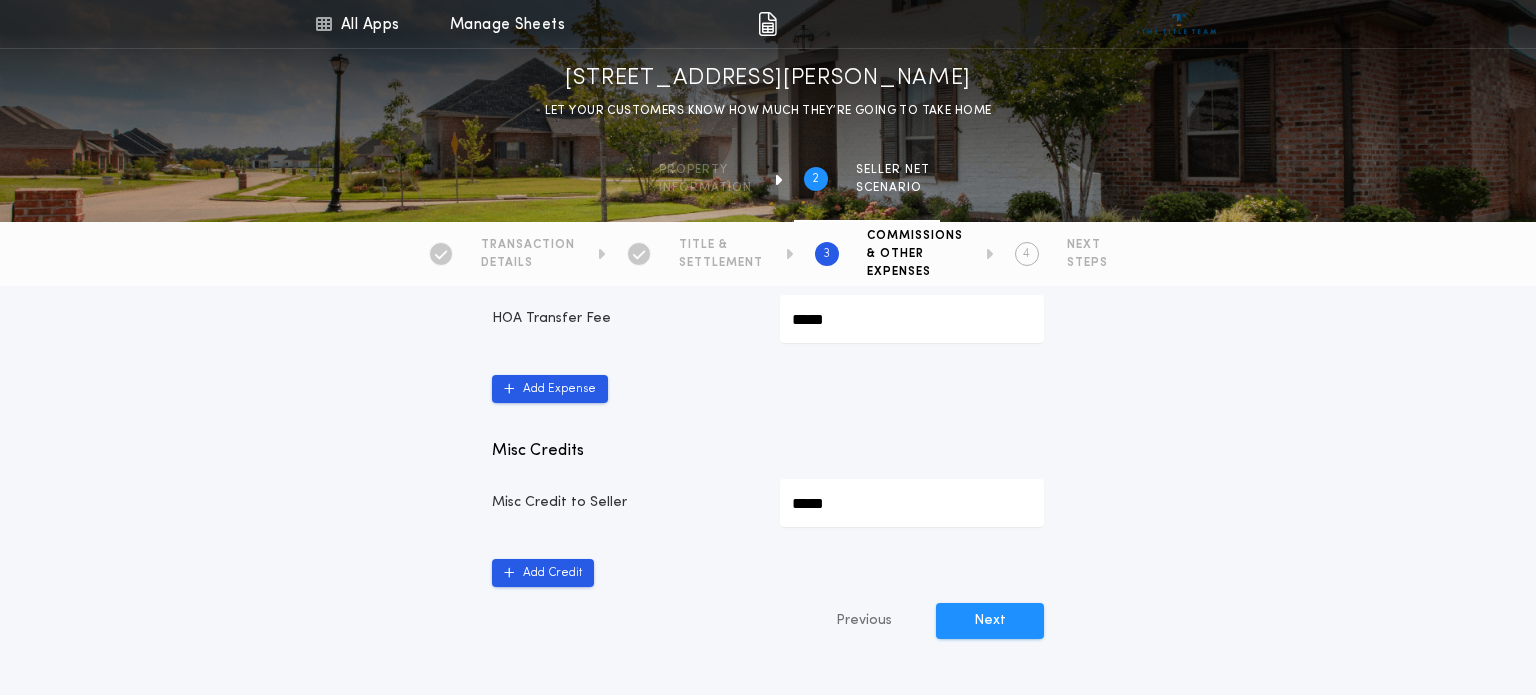 scroll, scrollTop: 1049, scrollLeft: 0, axis: vertical 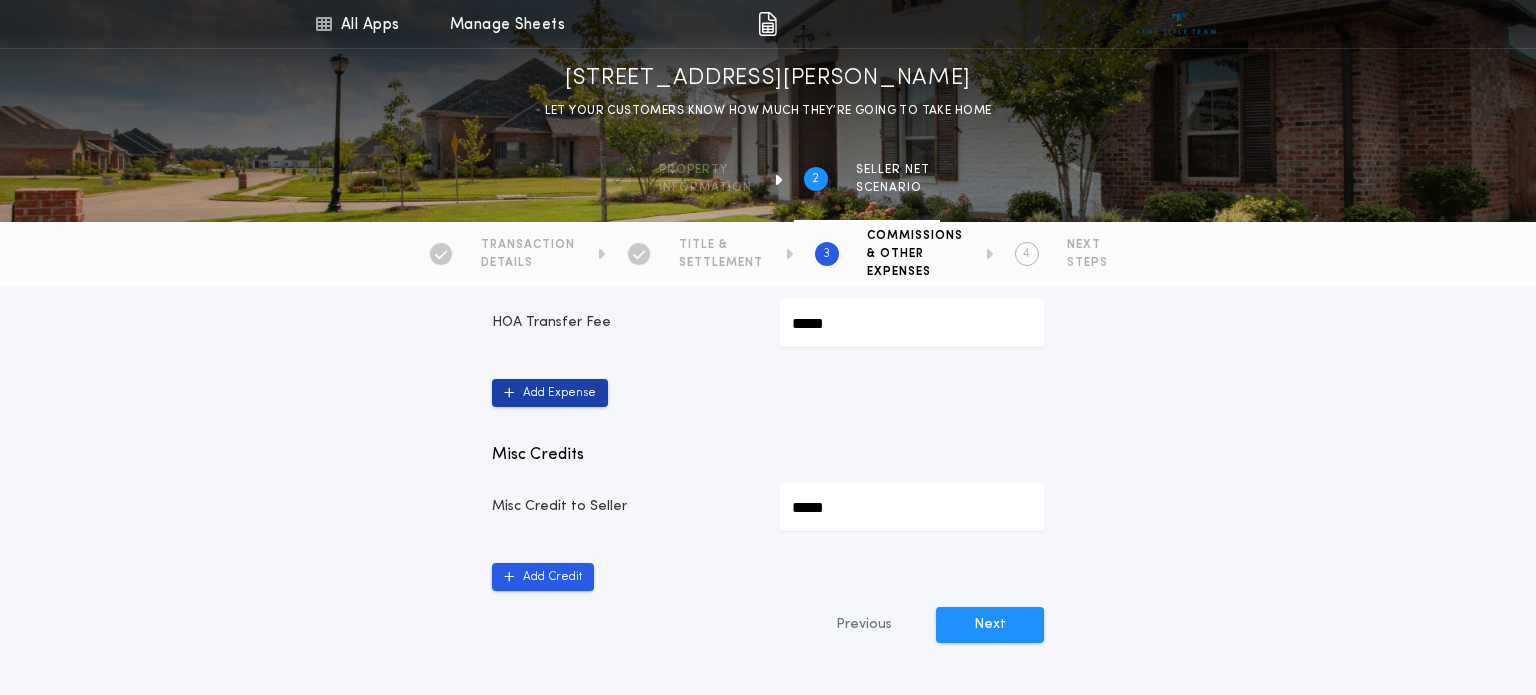 click on "Add Expense" at bounding box center [550, 393] 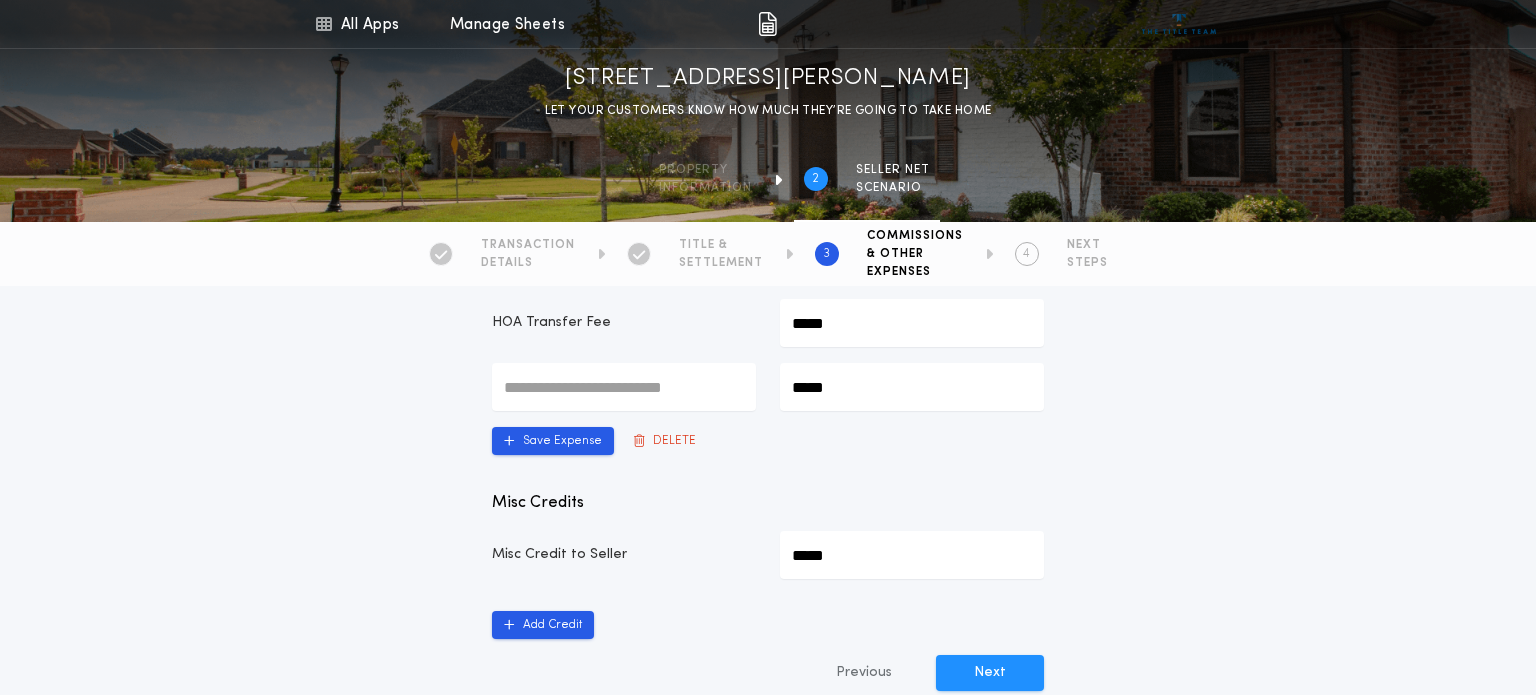 click at bounding box center (624, 387) 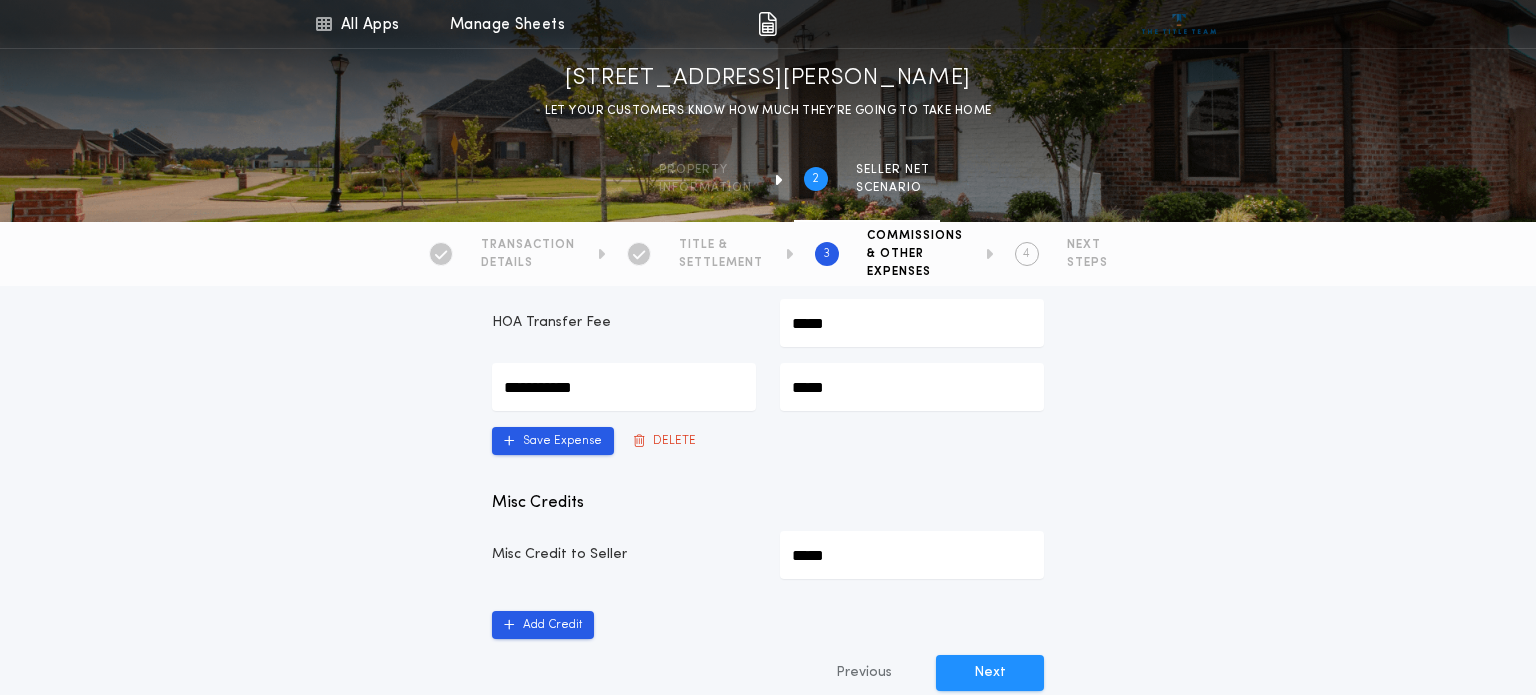 type on "**********" 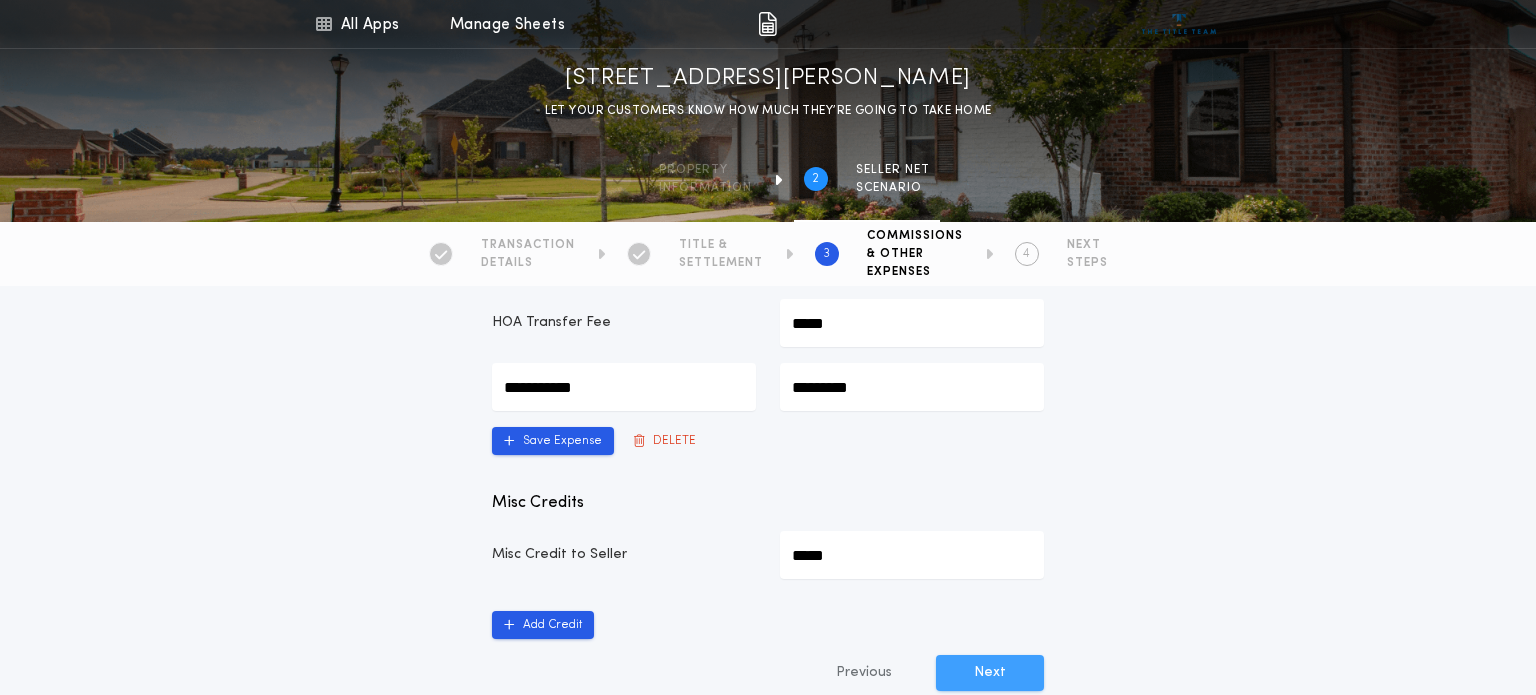 type on "*********" 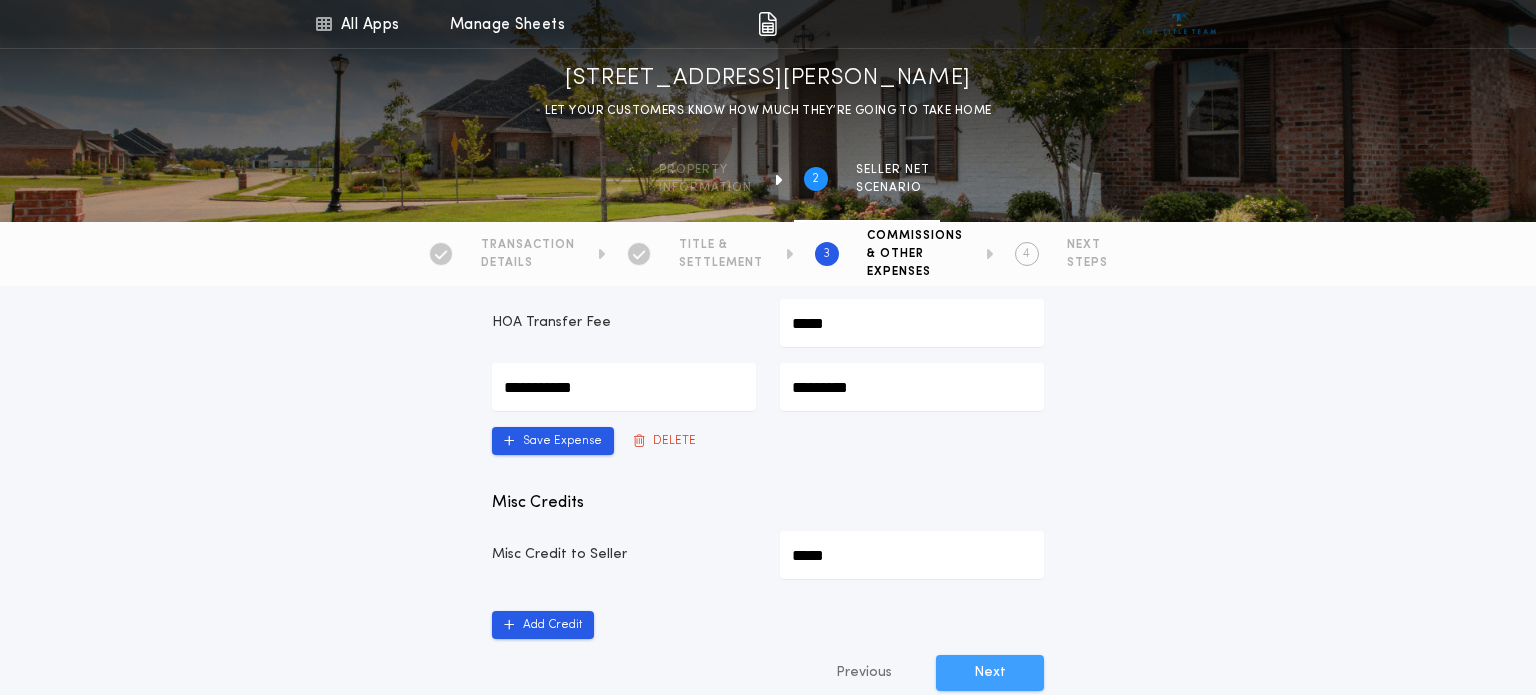 click on "Next" at bounding box center (990, 673) 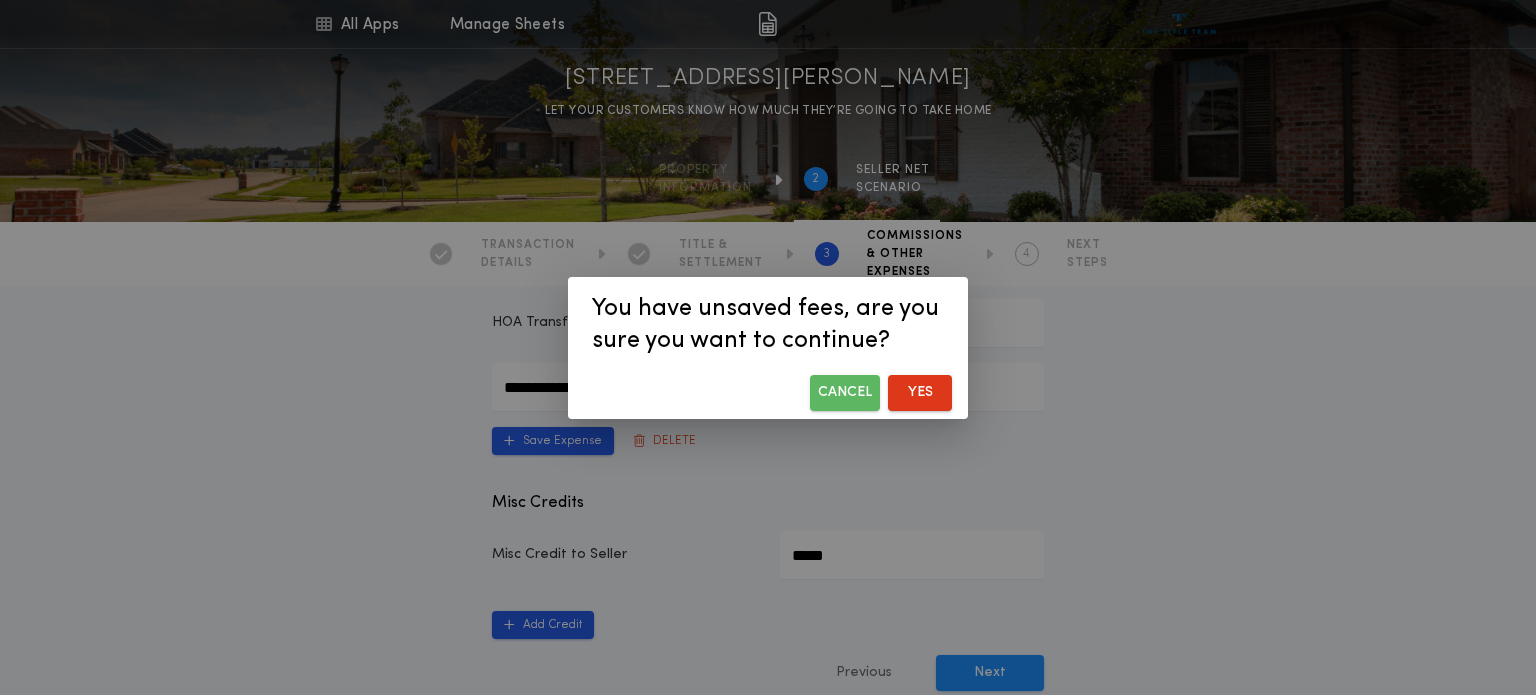 click on "Cancel" at bounding box center (845, 393) 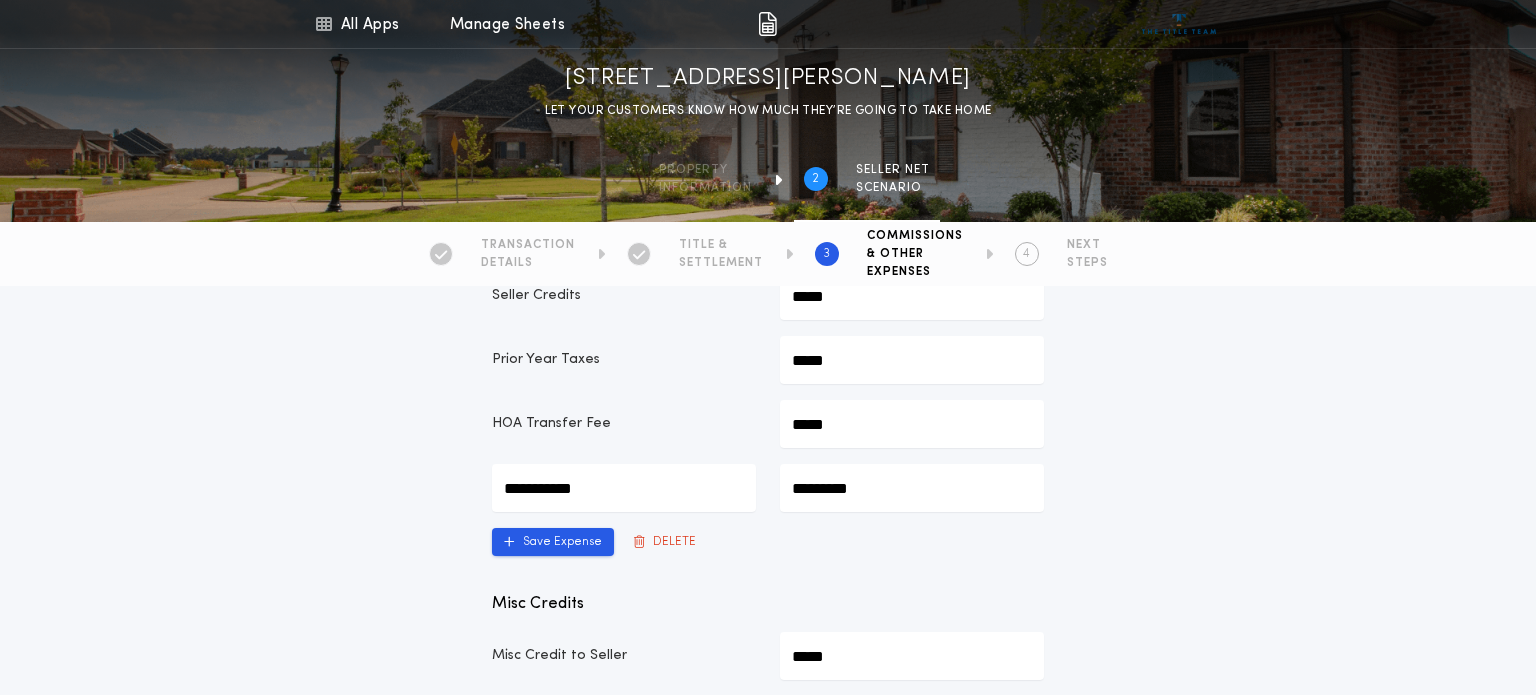 scroll, scrollTop: 950, scrollLeft: 0, axis: vertical 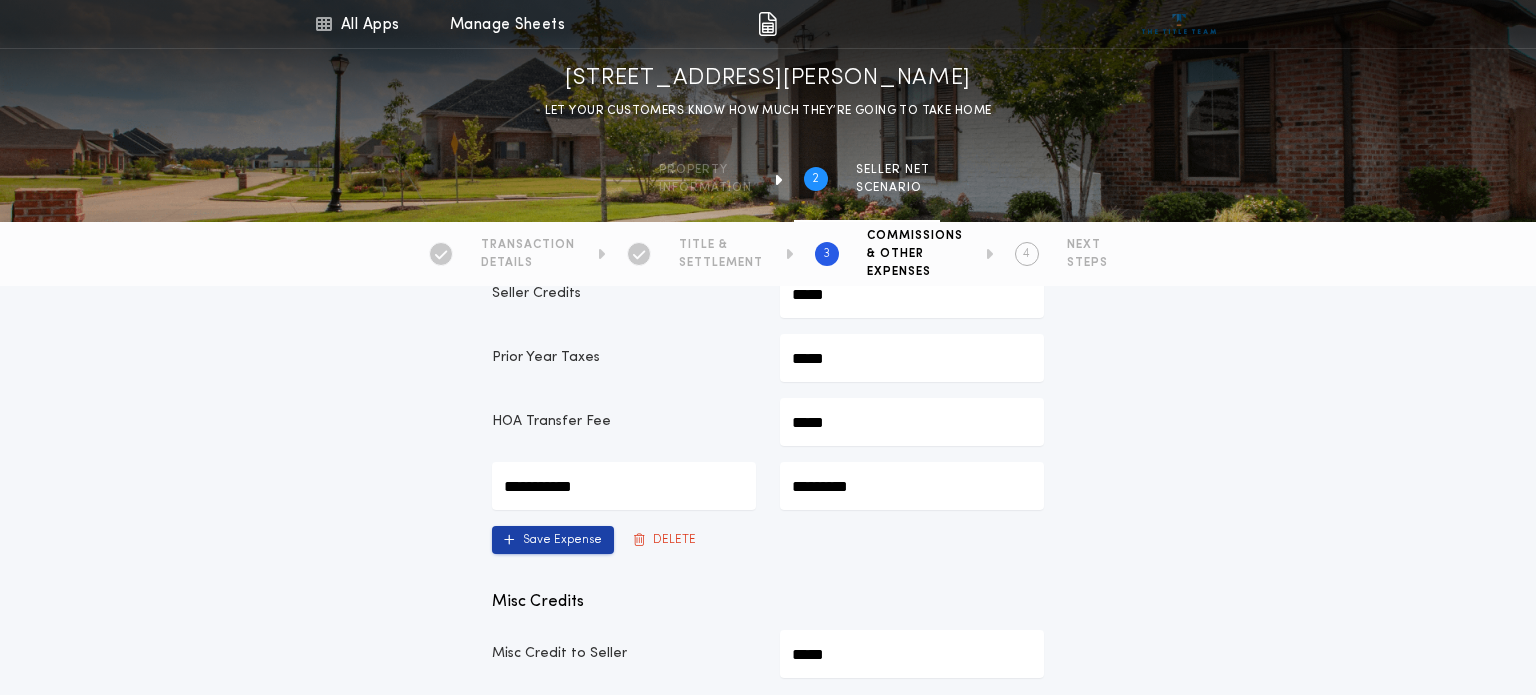 click on "Save Expense" at bounding box center (553, 540) 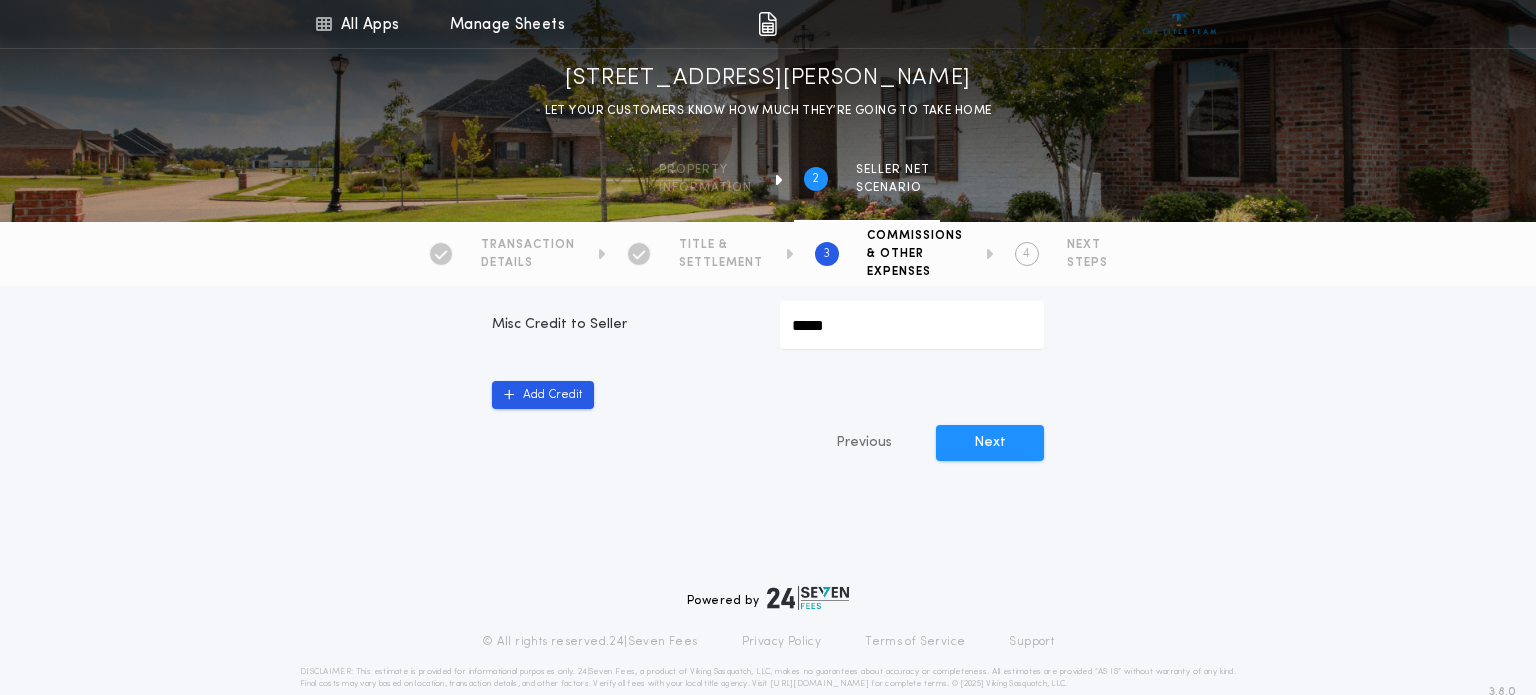scroll, scrollTop: 1329, scrollLeft: 0, axis: vertical 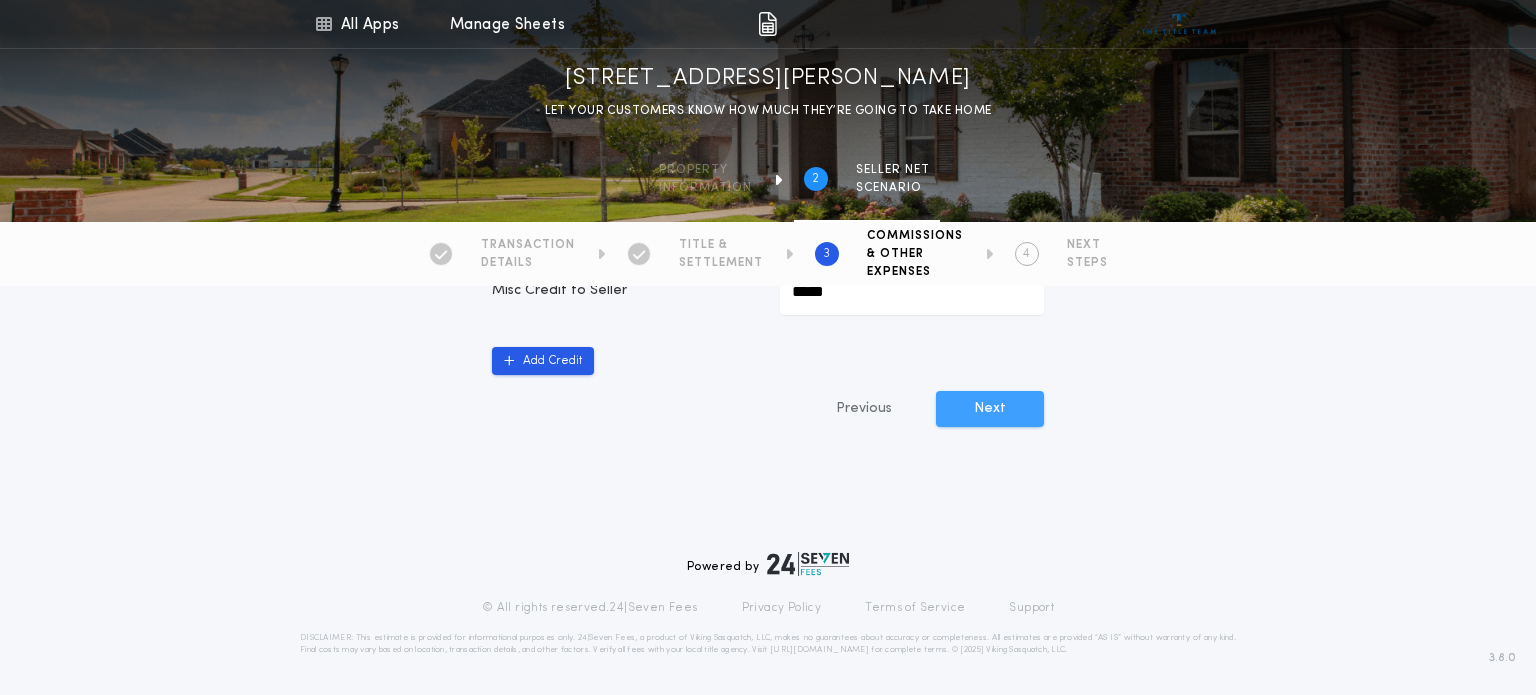 click on "Next" at bounding box center [990, 409] 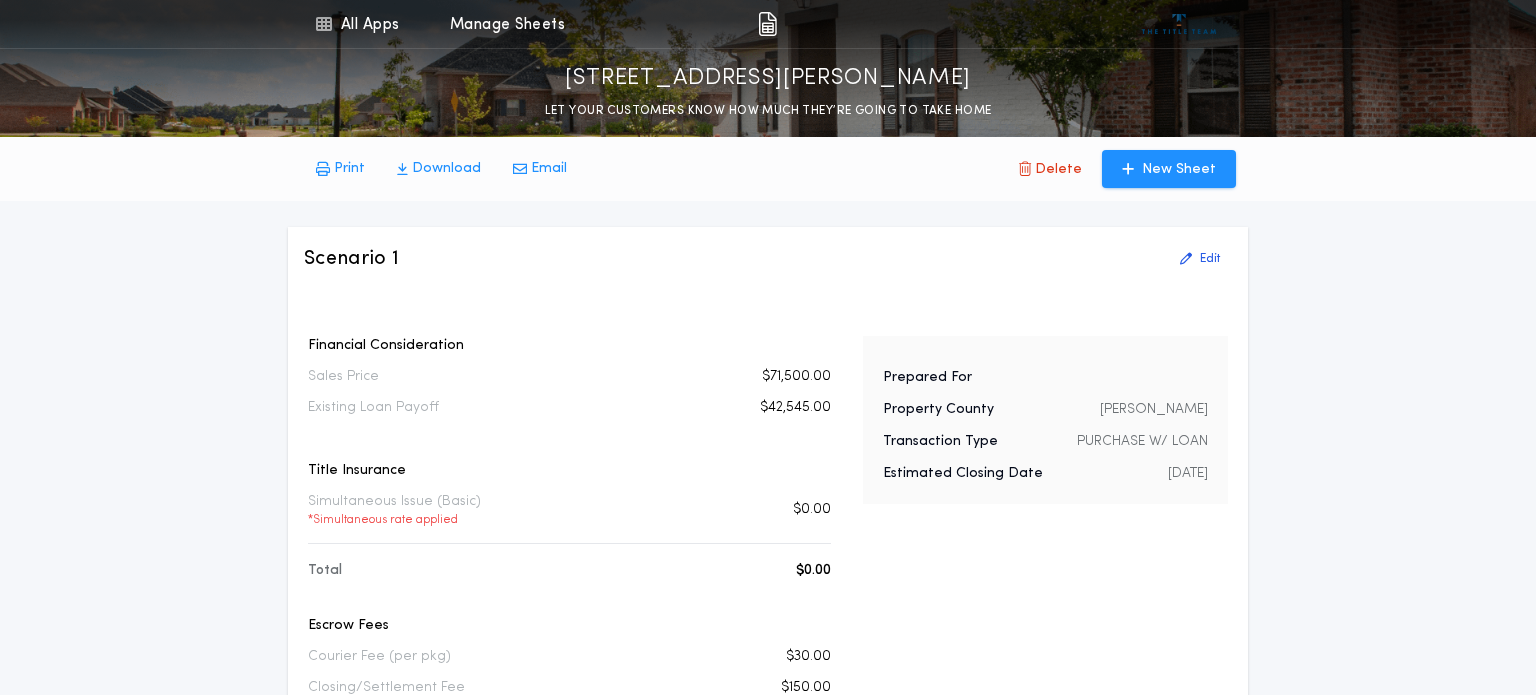 scroll, scrollTop: 0, scrollLeft: 0, axis: both 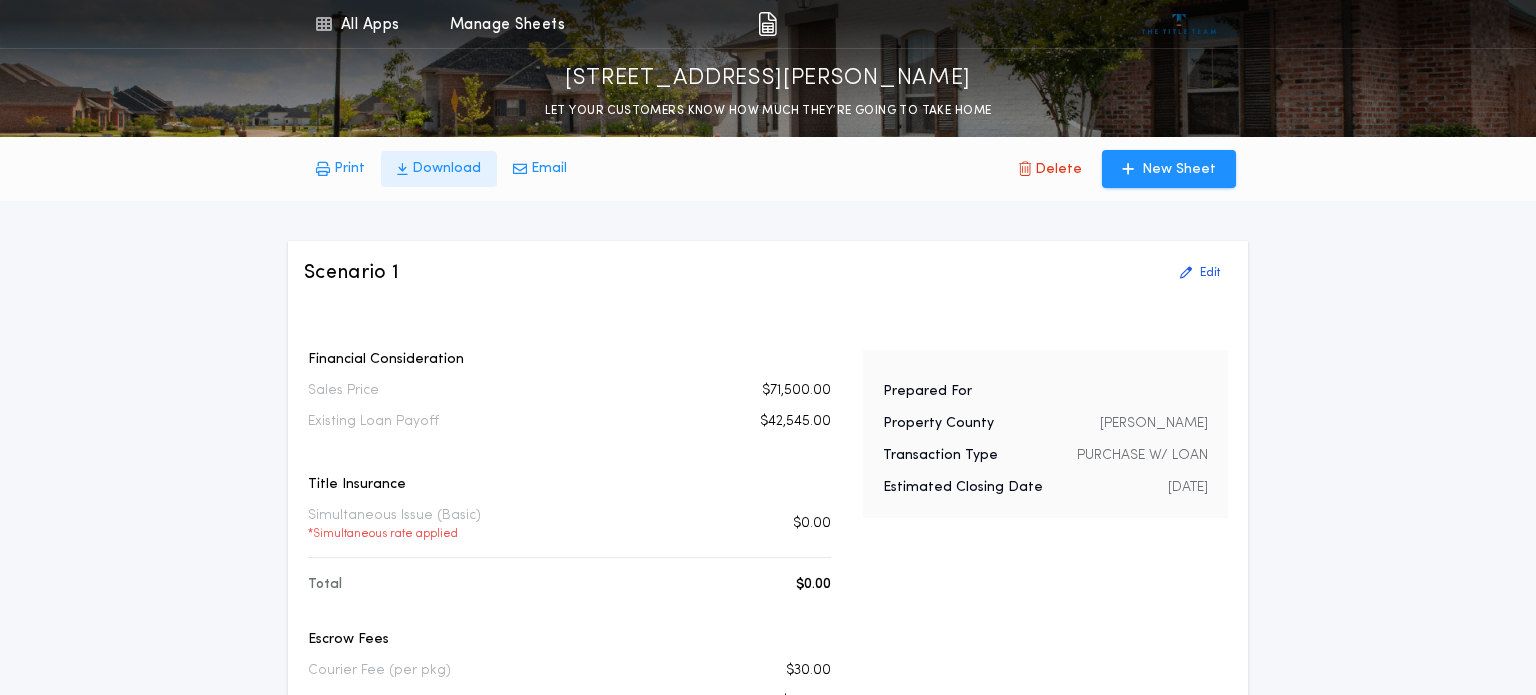 click on "Download" at bounding box center (446, 169) 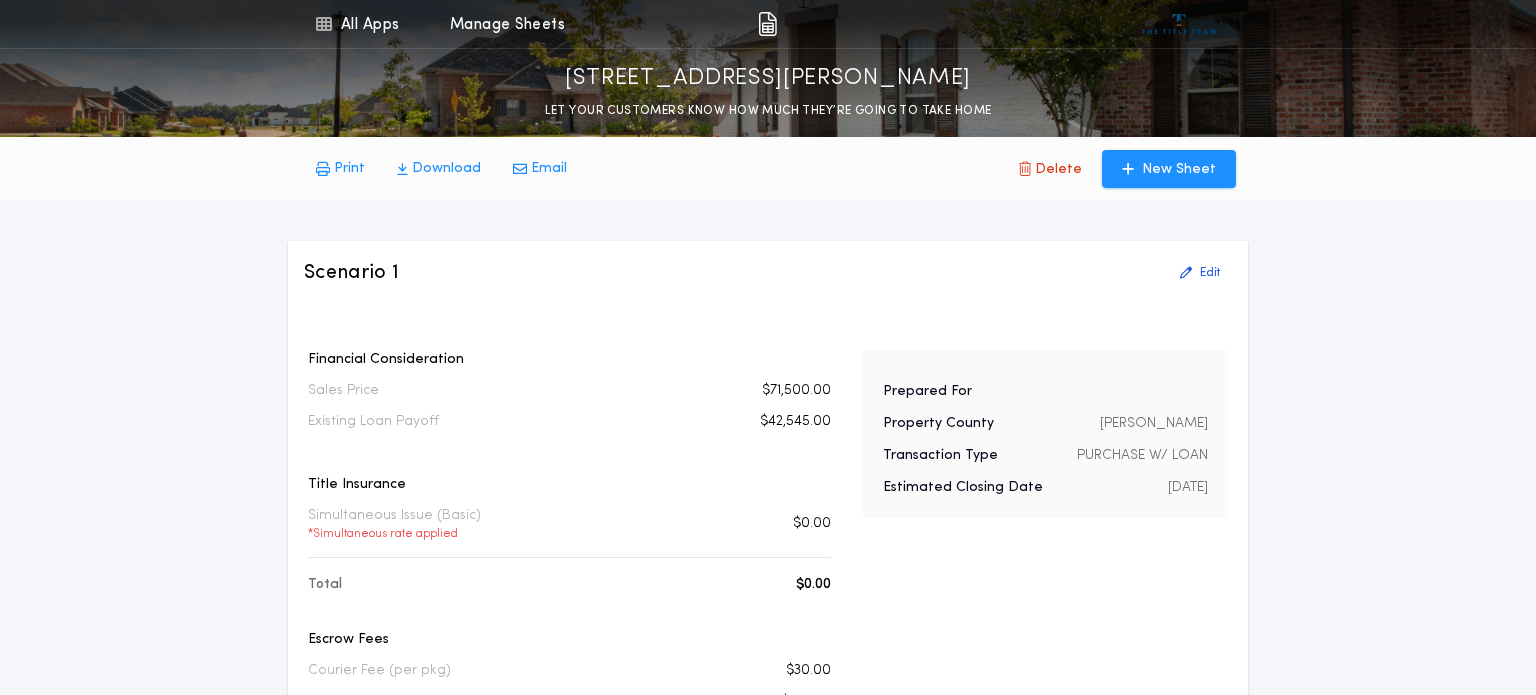 scroll, scrollTop: 0, scrollLeft: 0, axis: both 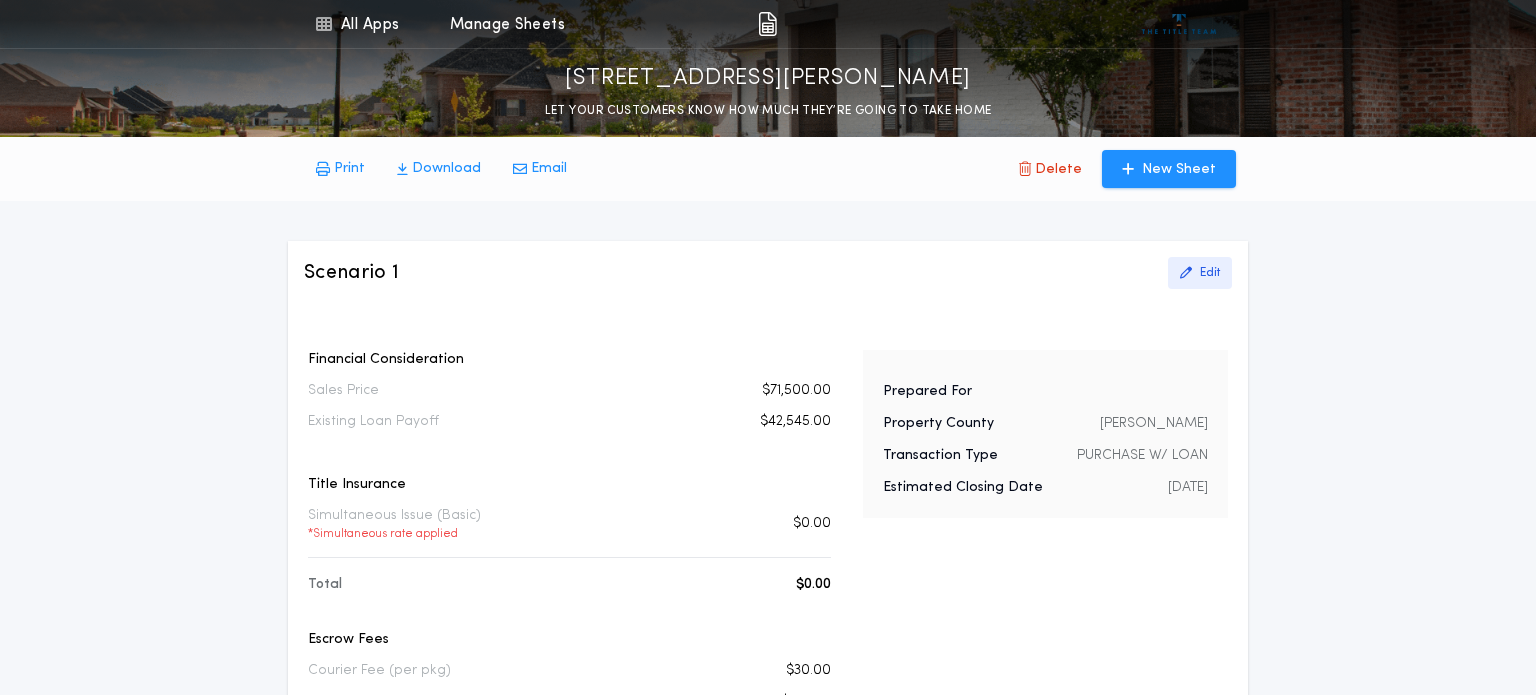click on "Edit" at bounding box center [1210, 273] 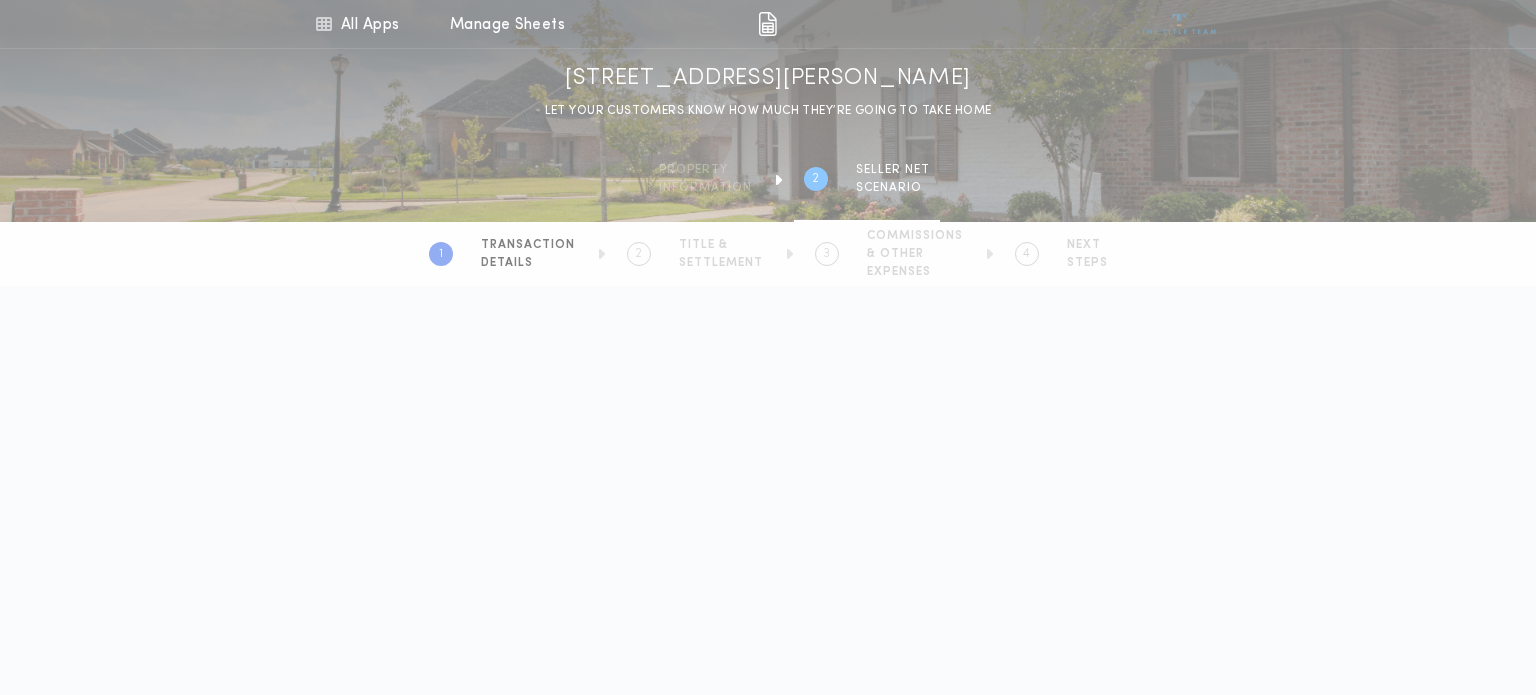 scroll, scrollTop: 0, scrollLeft: 0, axis: both 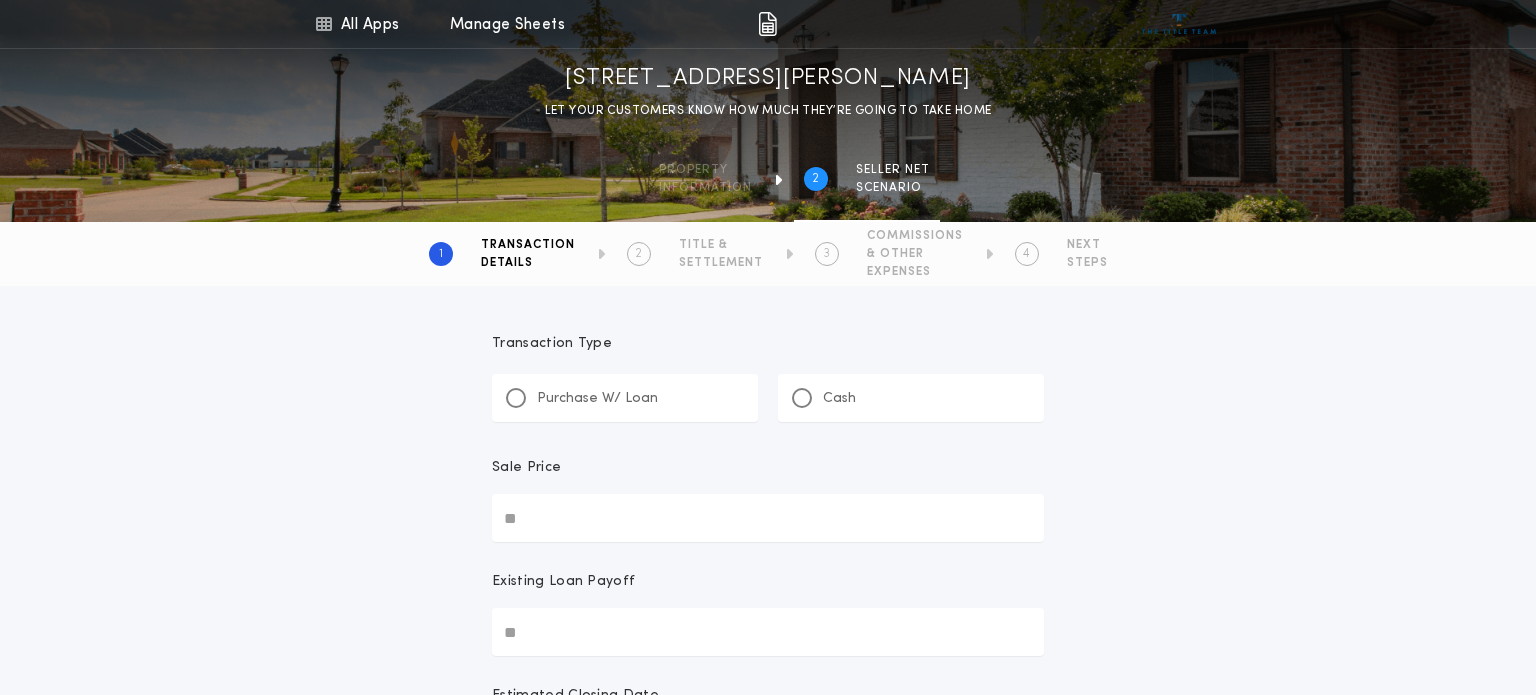 type on "*******" 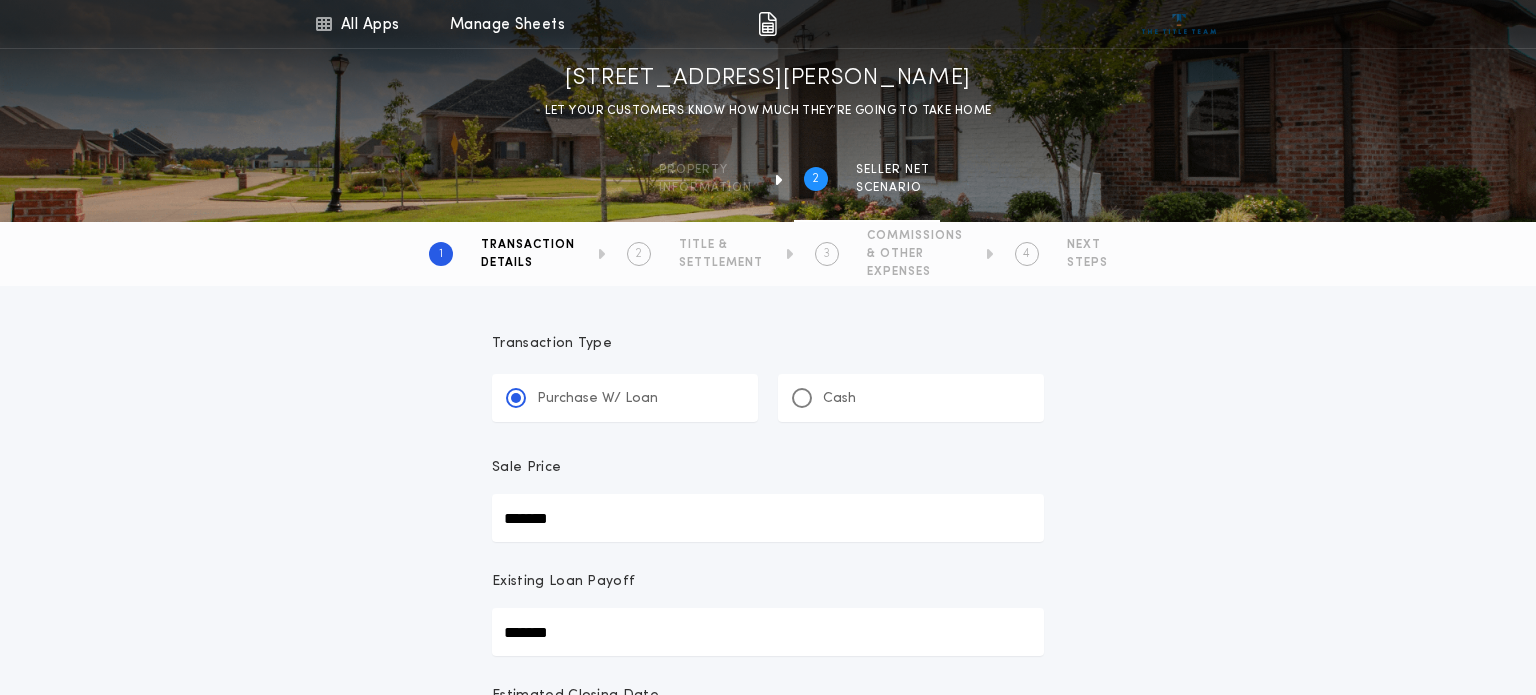 click on "*******" at bounding box center [768, 518] 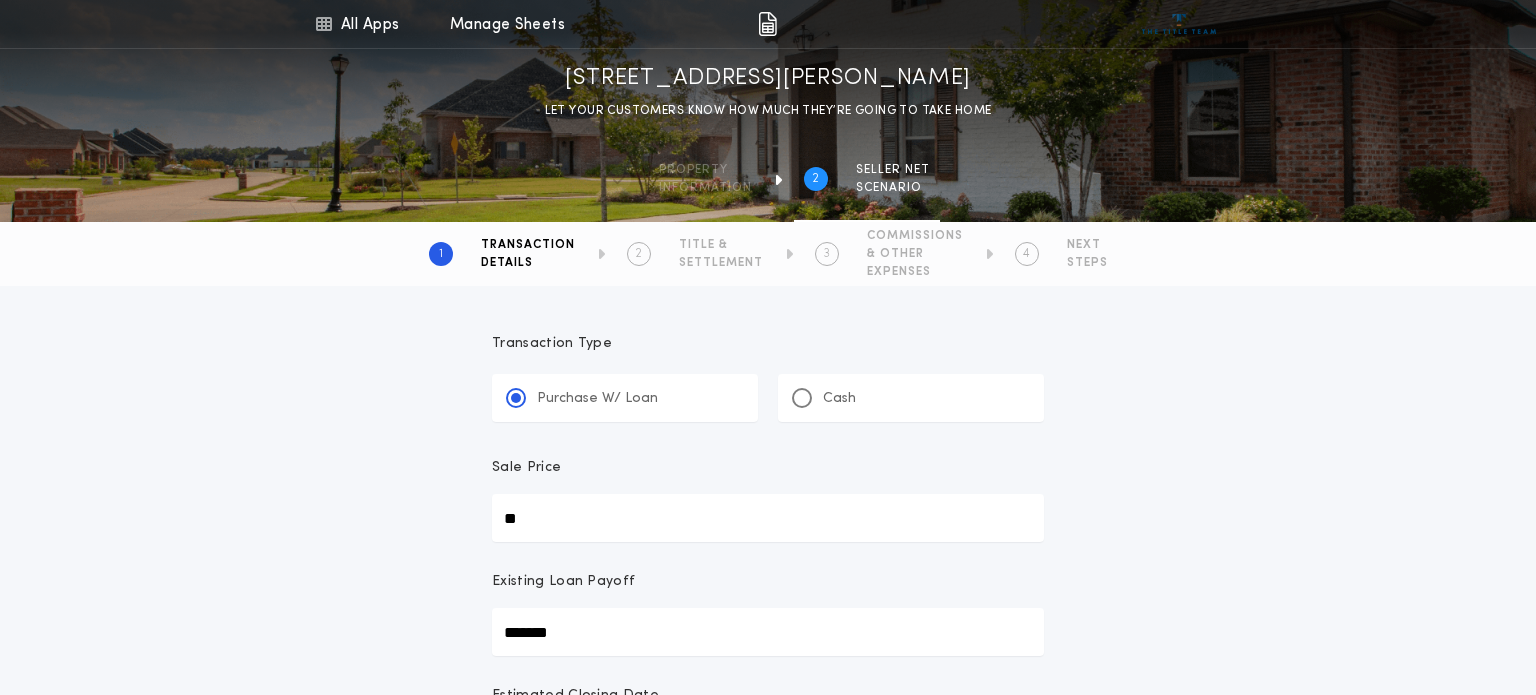 type on "**" 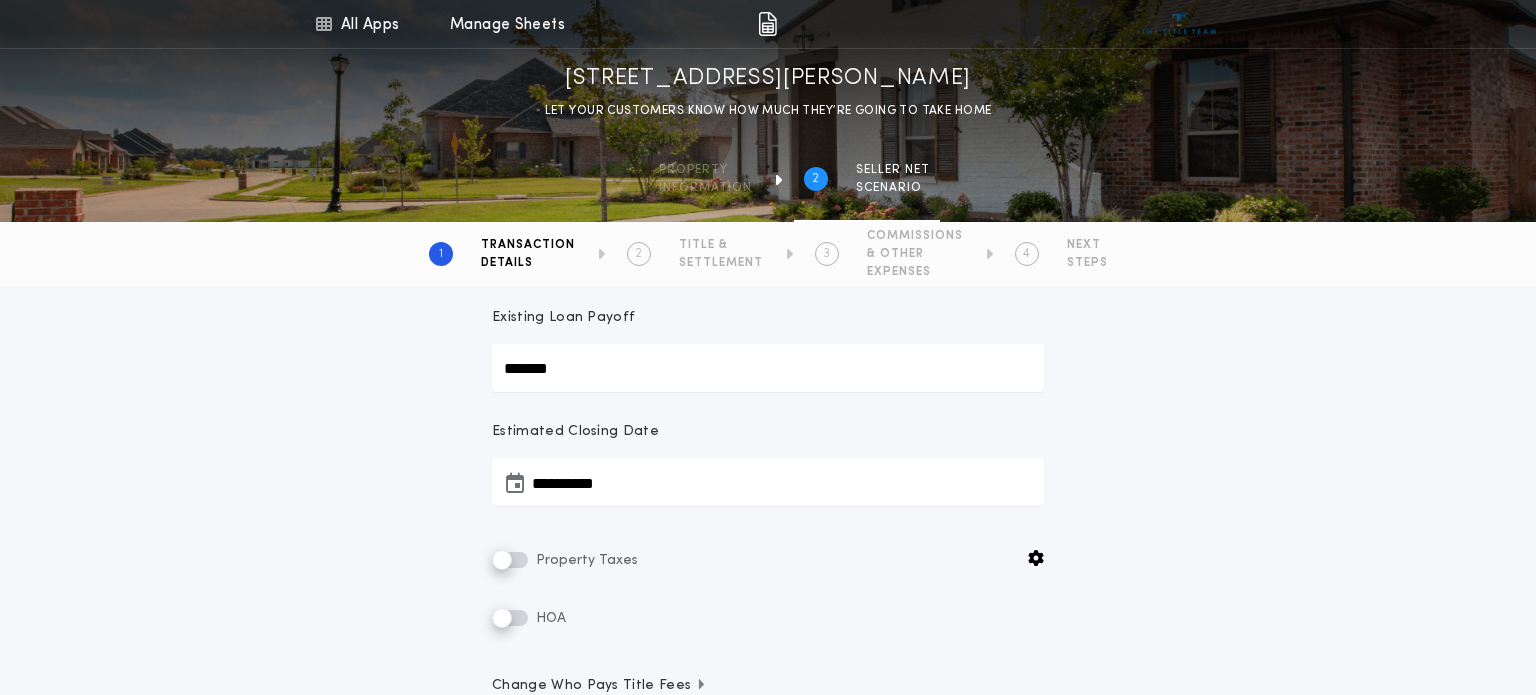 scroll, scrollTop: 267, scrollLeft: 0, axis: vertical 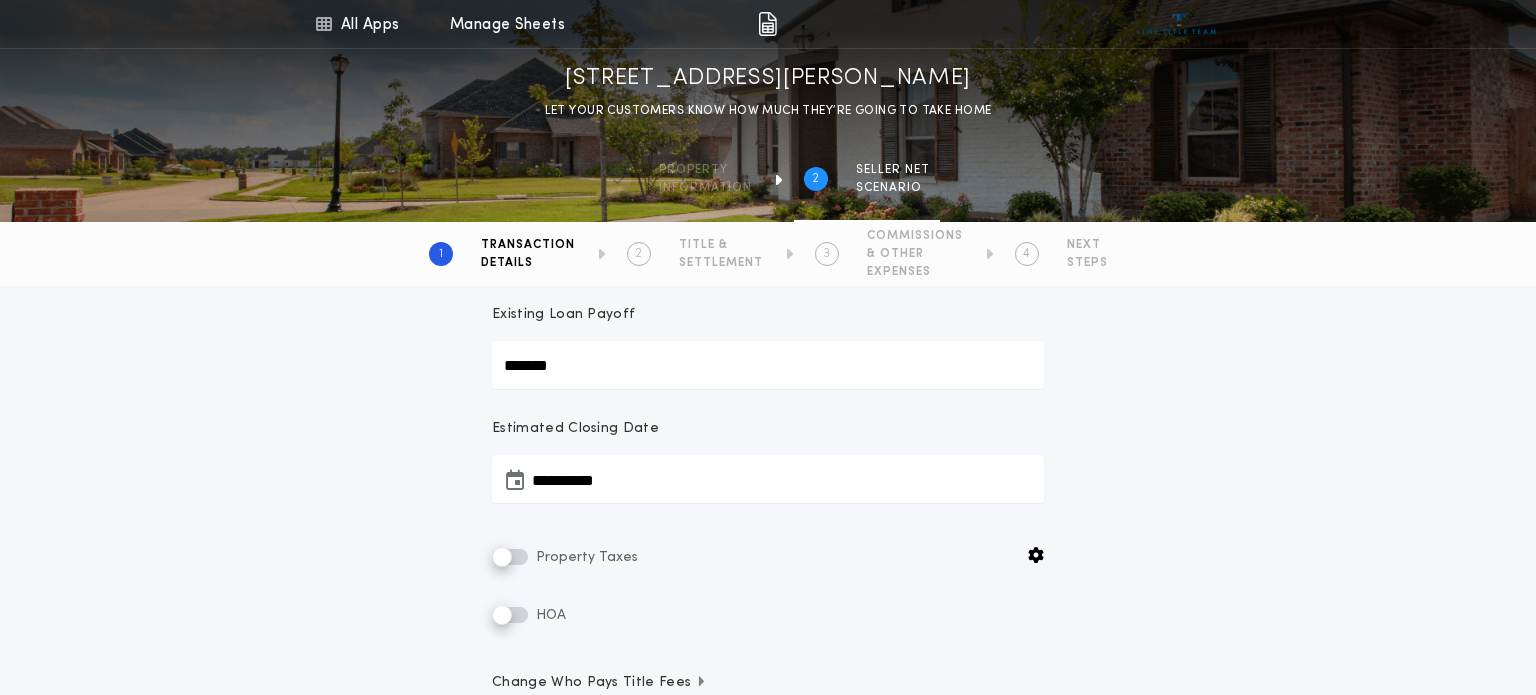 type on "*******" 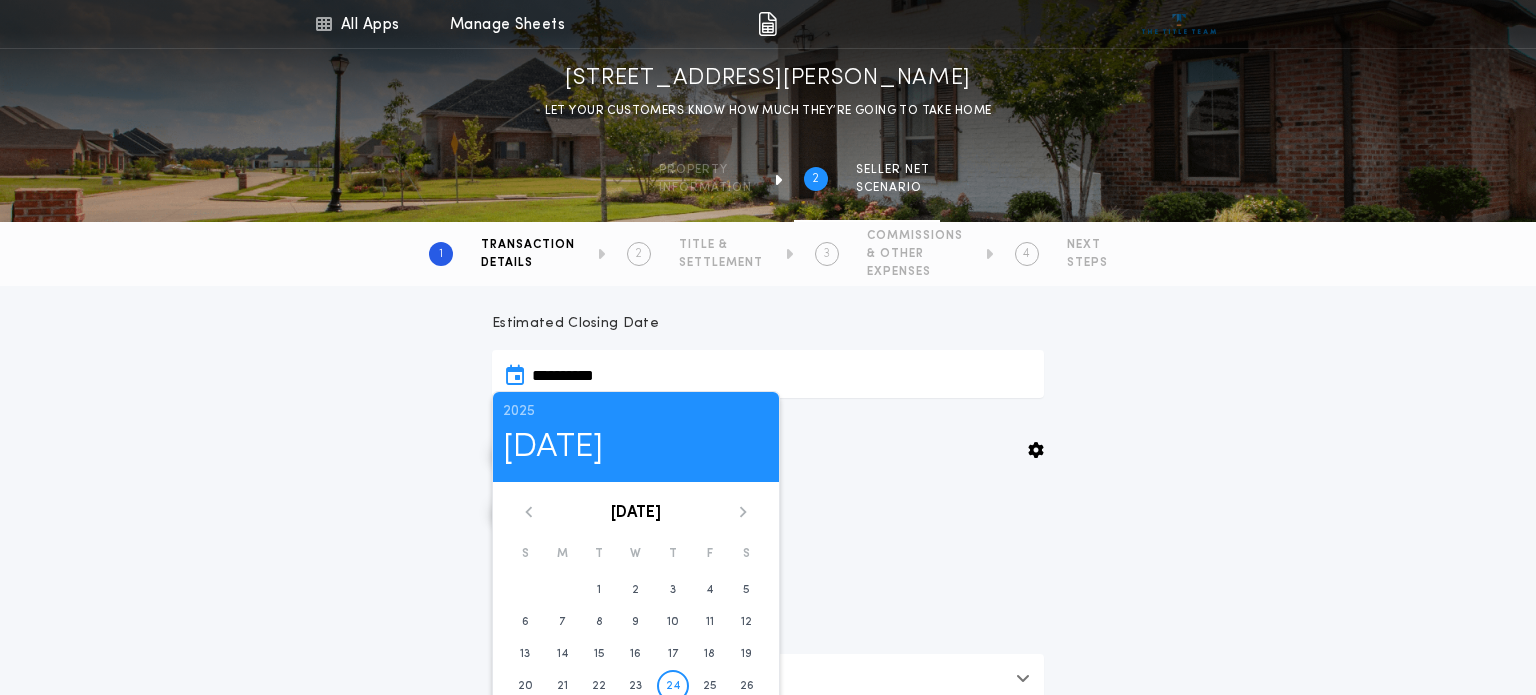 scroll, scrollTop: 373, scrollLeft: 0, axis: vertical 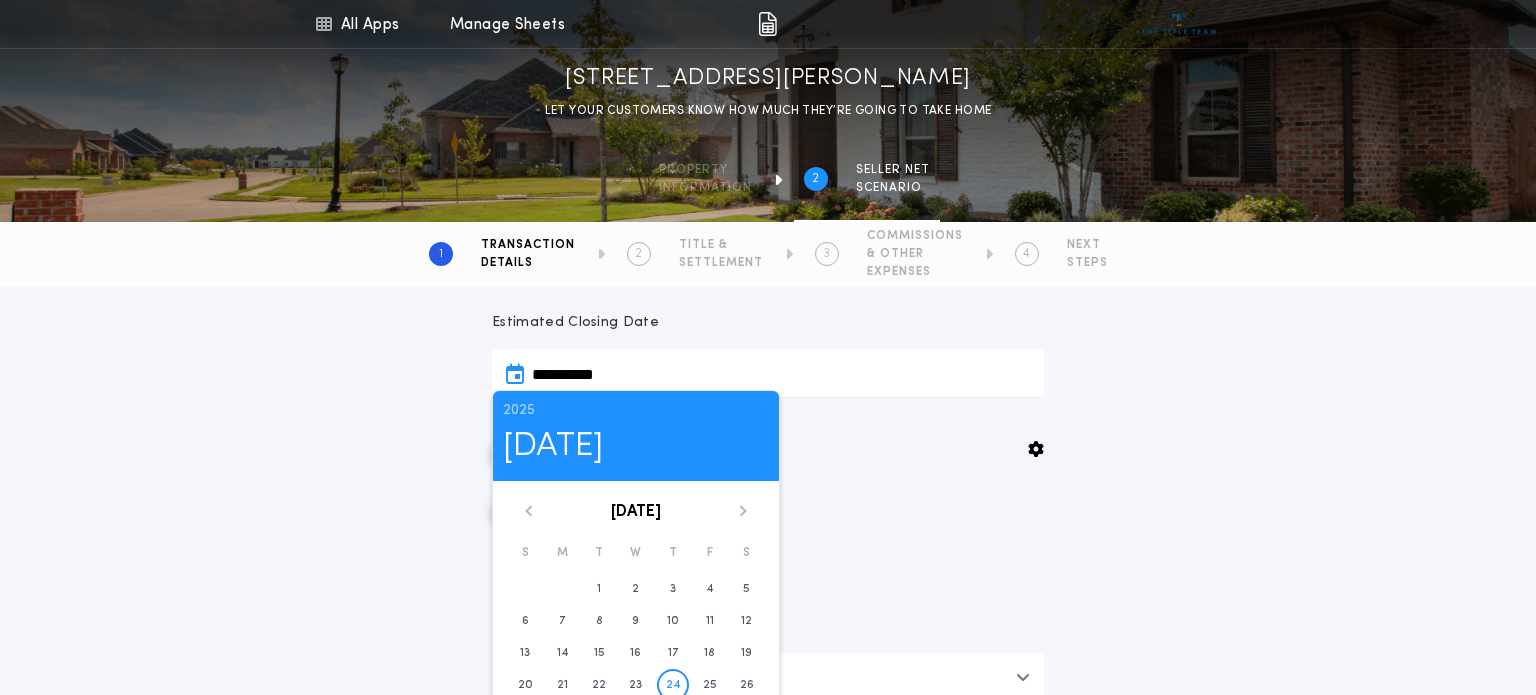 click 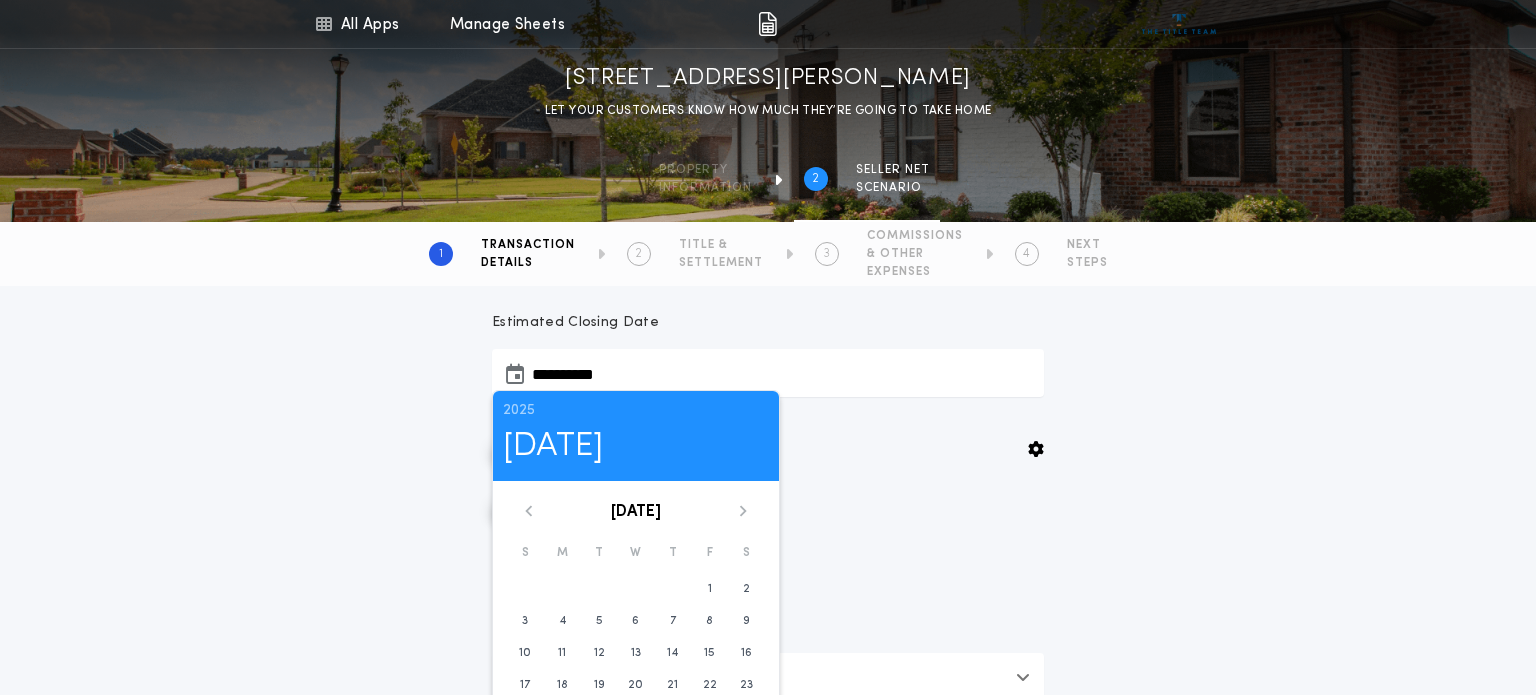 click 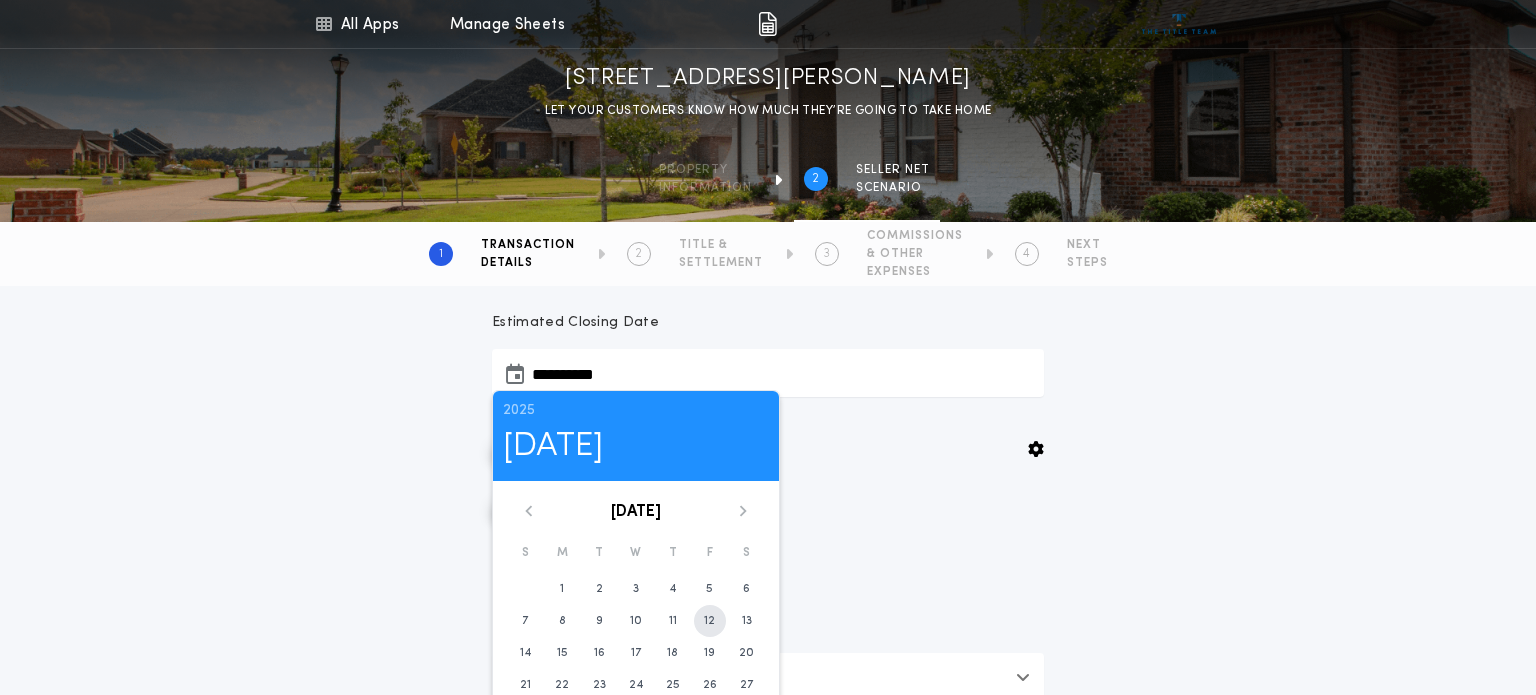 click on "12" at bounding box center [709, 621] 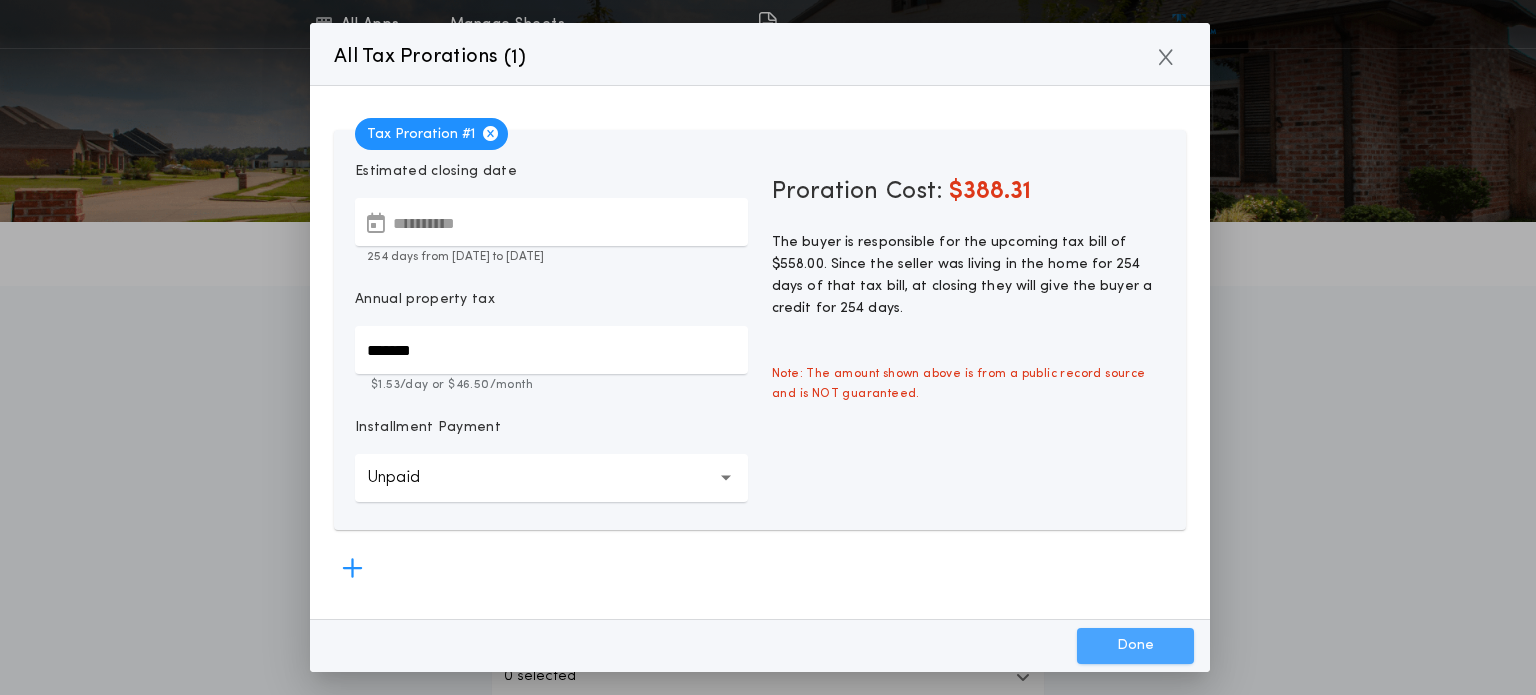 click on "Done" at bounding box center (1135, 646) 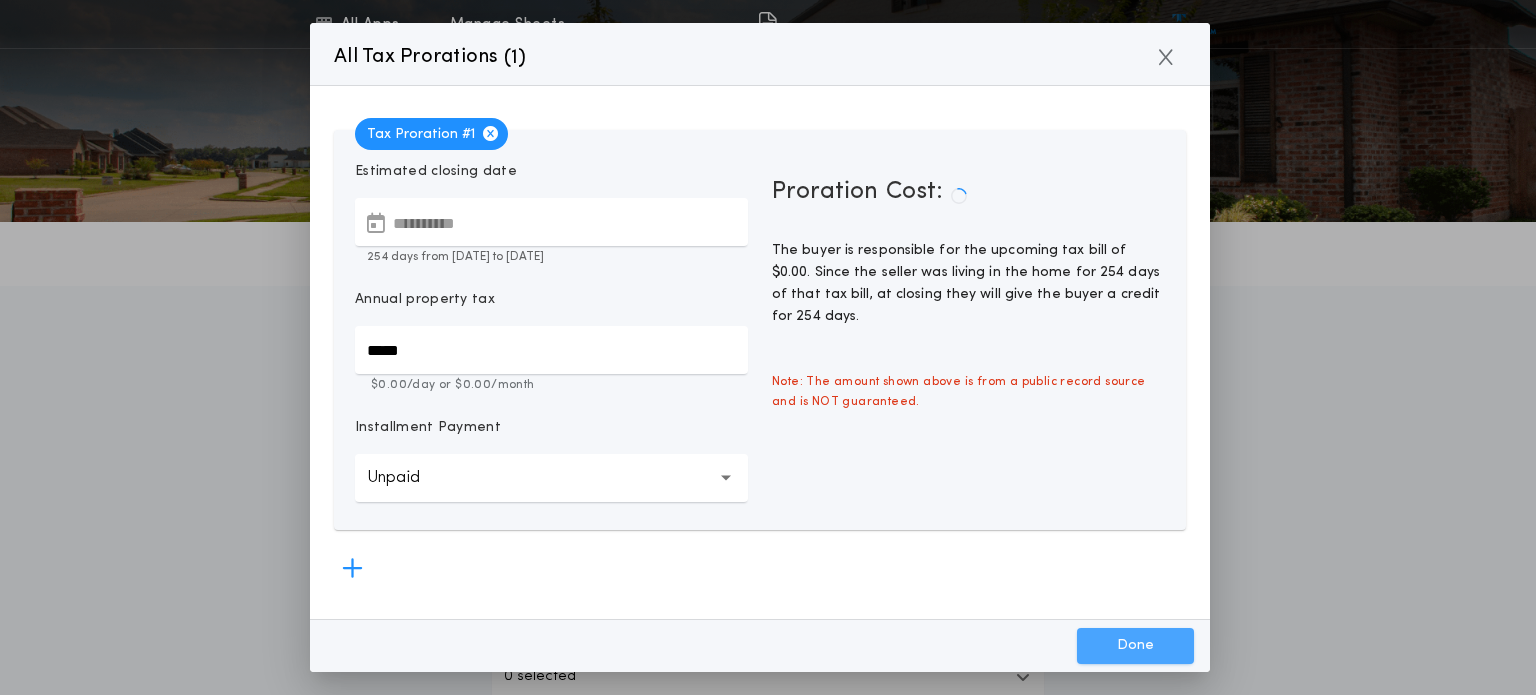 type on "*****" 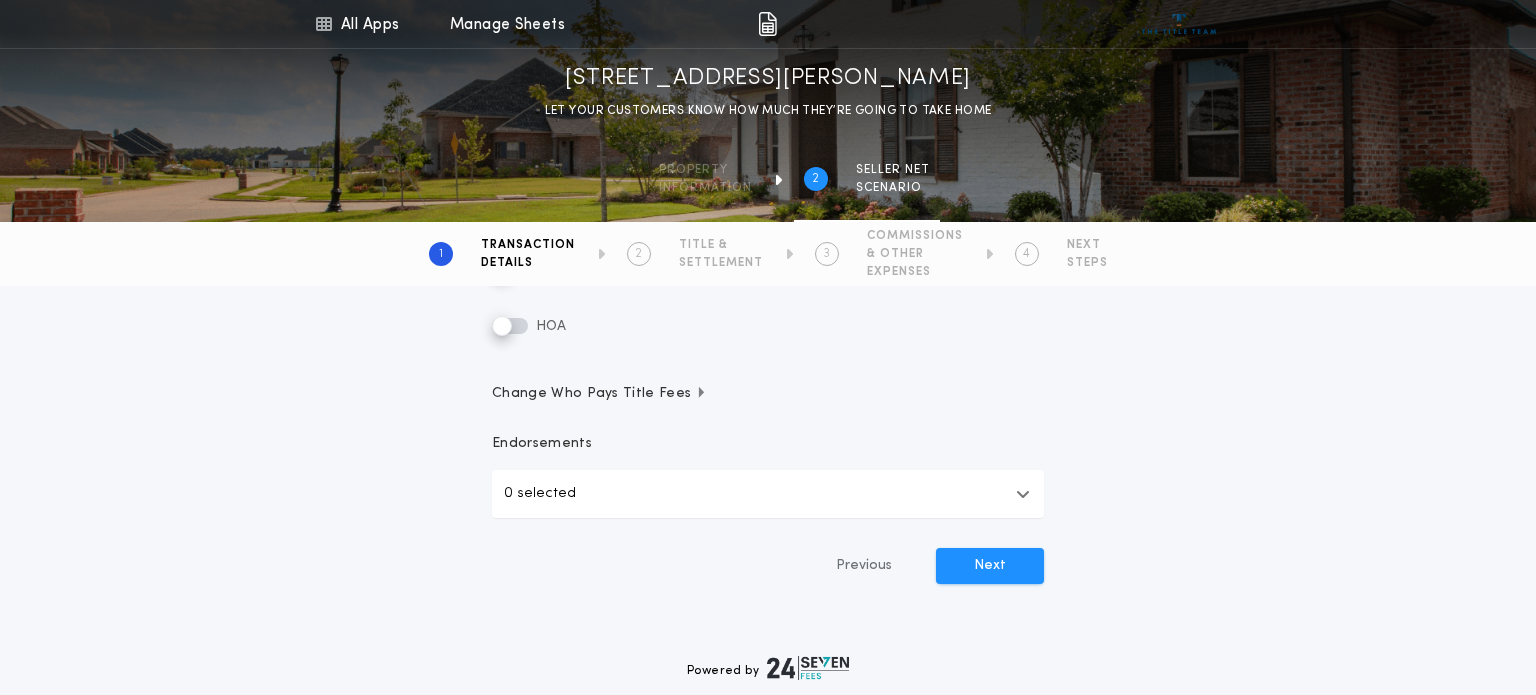scroll, scrollTop: 660, scrollLeft: 0, axis: vertical 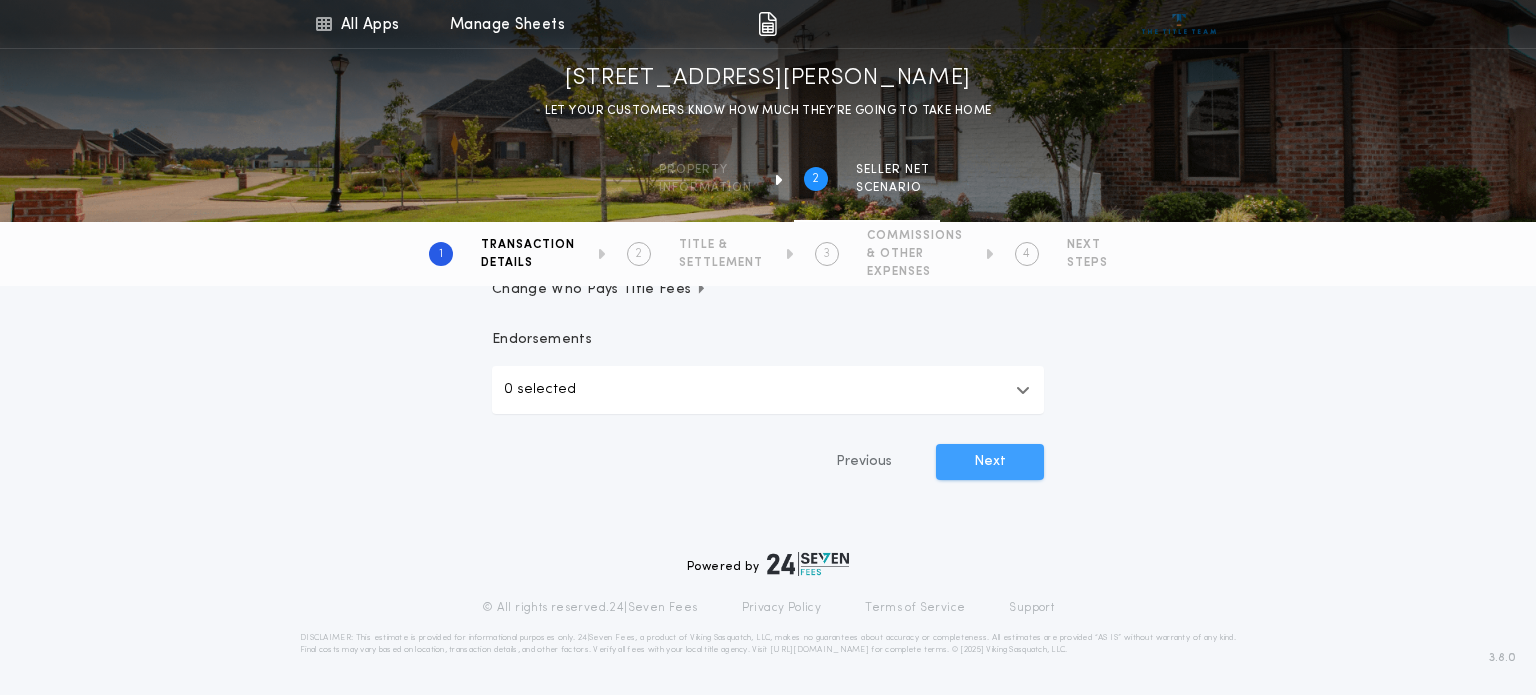 click on "Next" at bounding box center [990, 462] 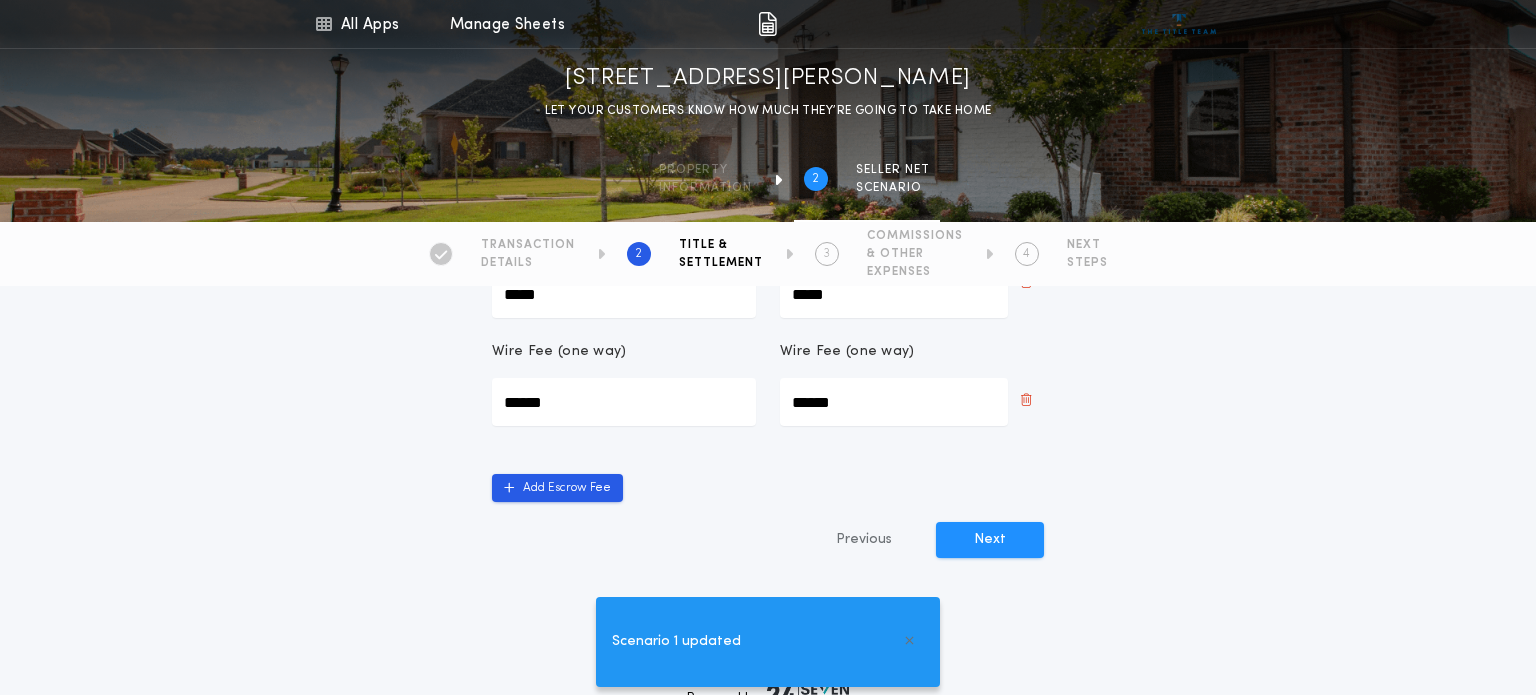 scroll, scrollTop: 1072, scrollLeft: 0, axis: vertical 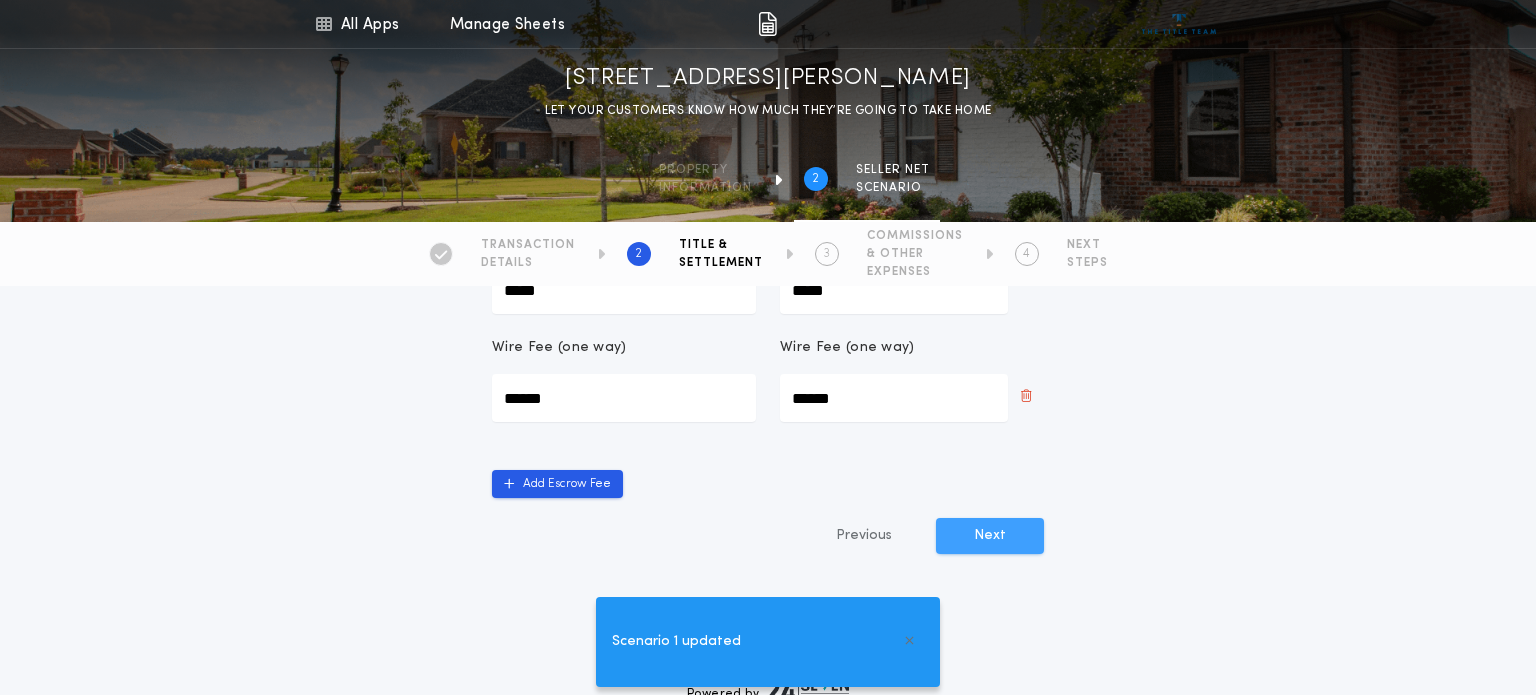 click on "Next" at bounding box center [990, 536] 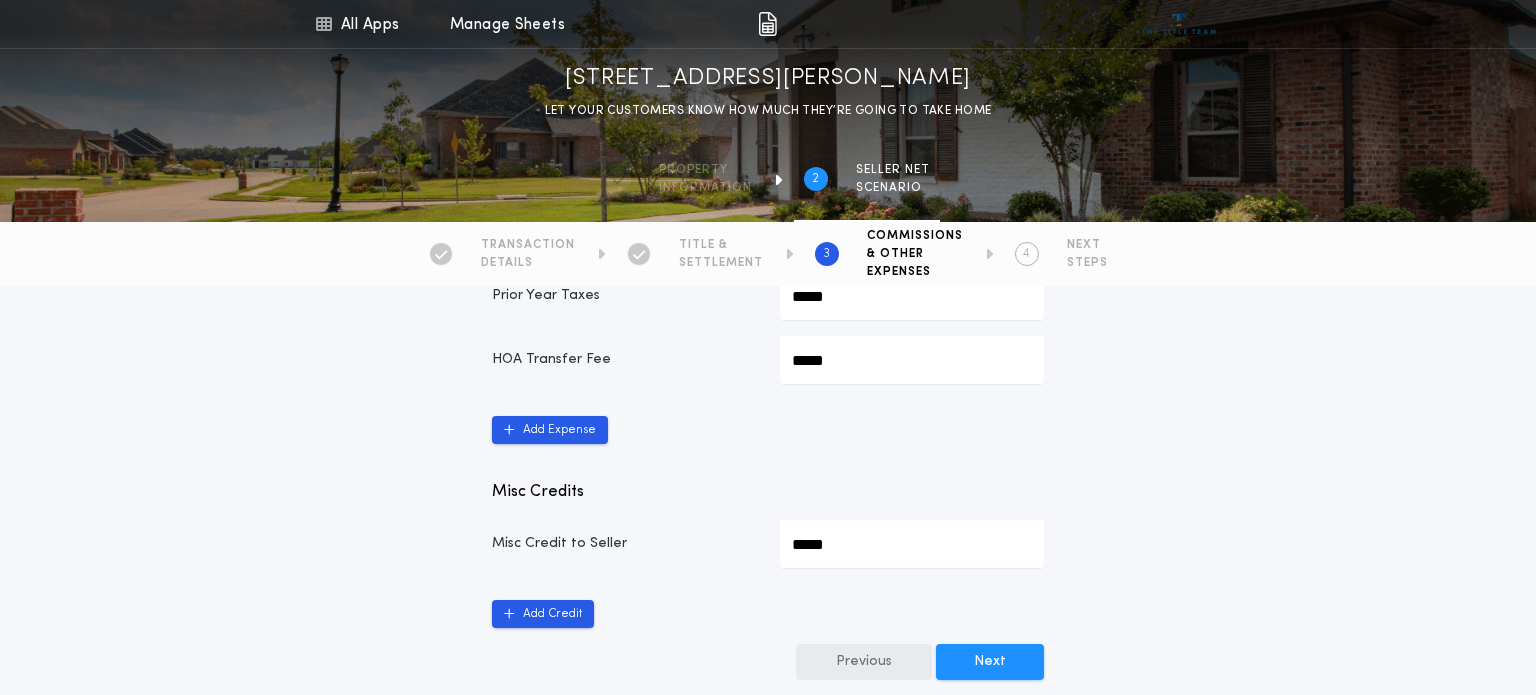 scroll, scrollTop: 1003, scrollLeft: 0, axis: vertical 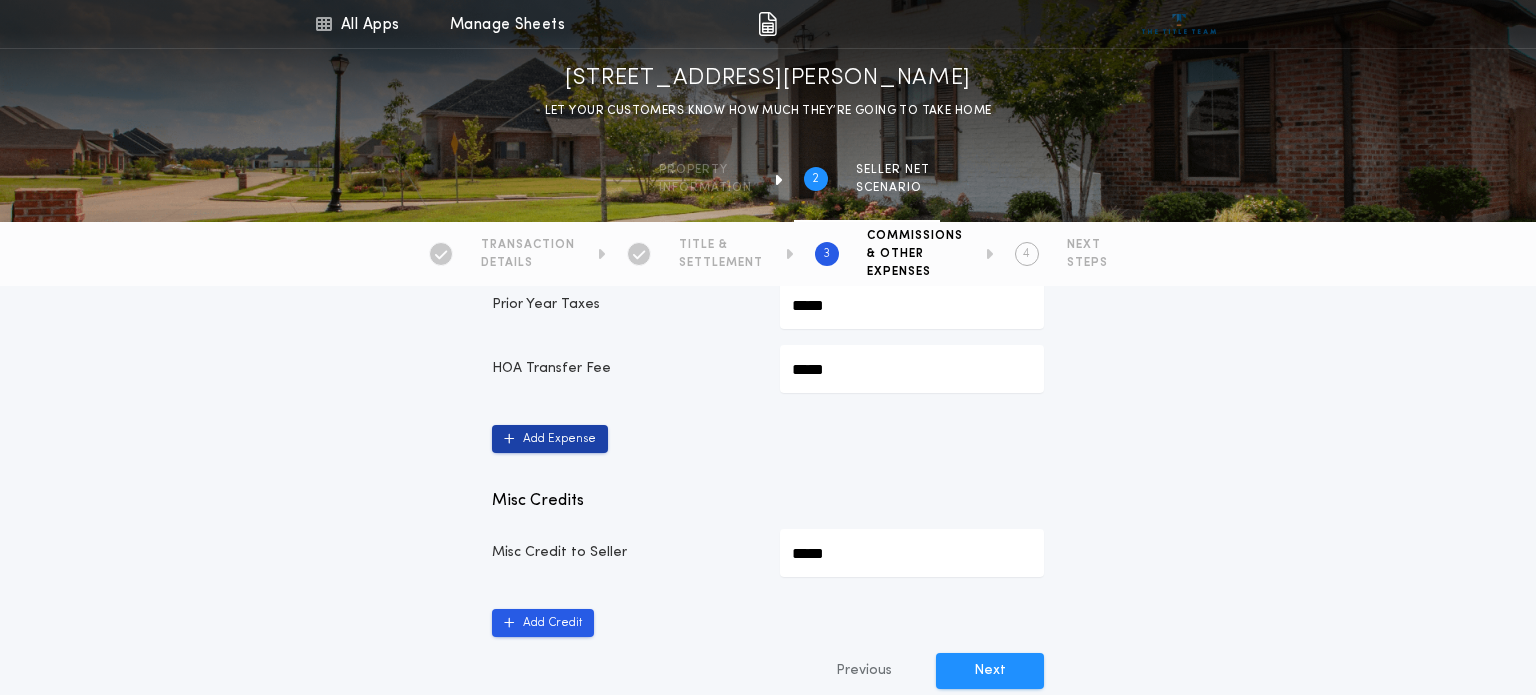 click on "Add Expense" at bounding box center [550, 439] 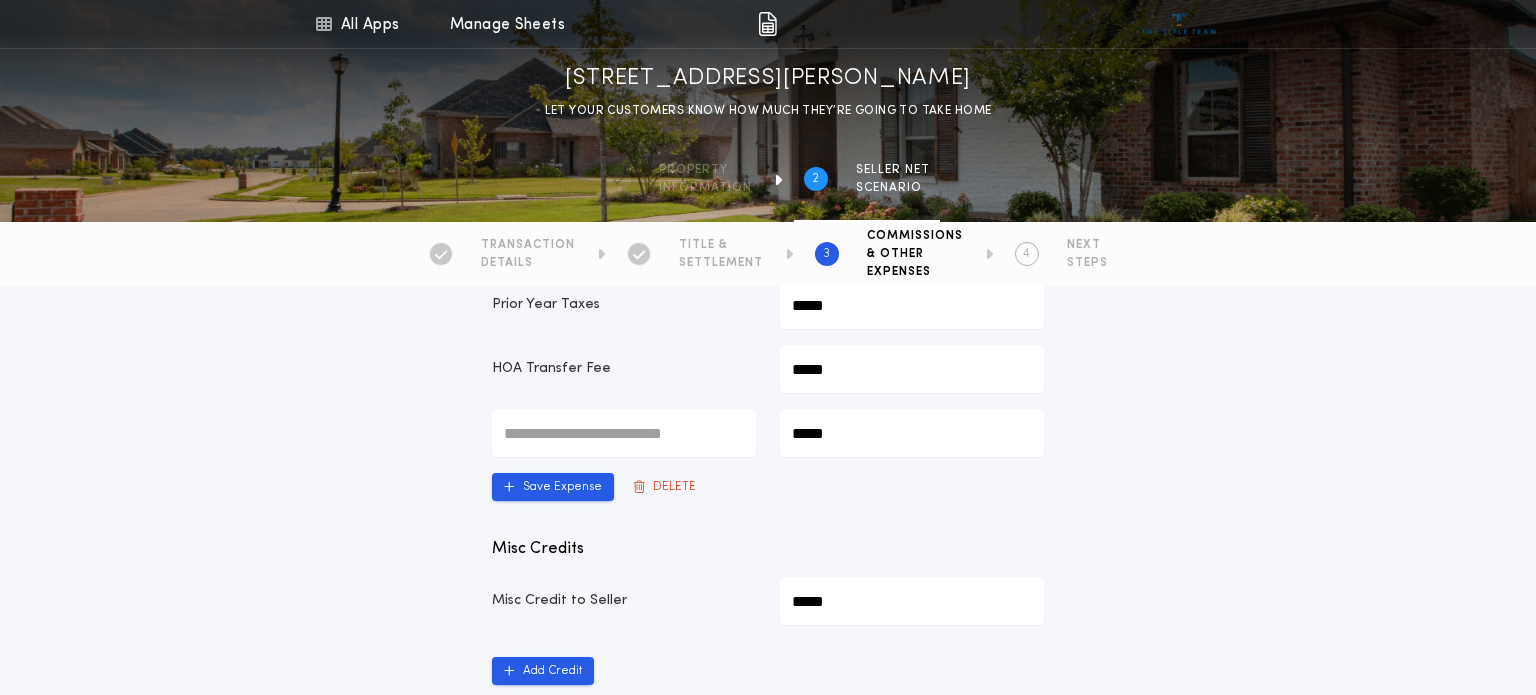 click at bounding box center (624, 433) 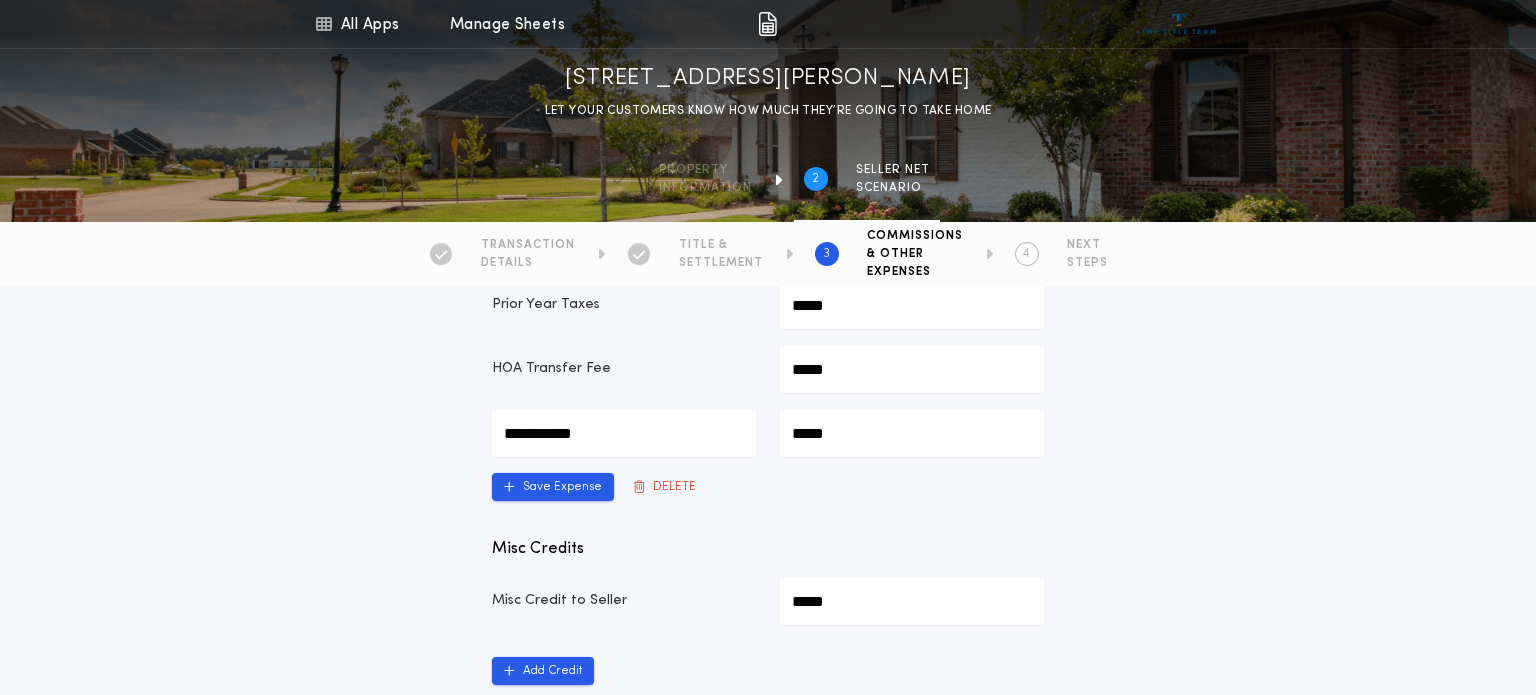 type on "**********" 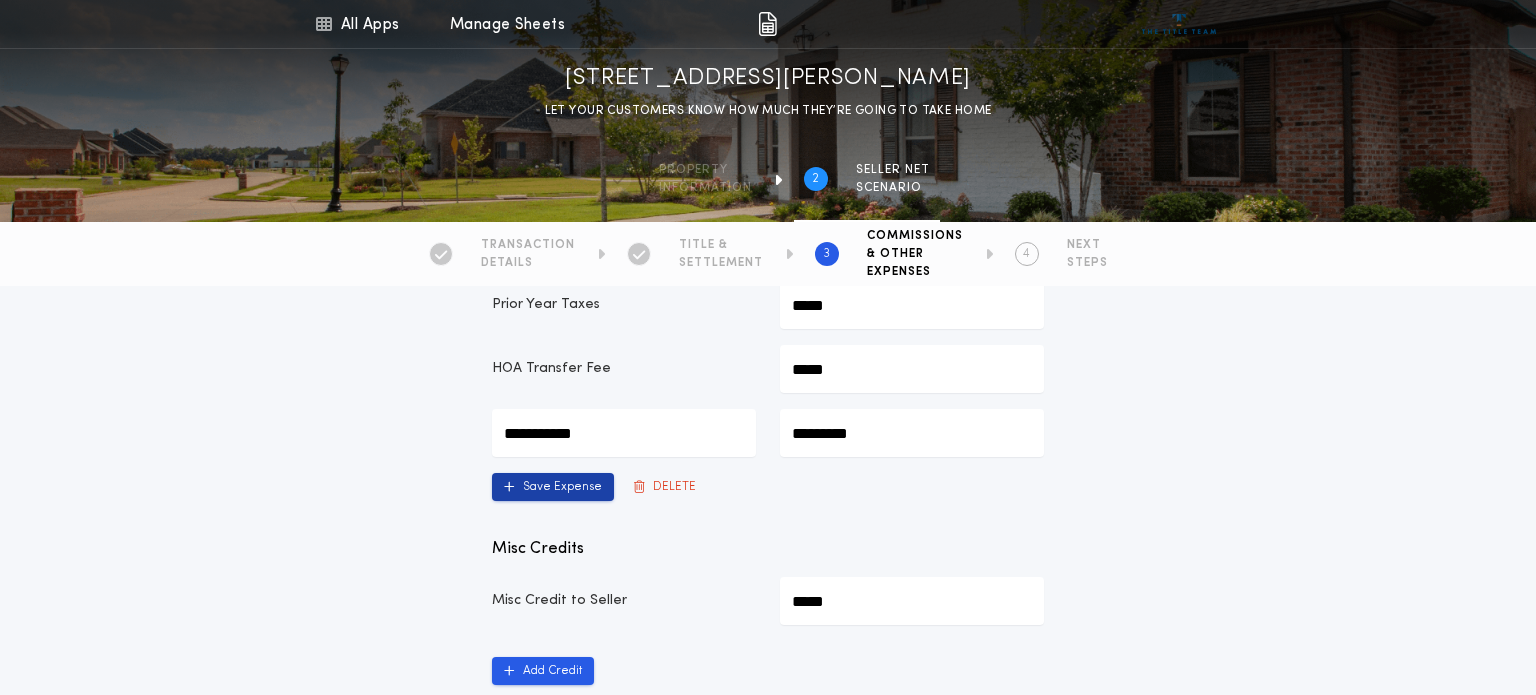 type on "*********" 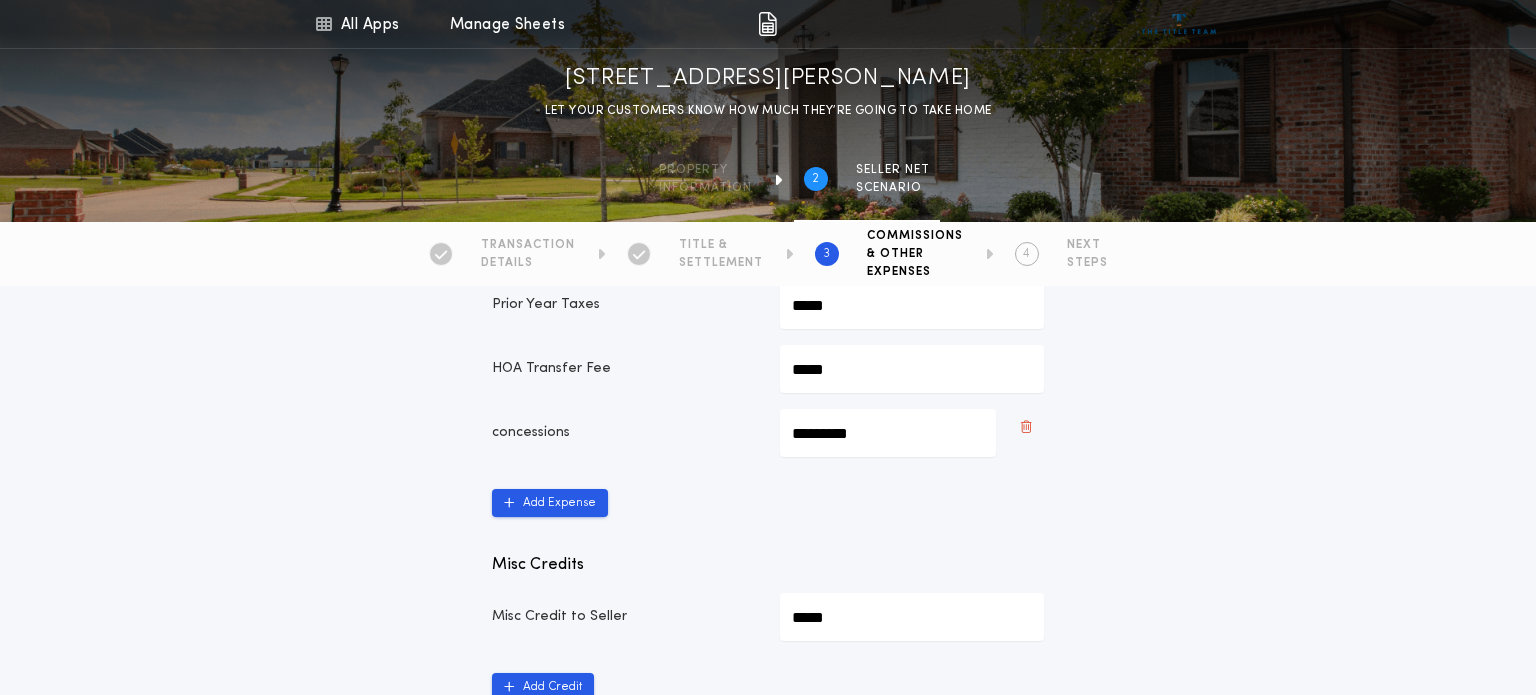 scroll, scrollTop: 1329, scrollLeft: 0, axis: vertical 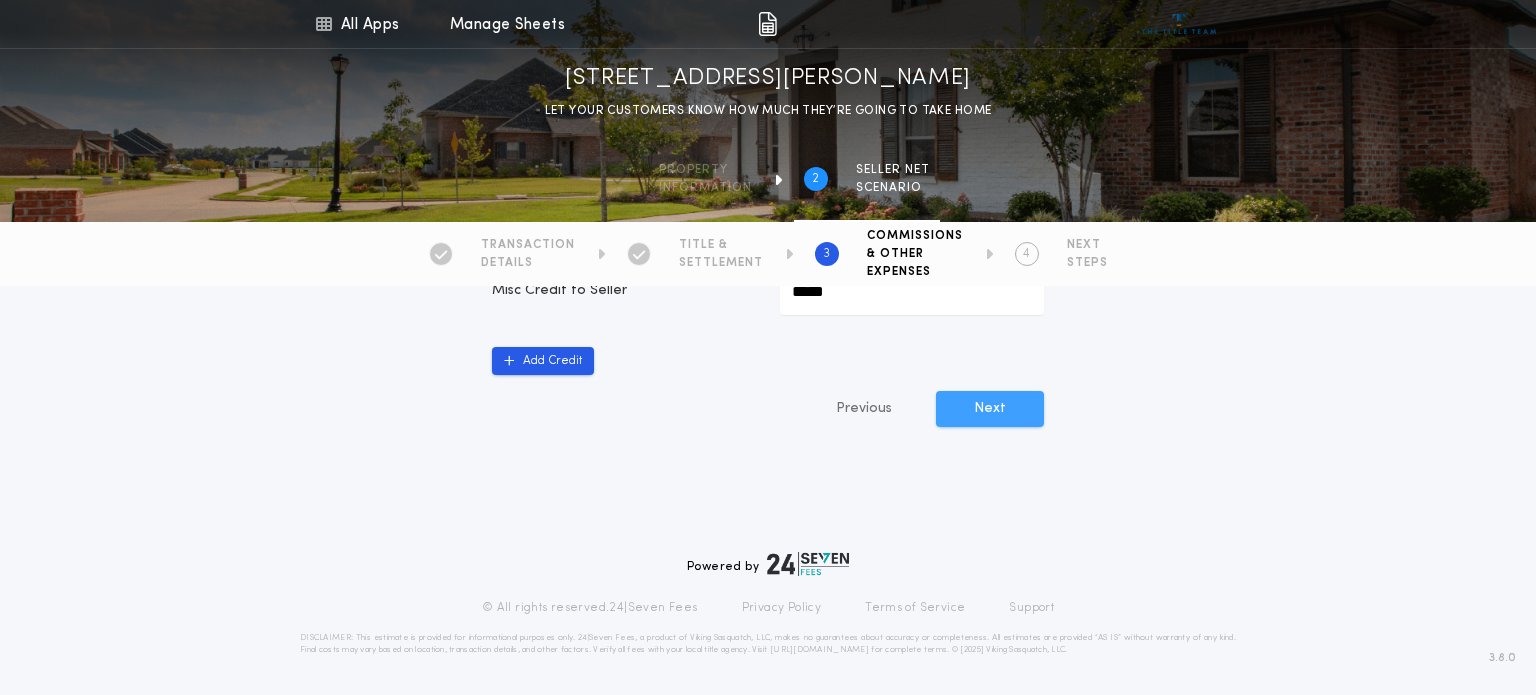 click on "Next" at bounding box center [990, 409] 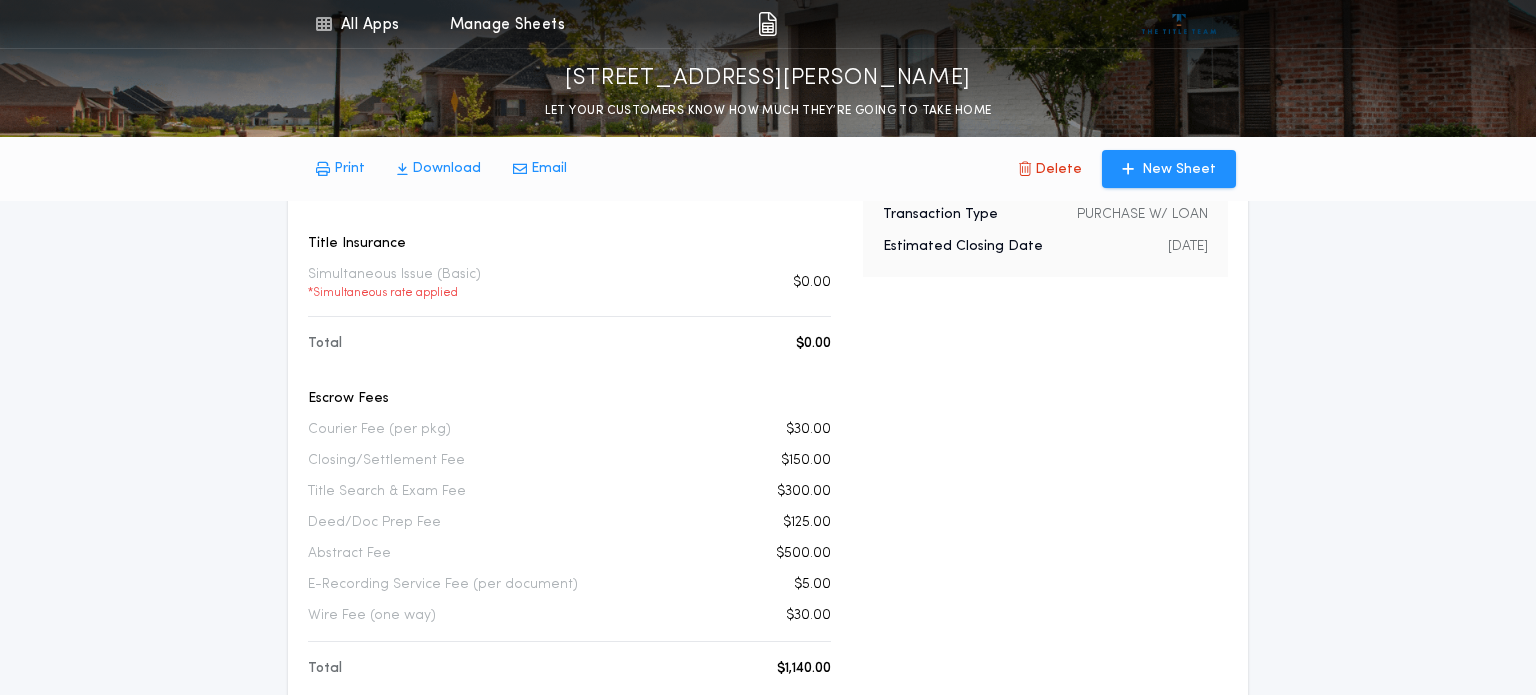 scroll, scrollTop: 240, scrollLeft: 0, axis: vertical 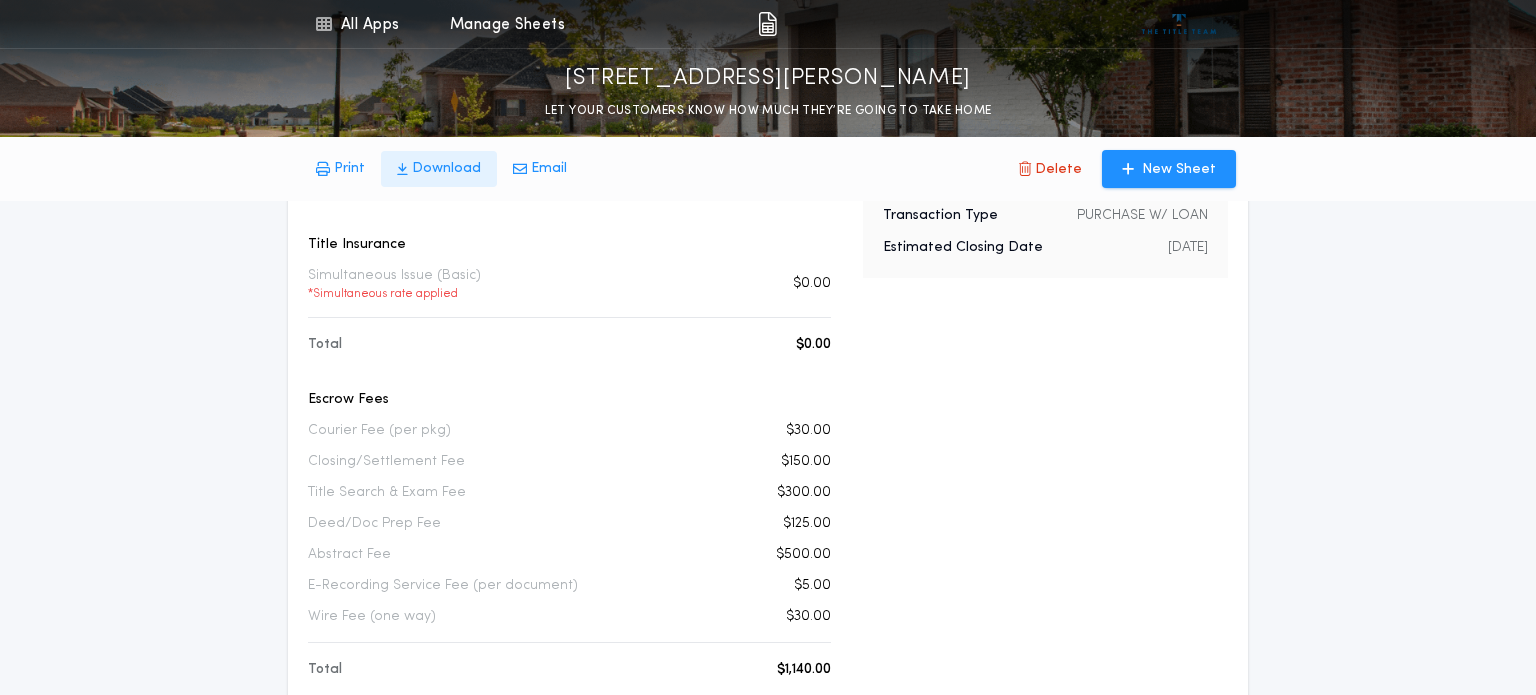 click on "Download" at bounding box center (446, 169) 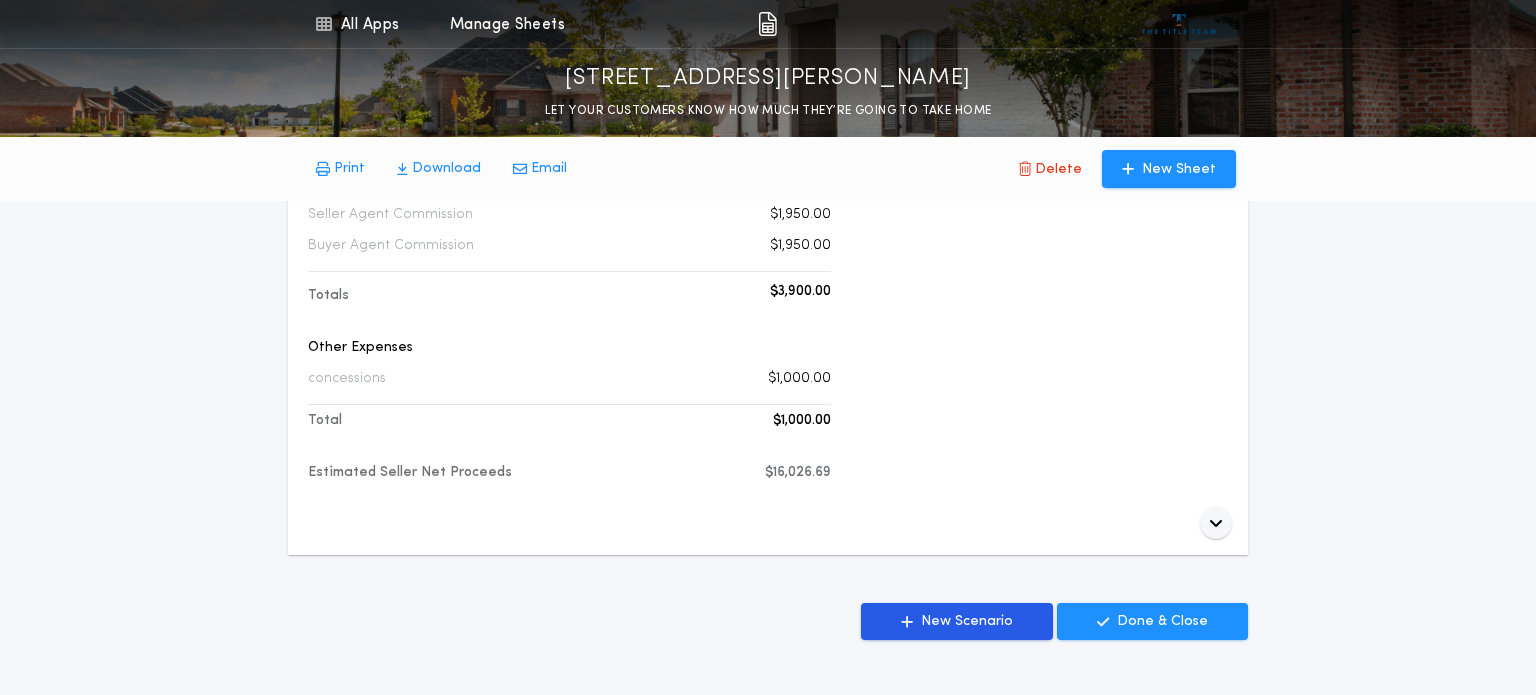 scroll, scrollTop: 944, scrollLeft: 0, axis: vertical 